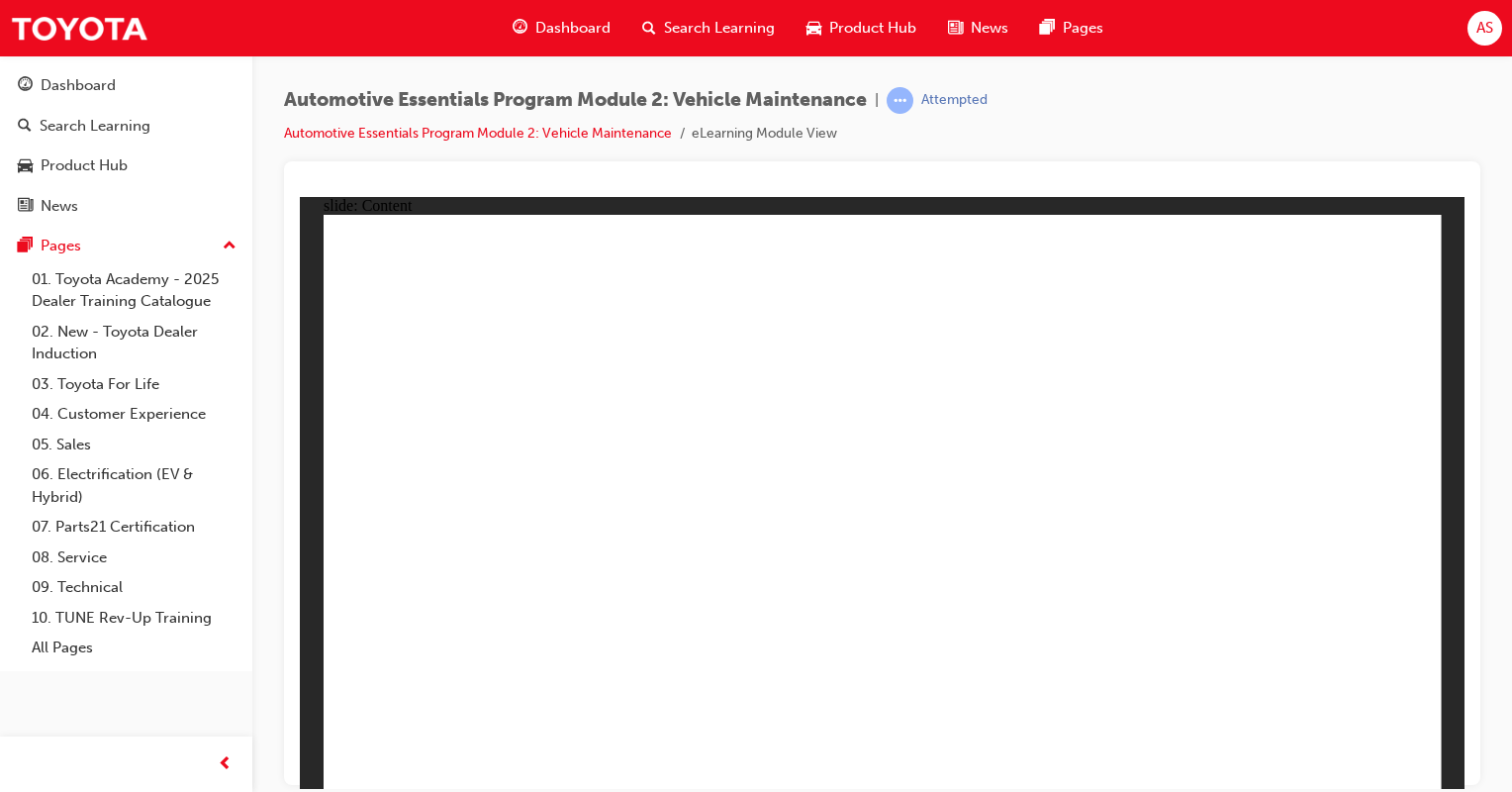 scroll, scrollTop: 0, scrollLeft: 0, axis: both 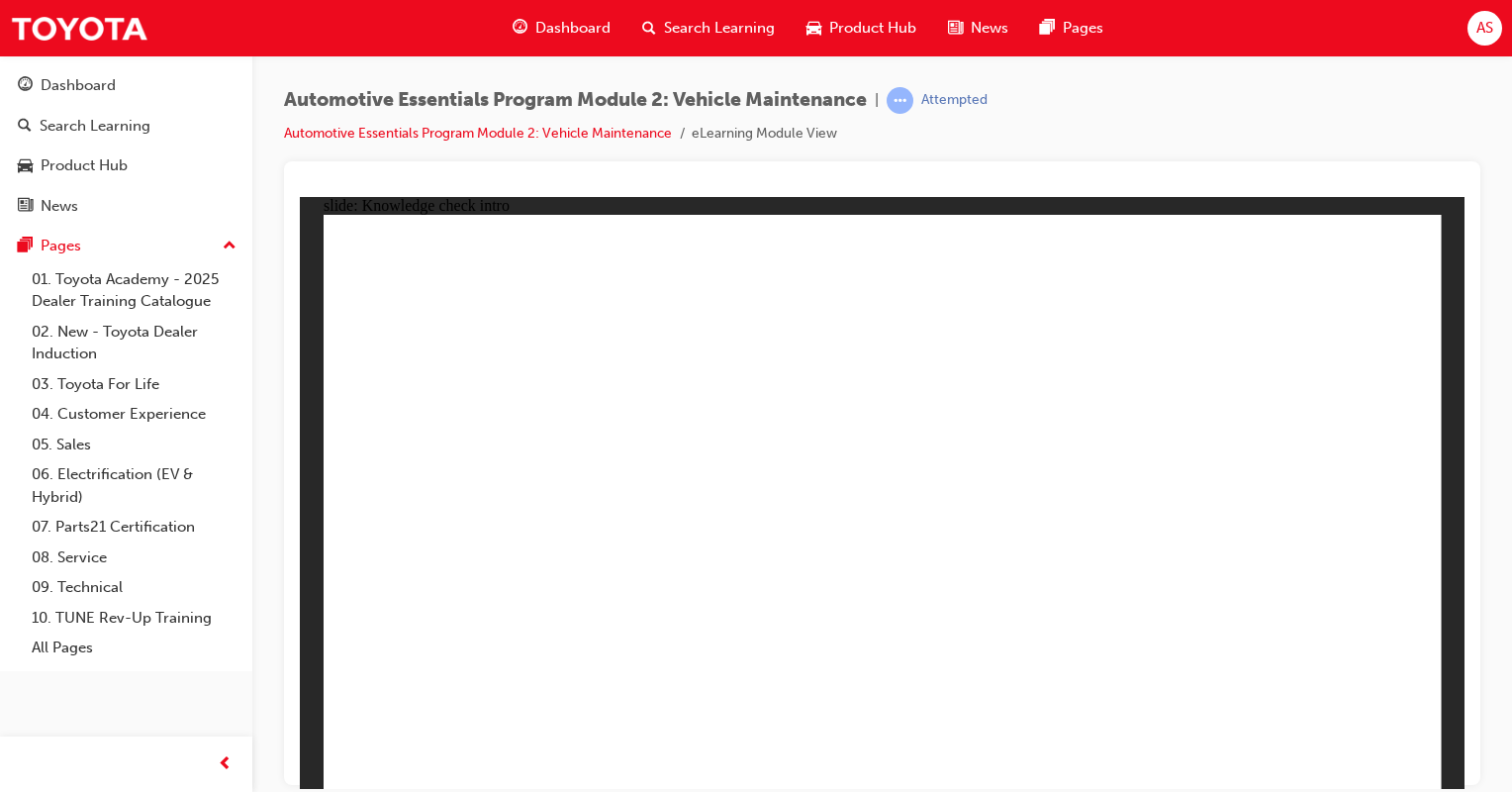 click 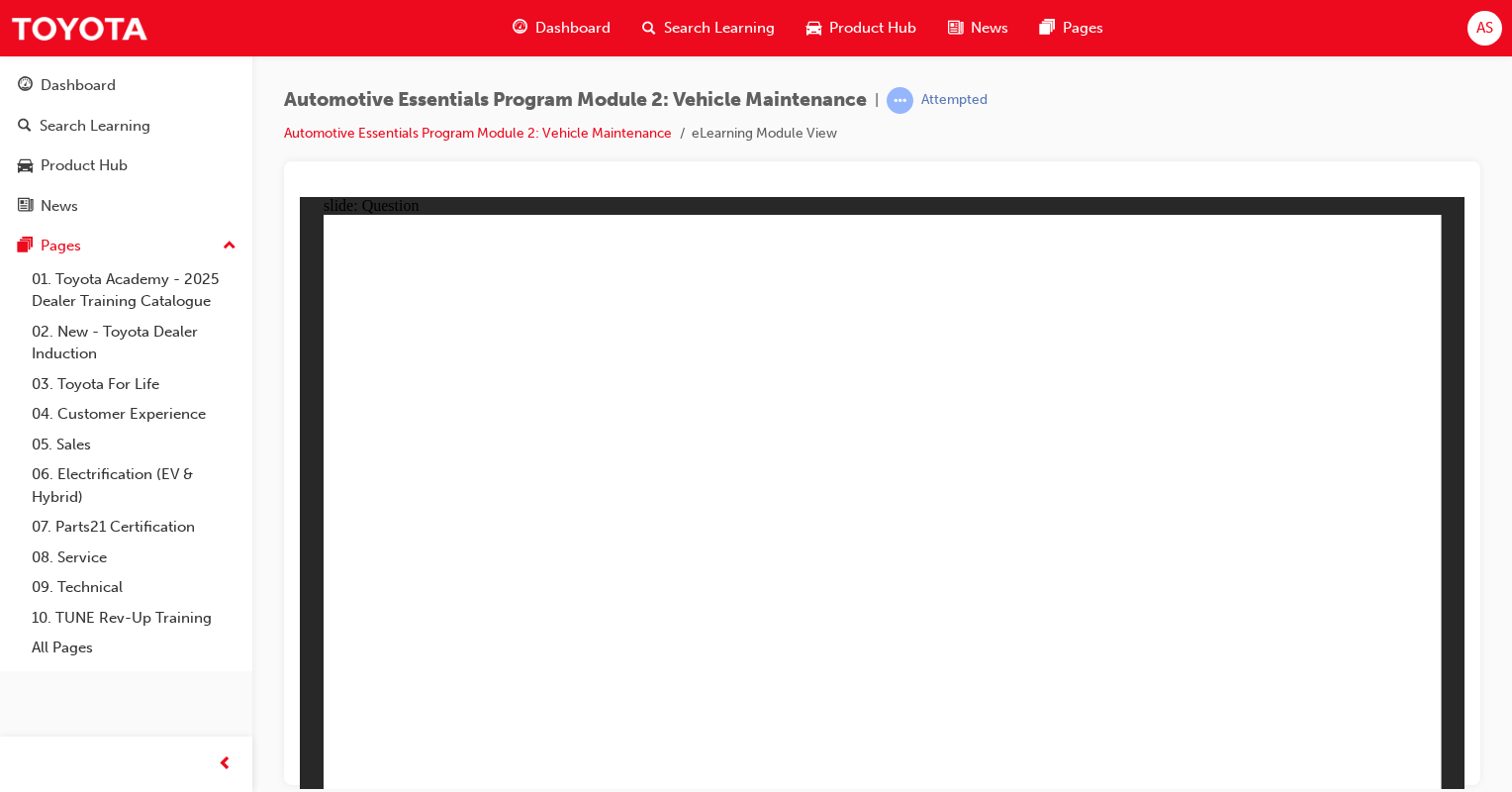click 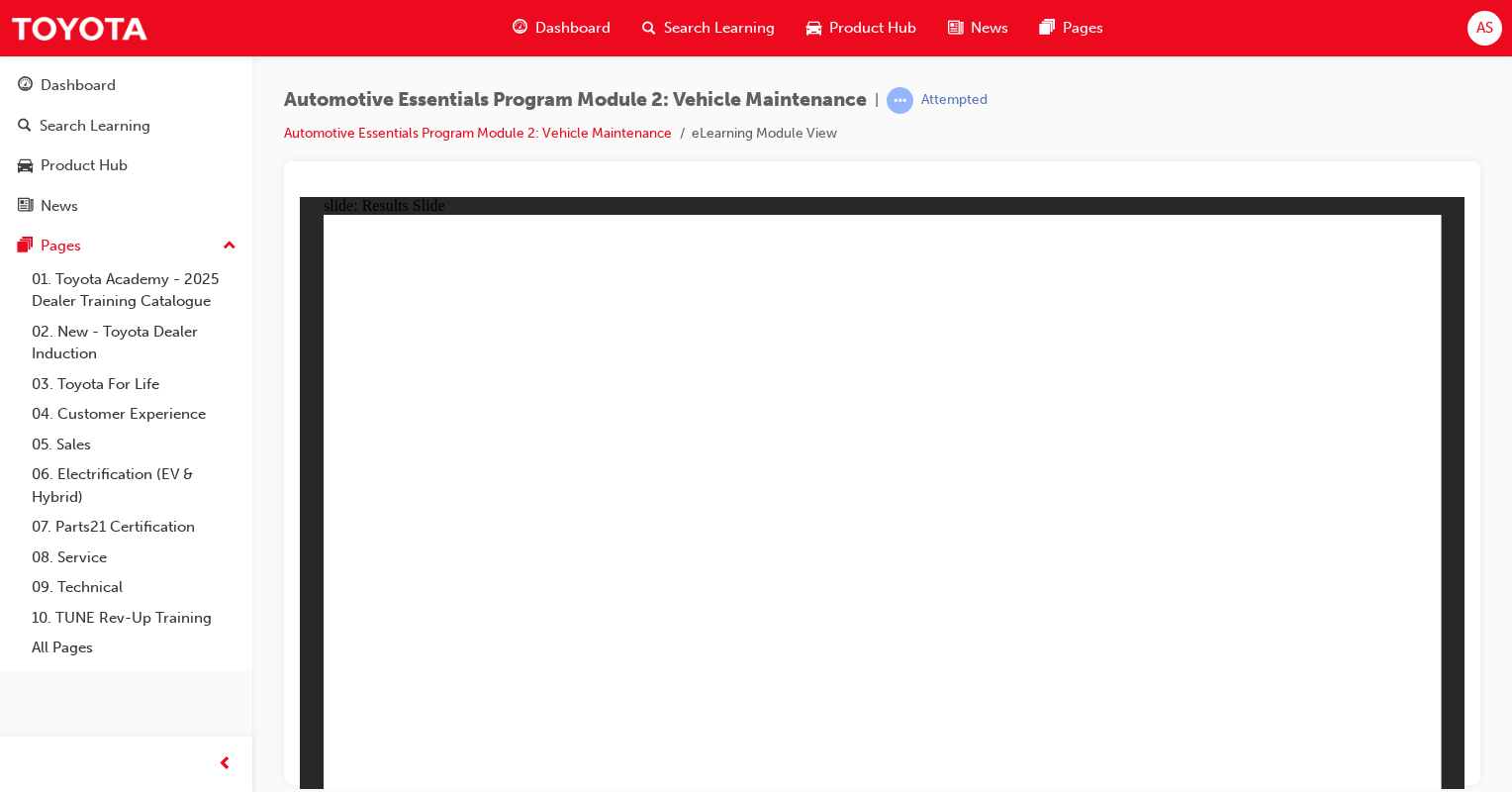 click 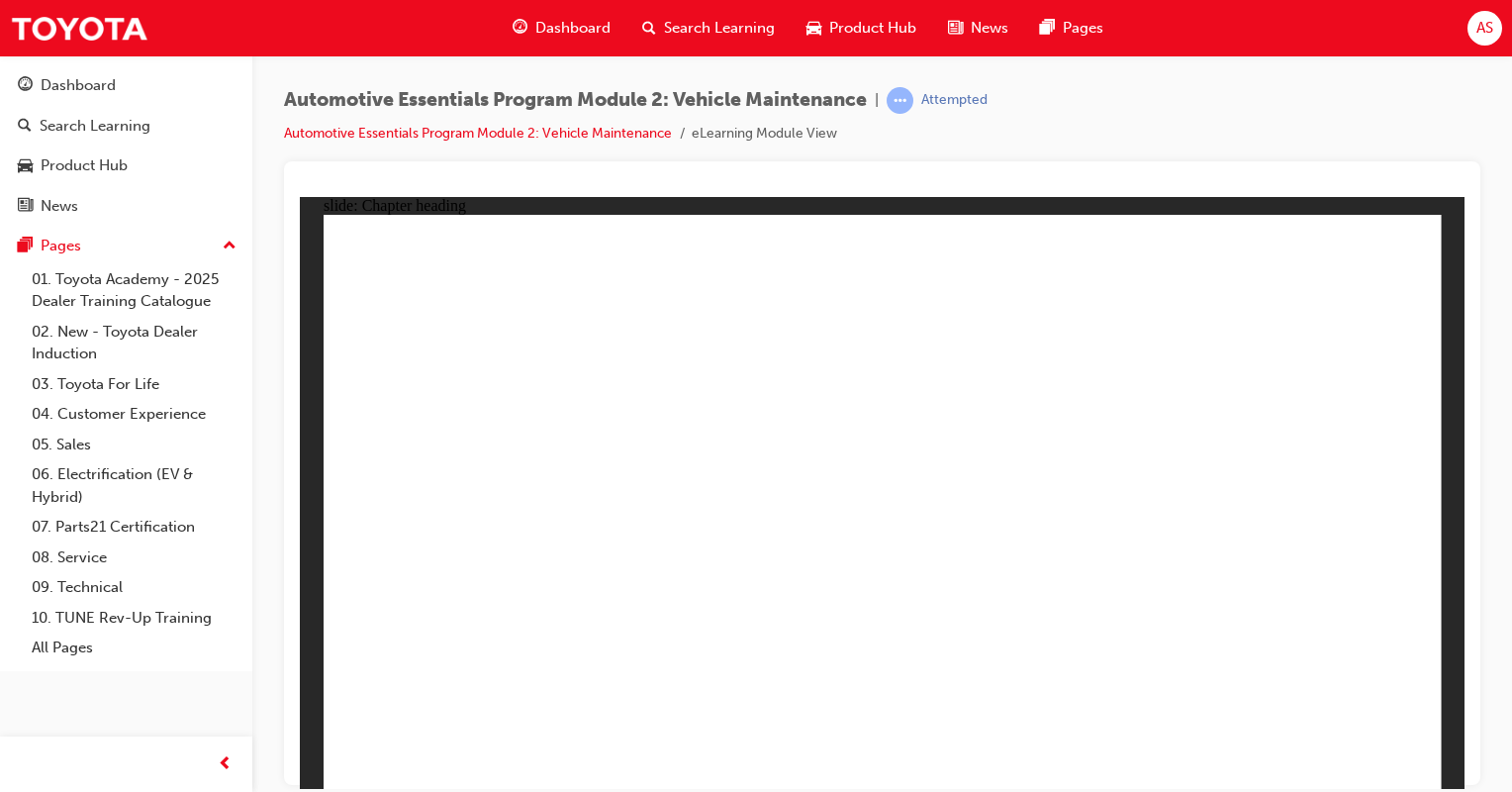 click 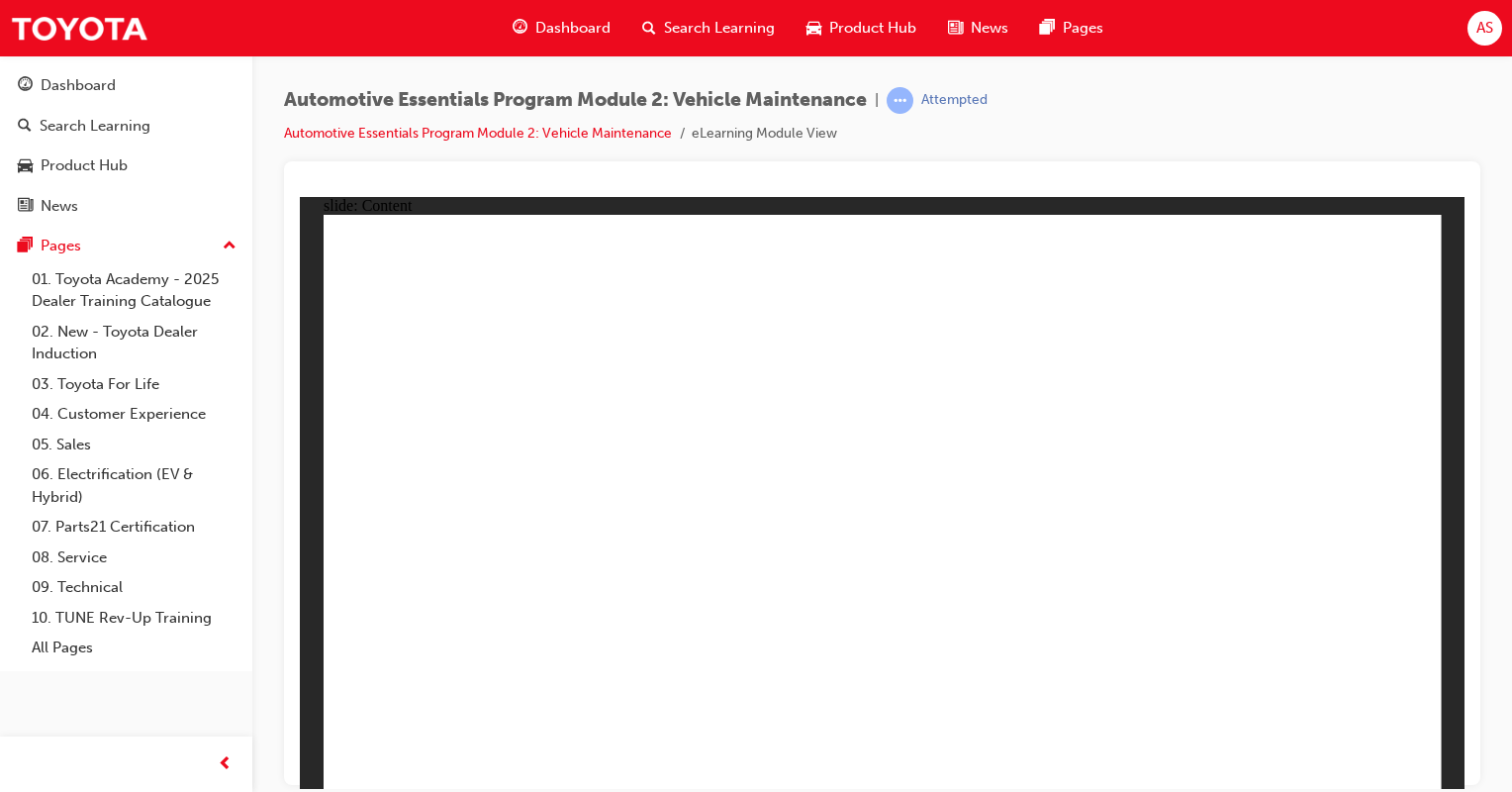 click 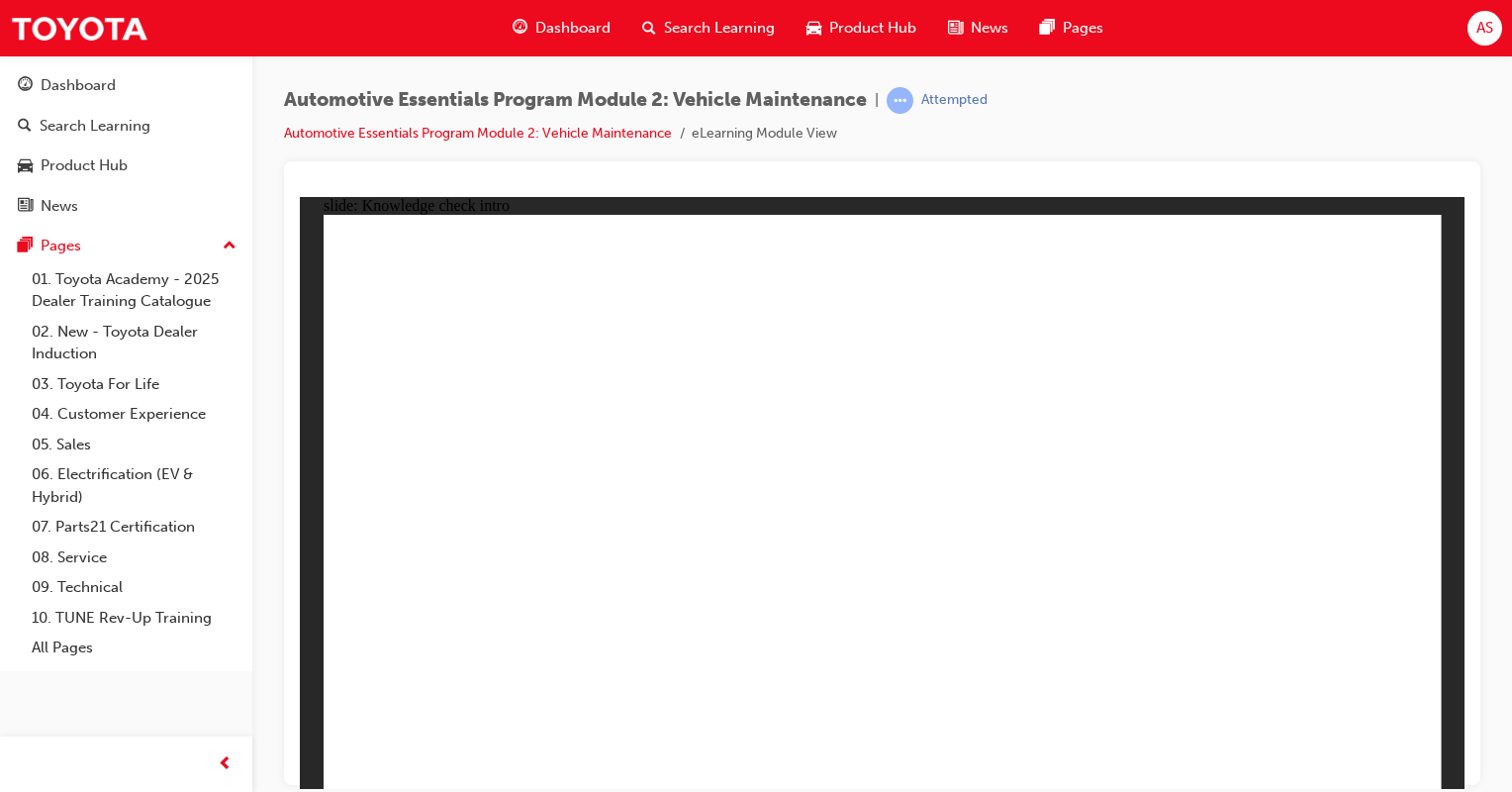 click 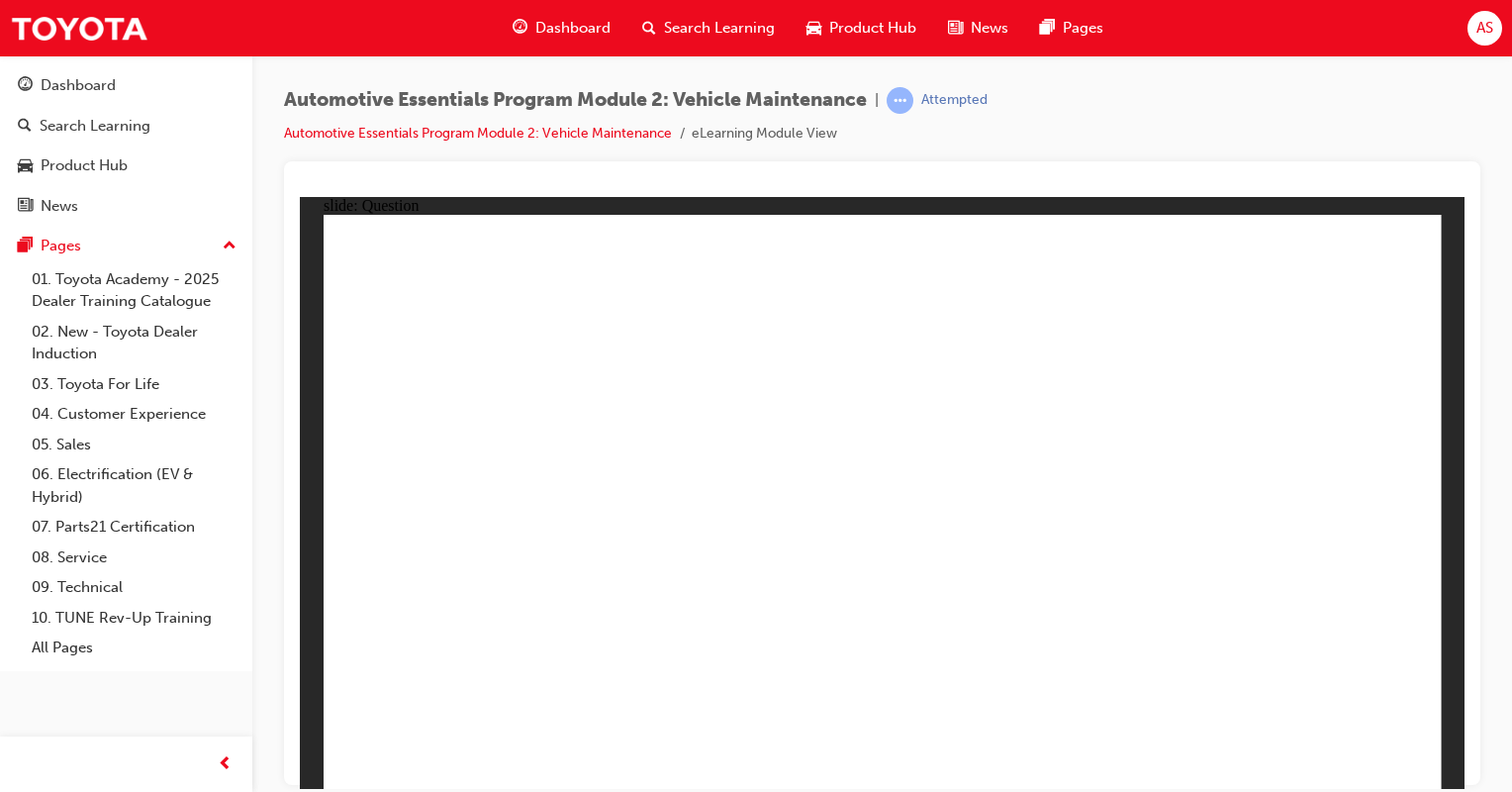 click 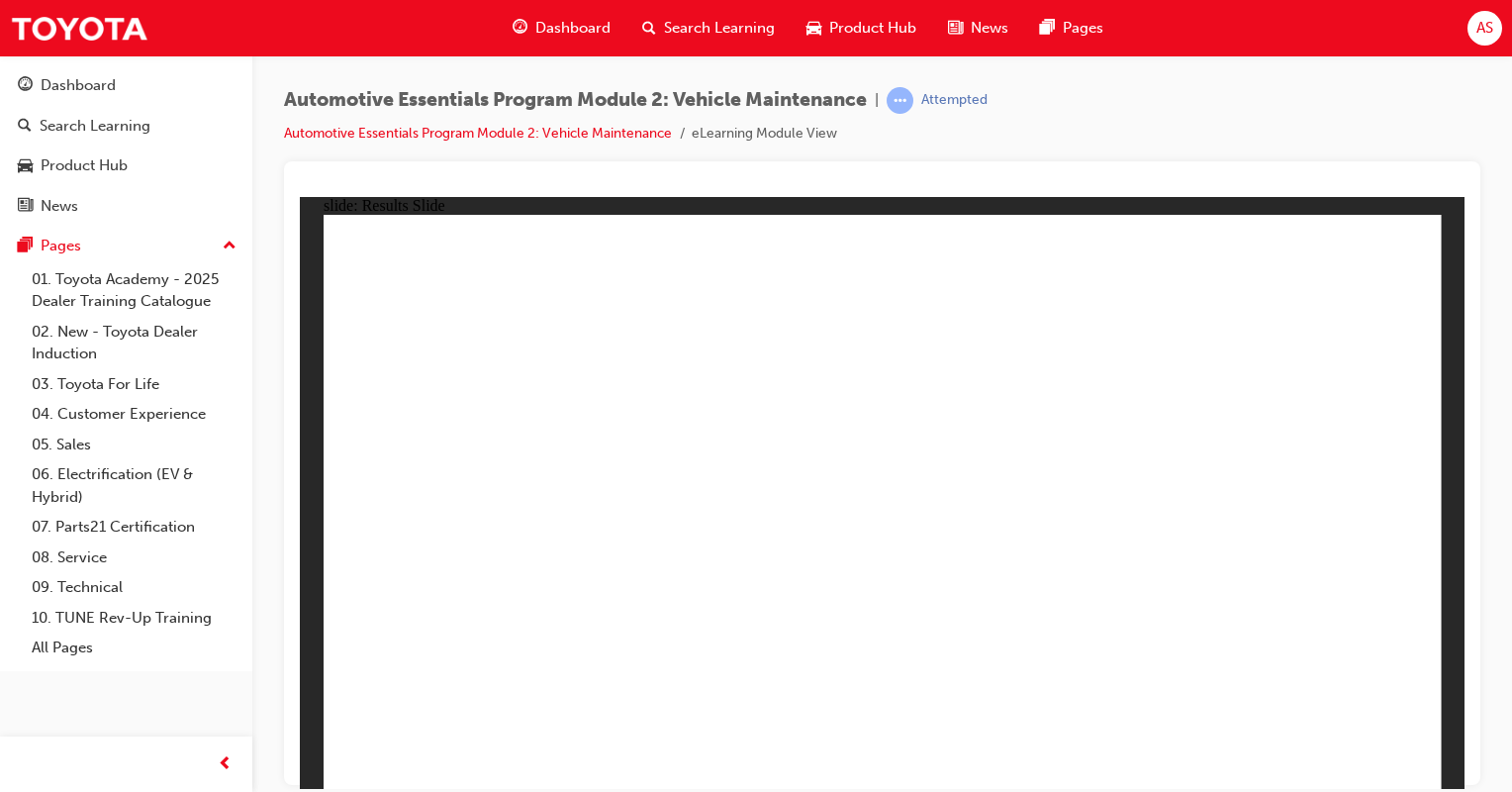 click 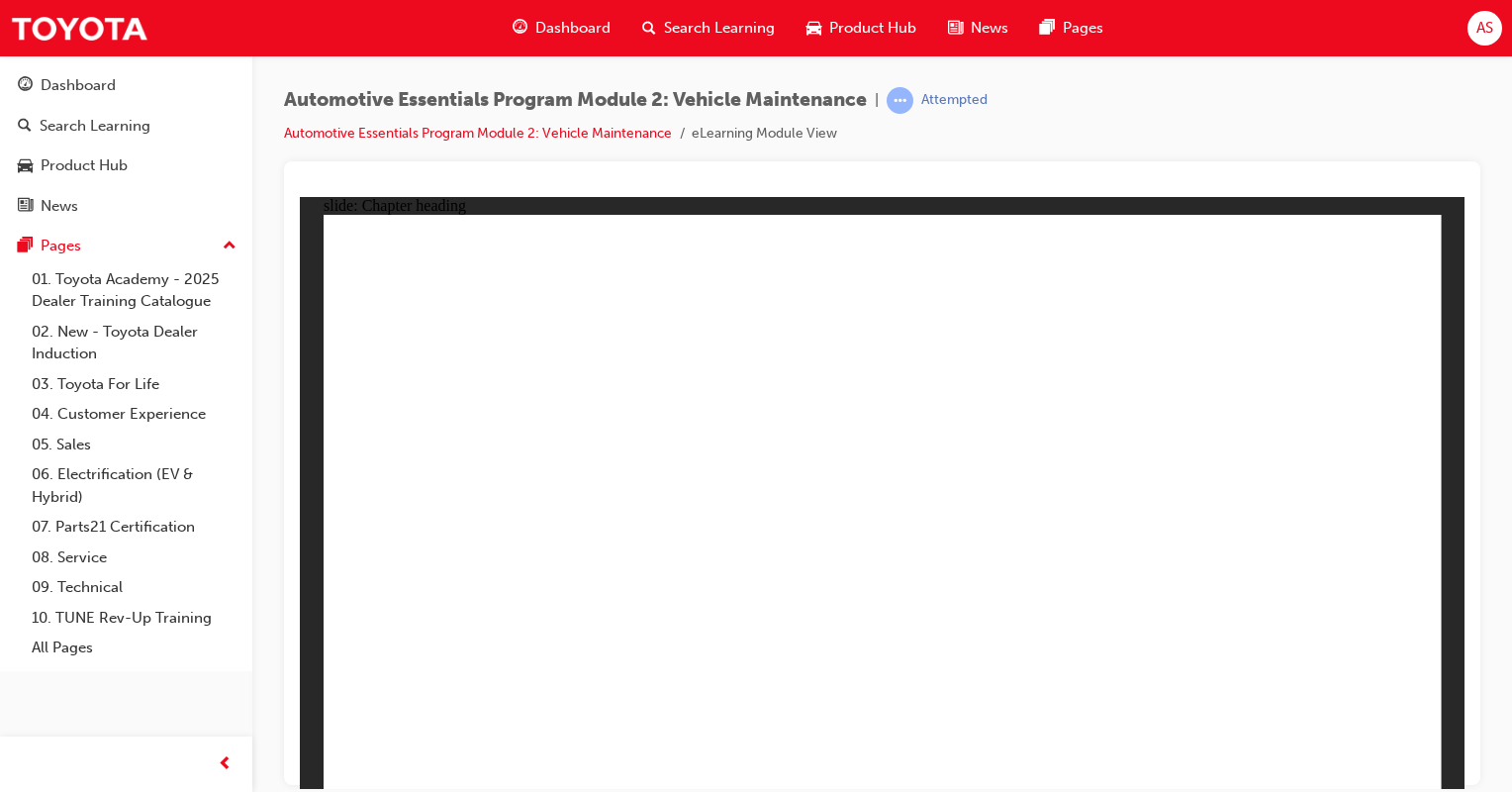 click 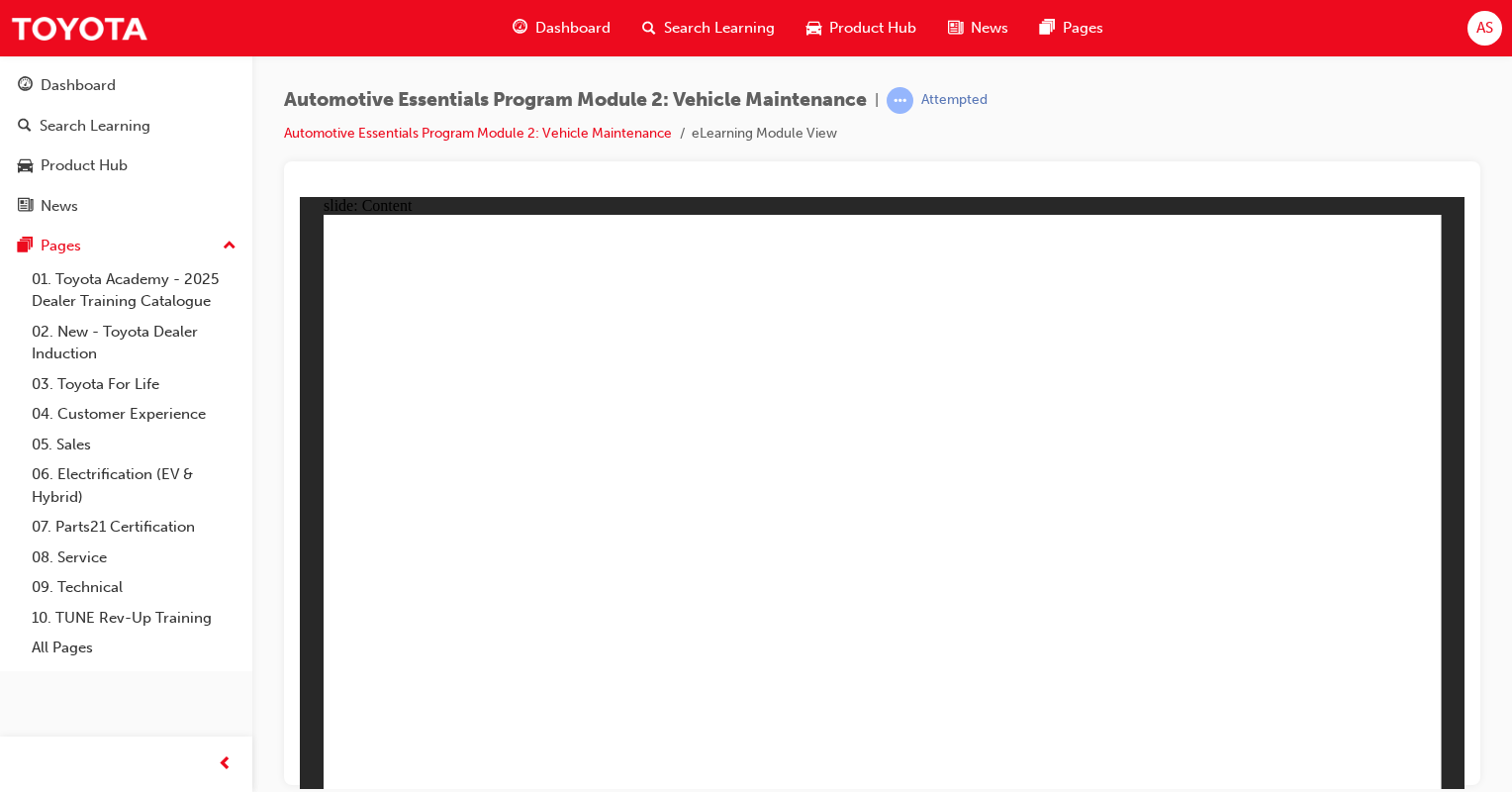 click 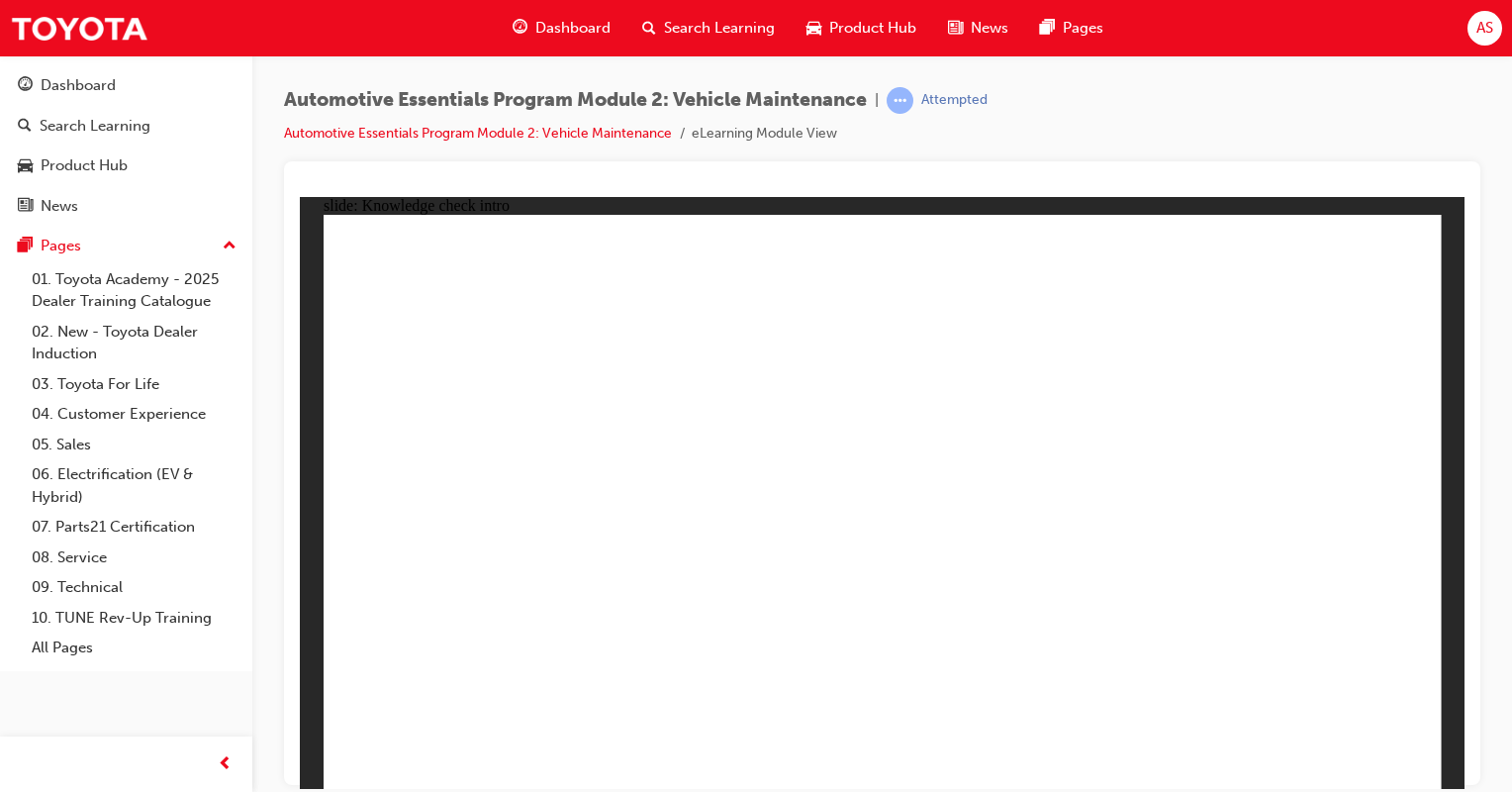 click 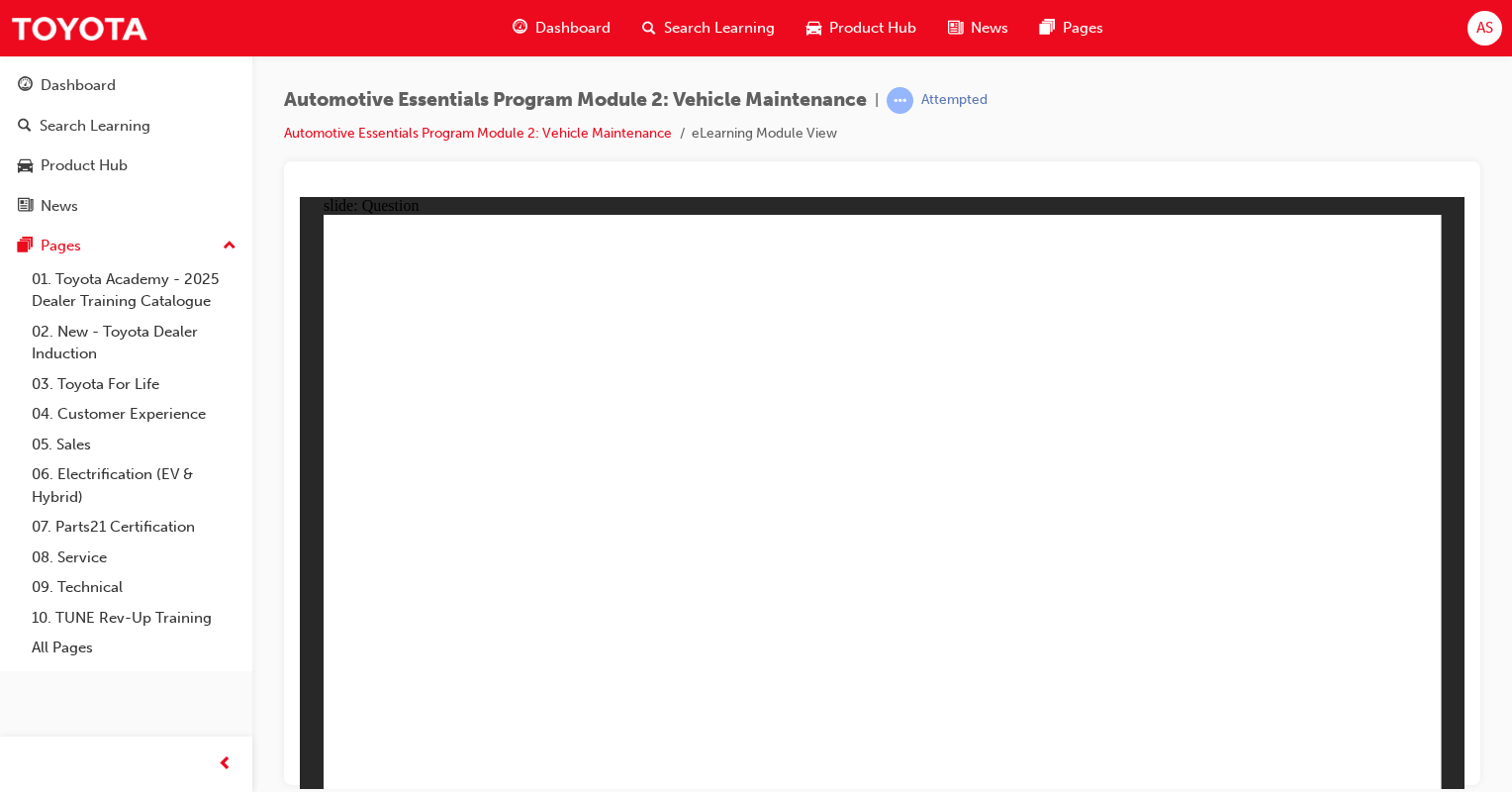 click 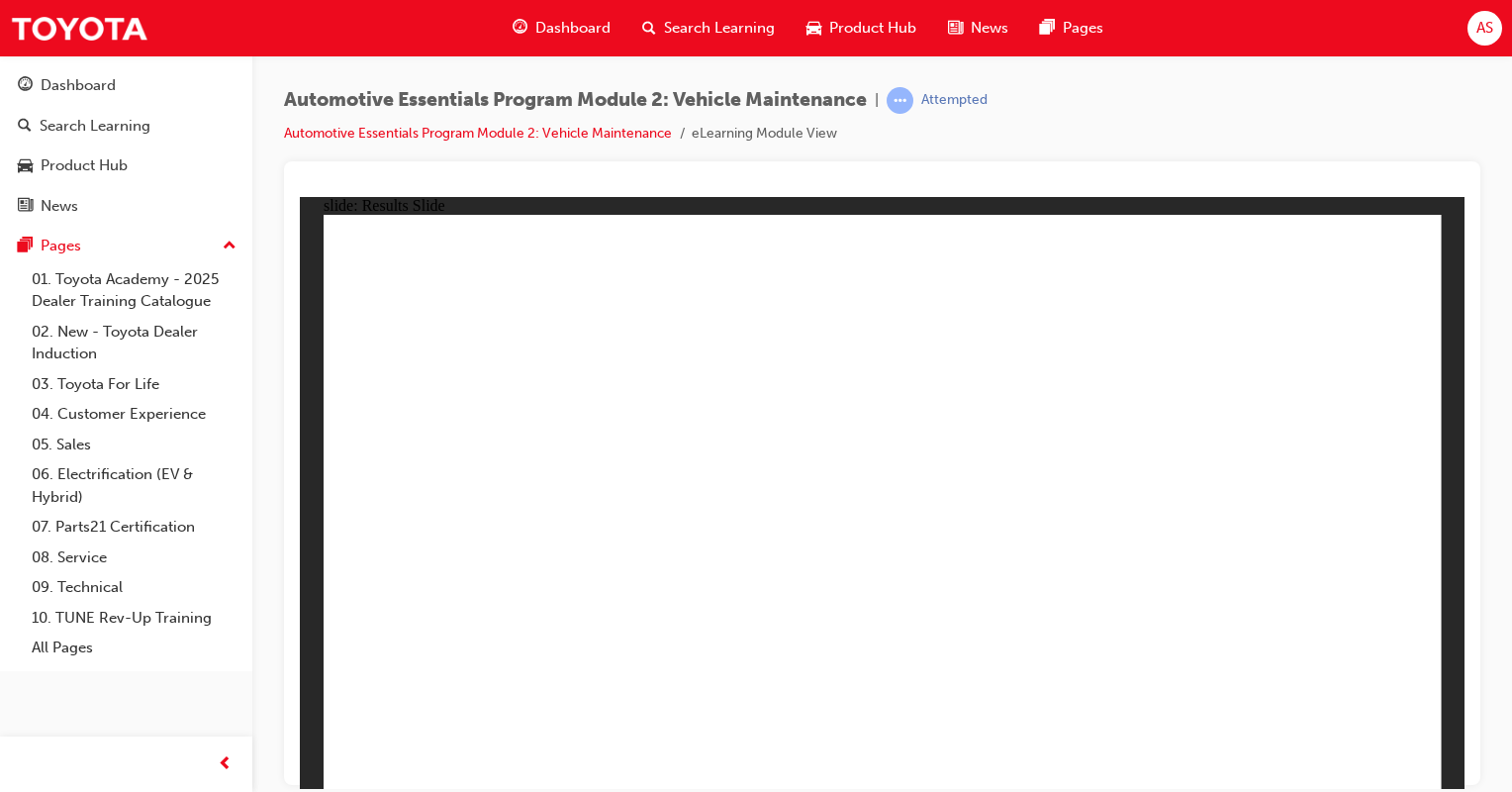 click 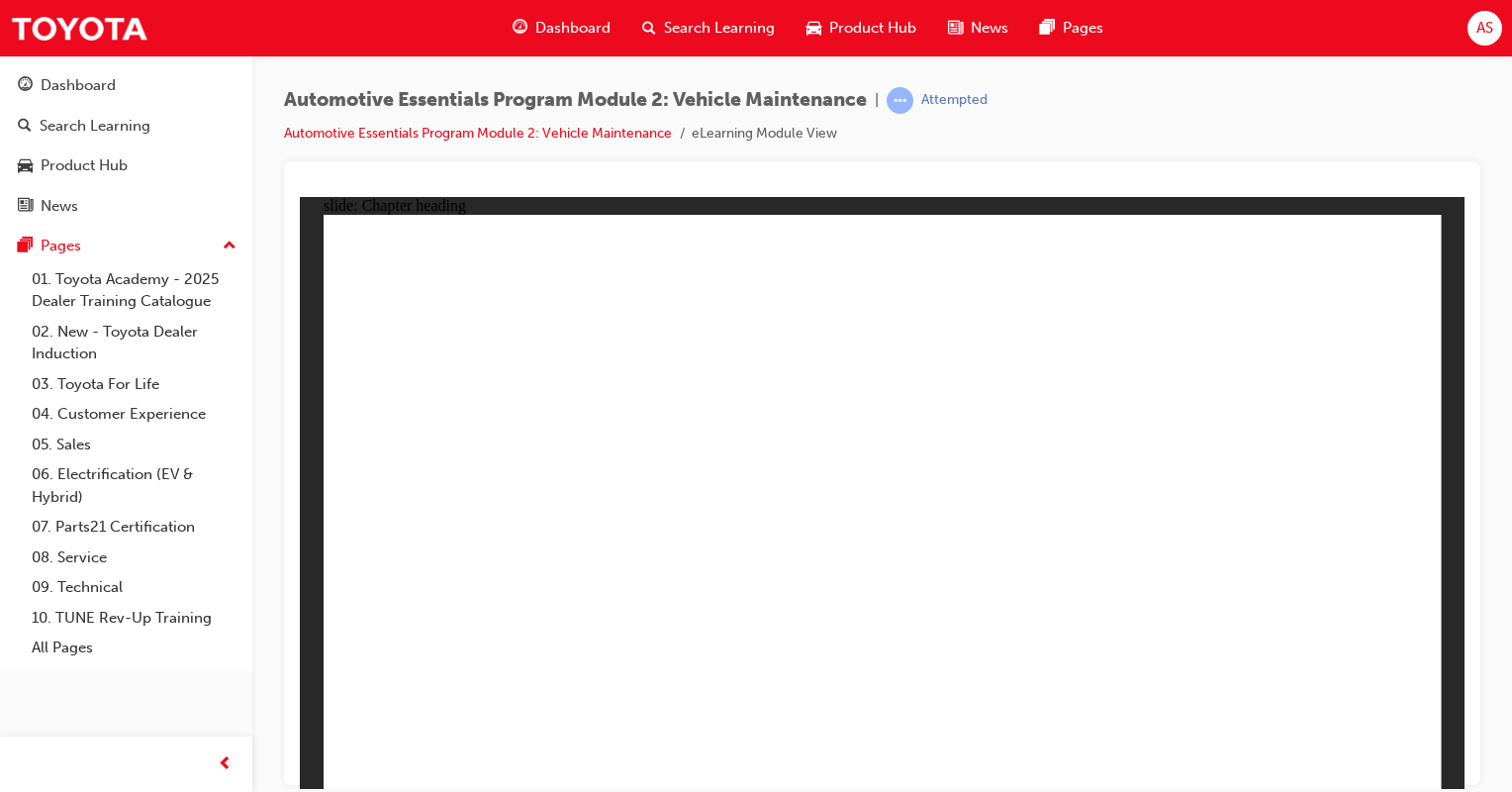 click 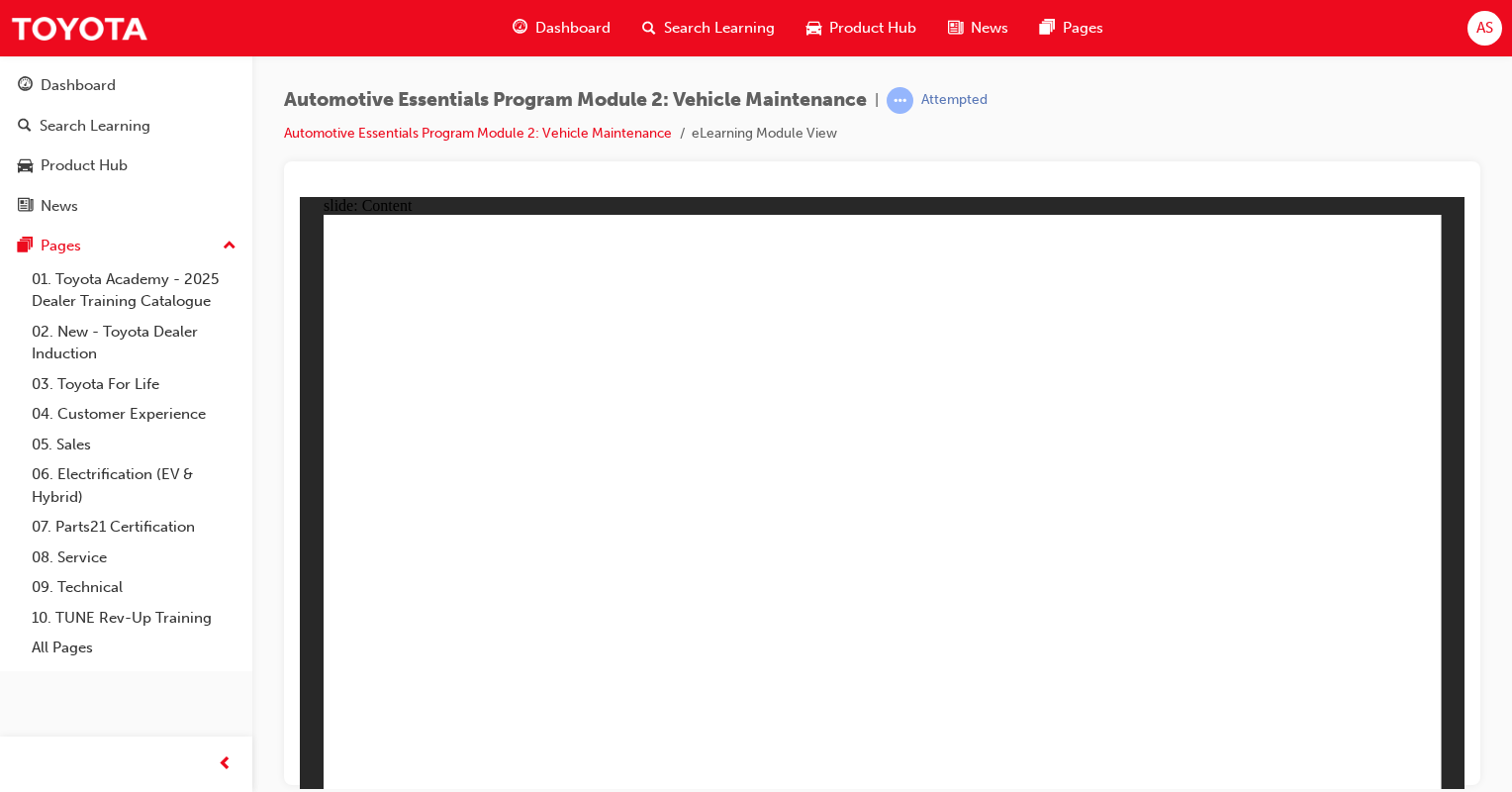 click 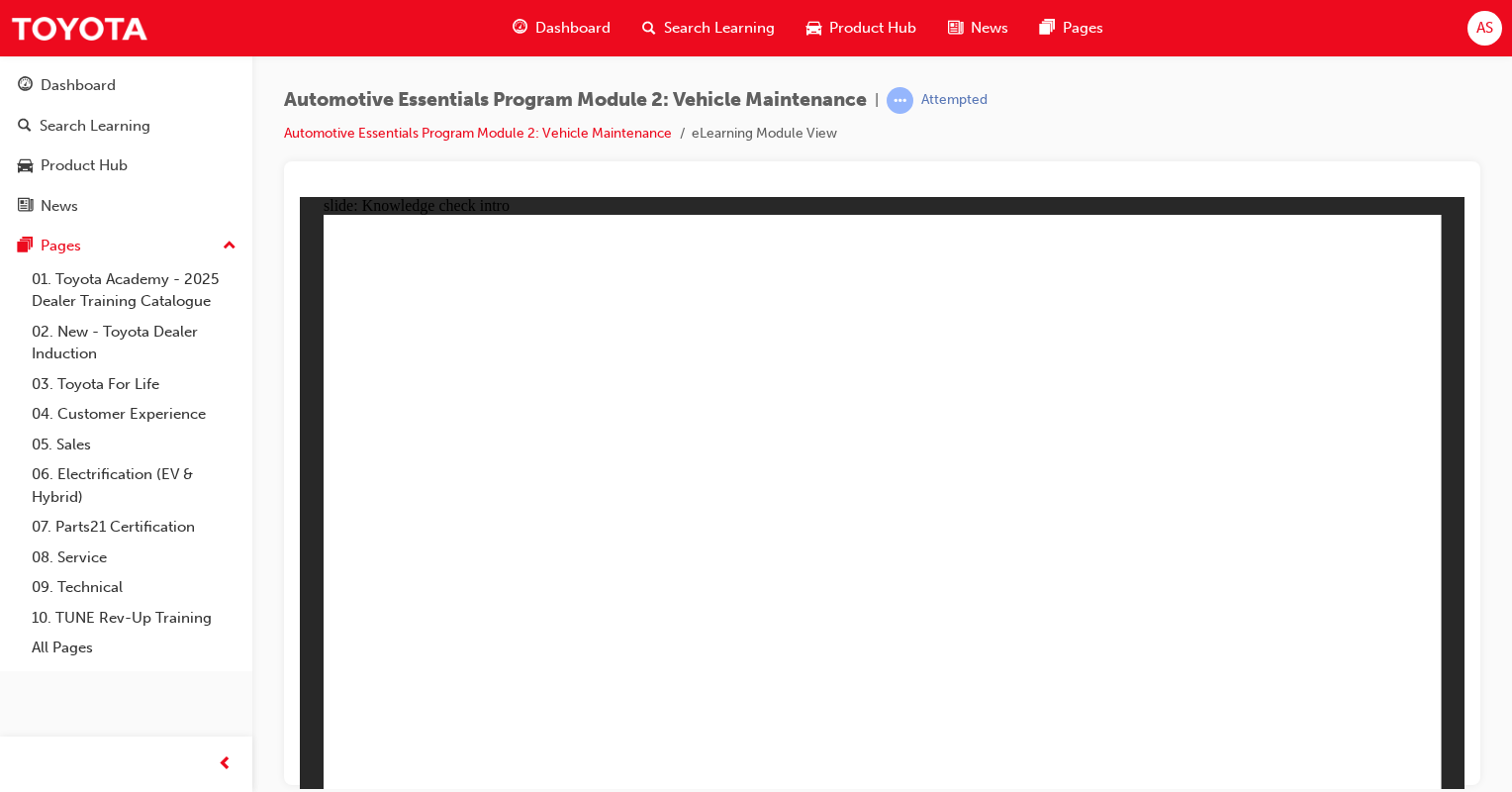 click 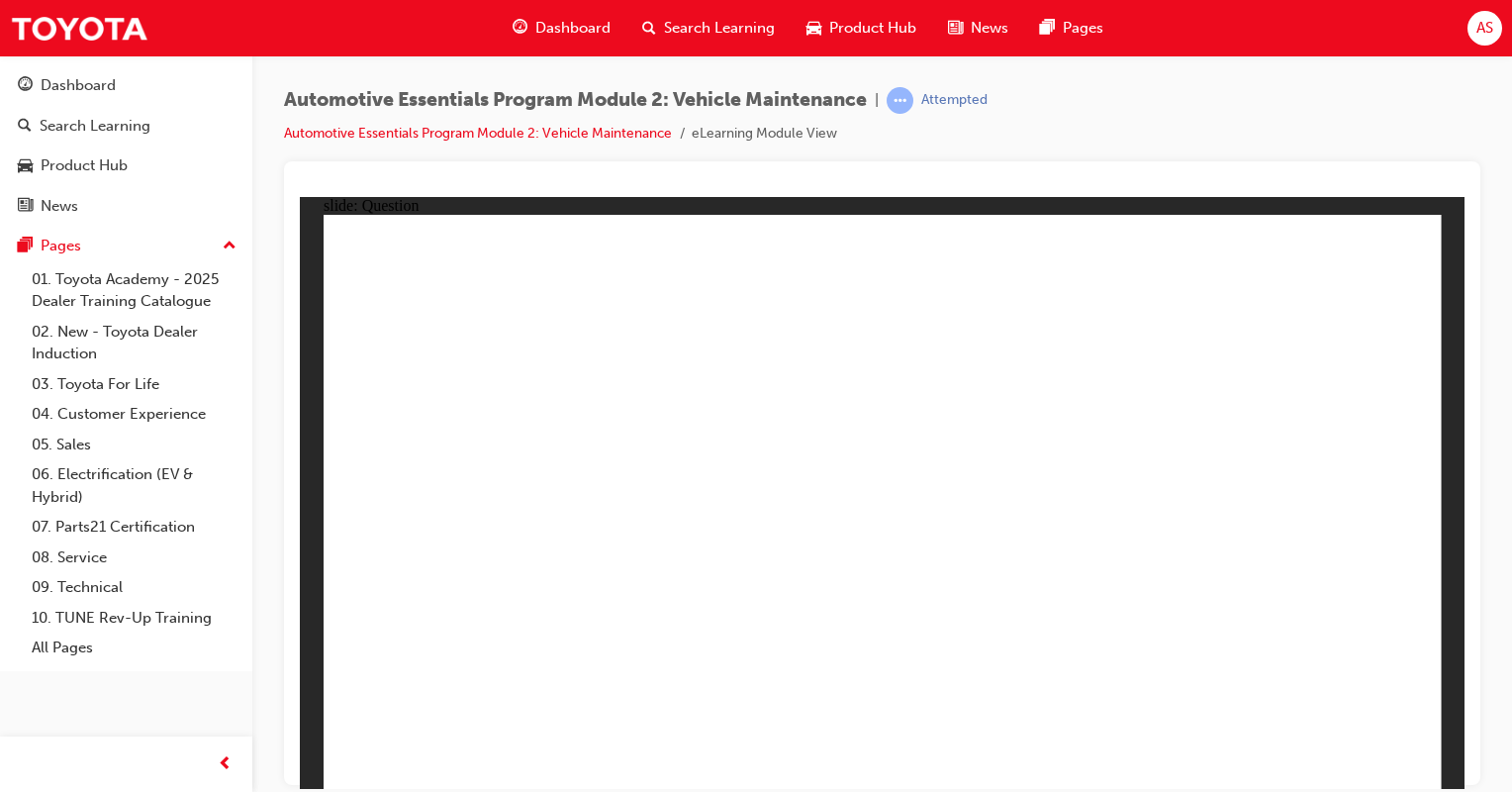 drag, startPoint x: 1009, startPoint y: 547, endPoint x: 1015, endPoint y: 568, distance: 21.84033 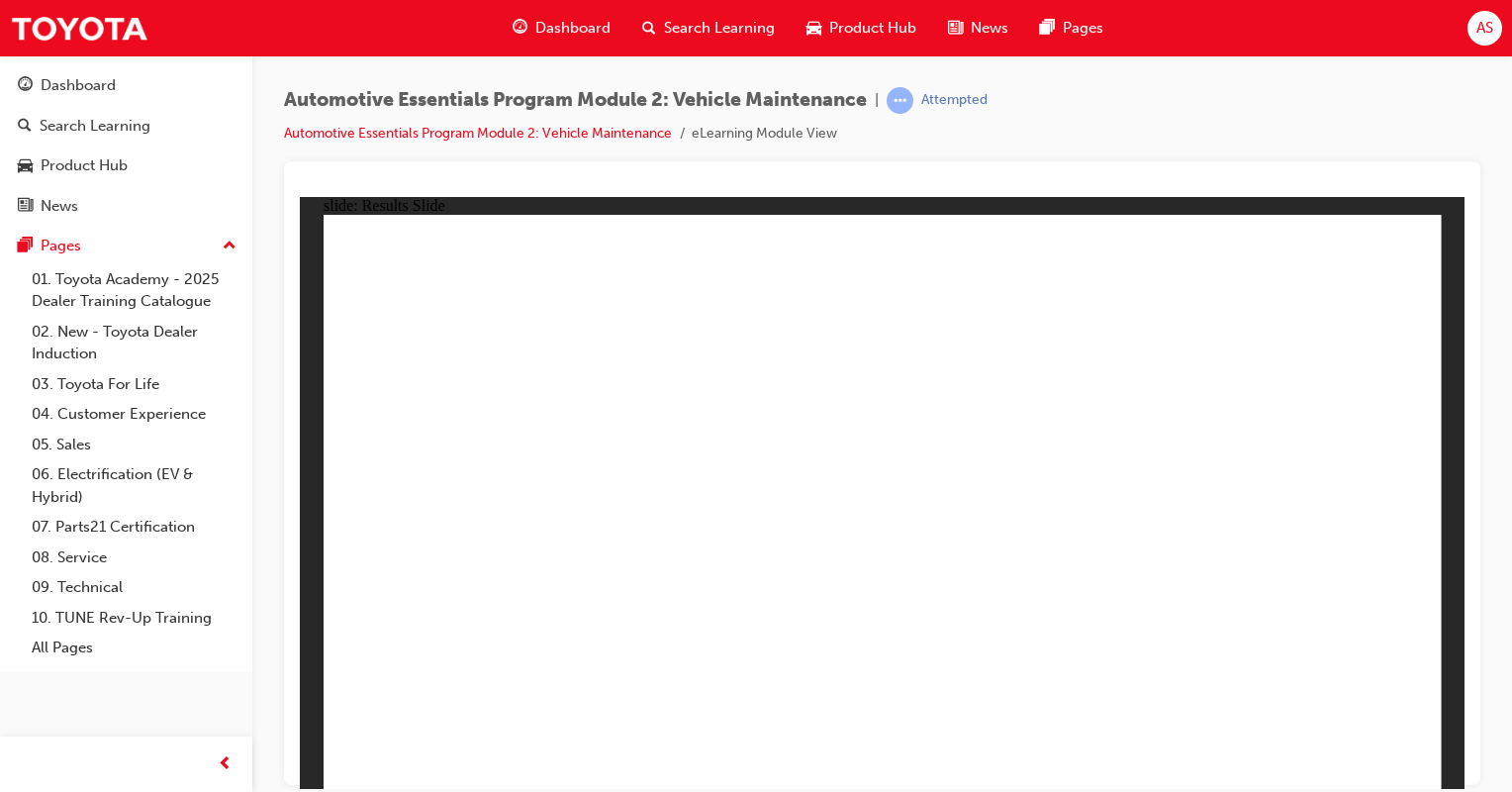 click 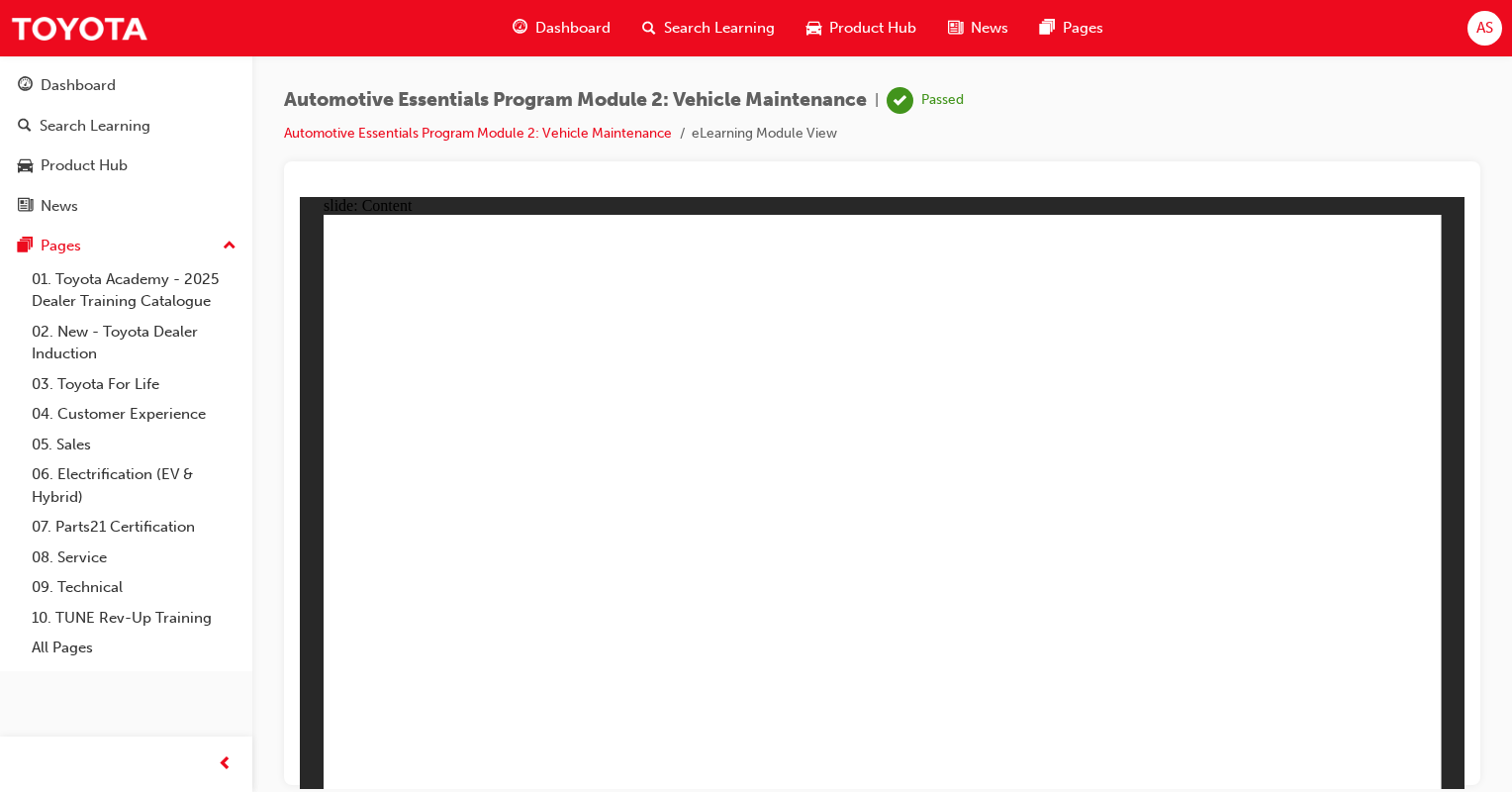 click 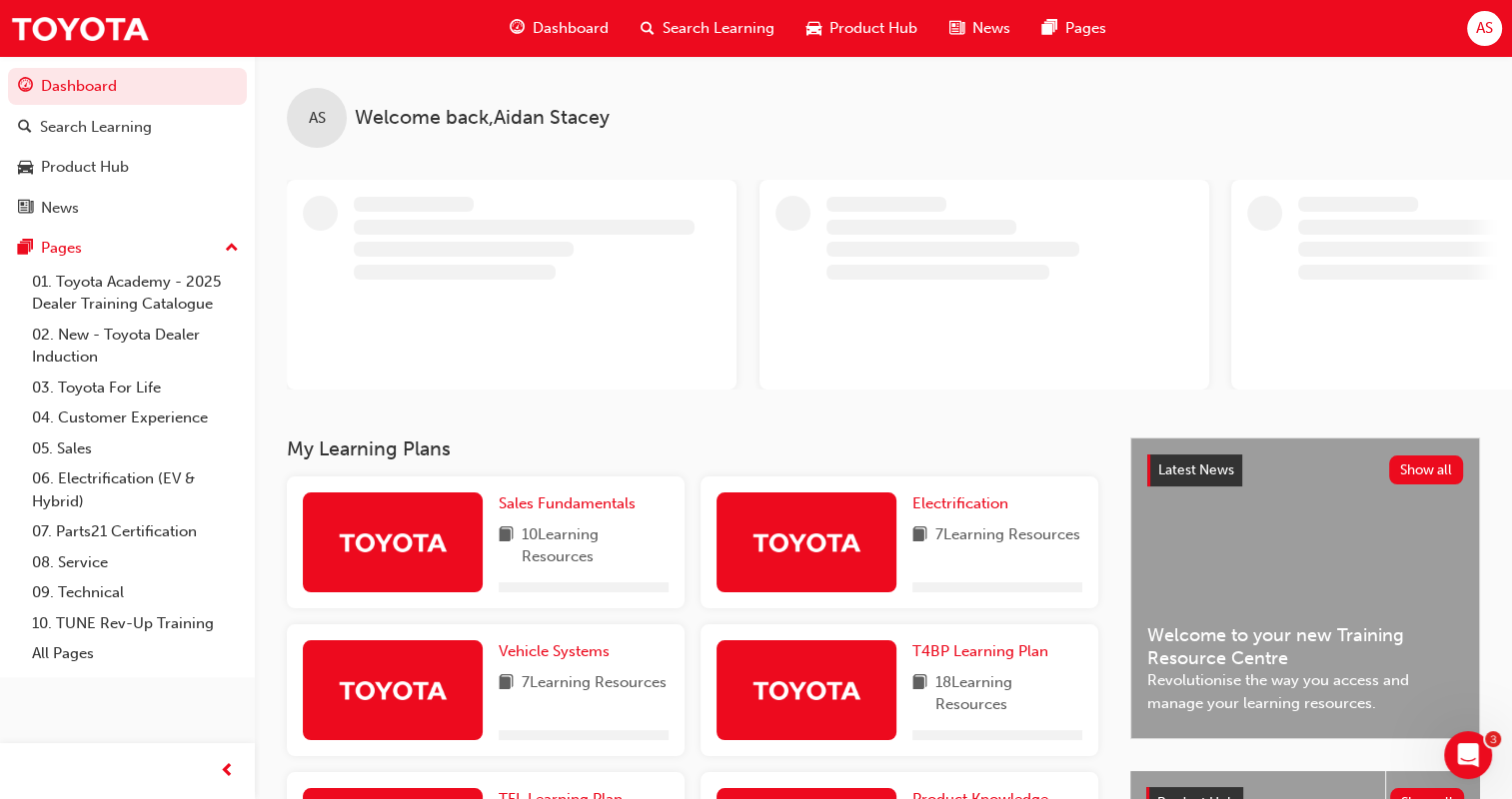 click at bounding box center (537, 285) 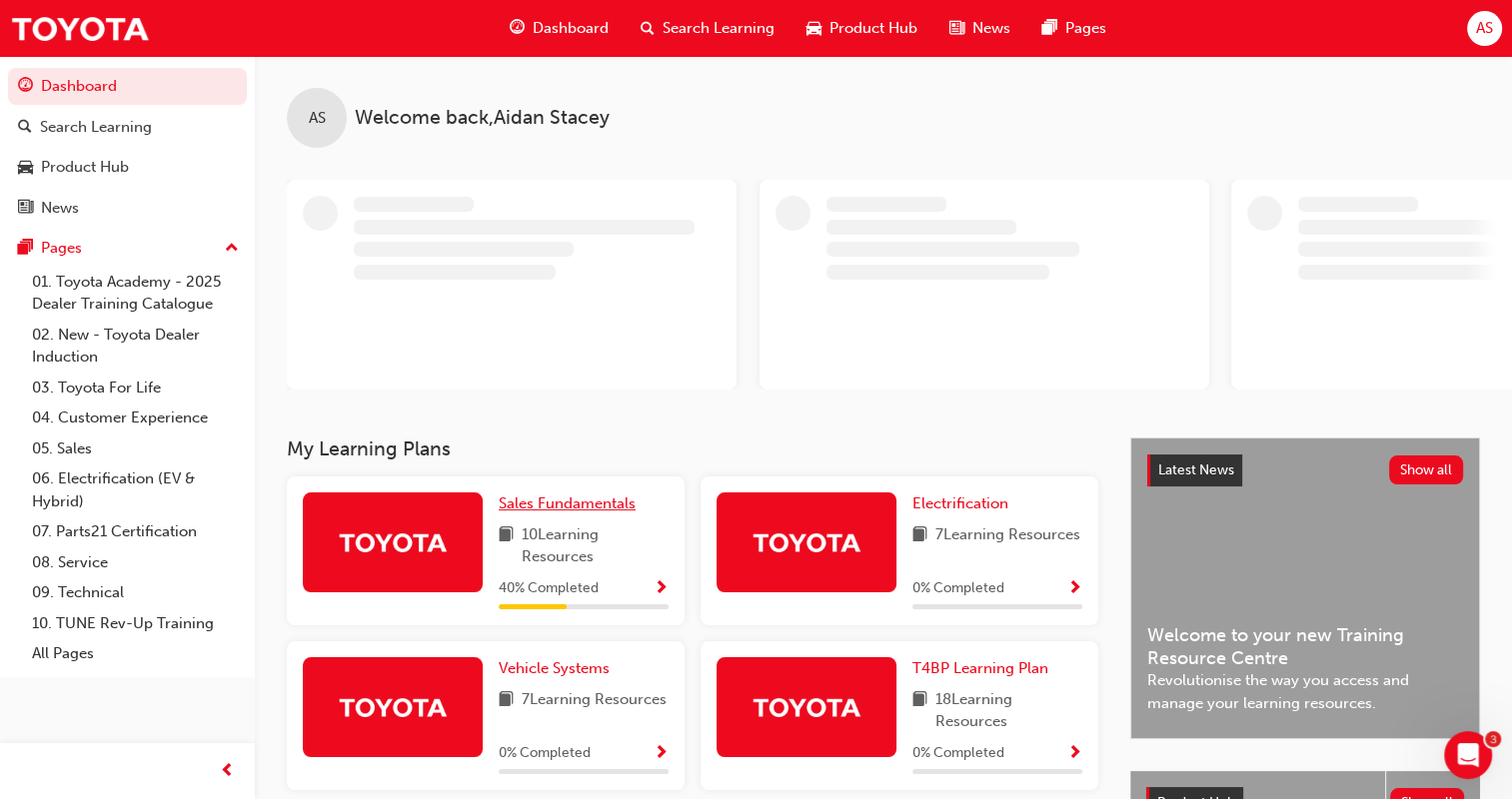 click on "Sales Fundamentals" at bounding box center [567, 503] 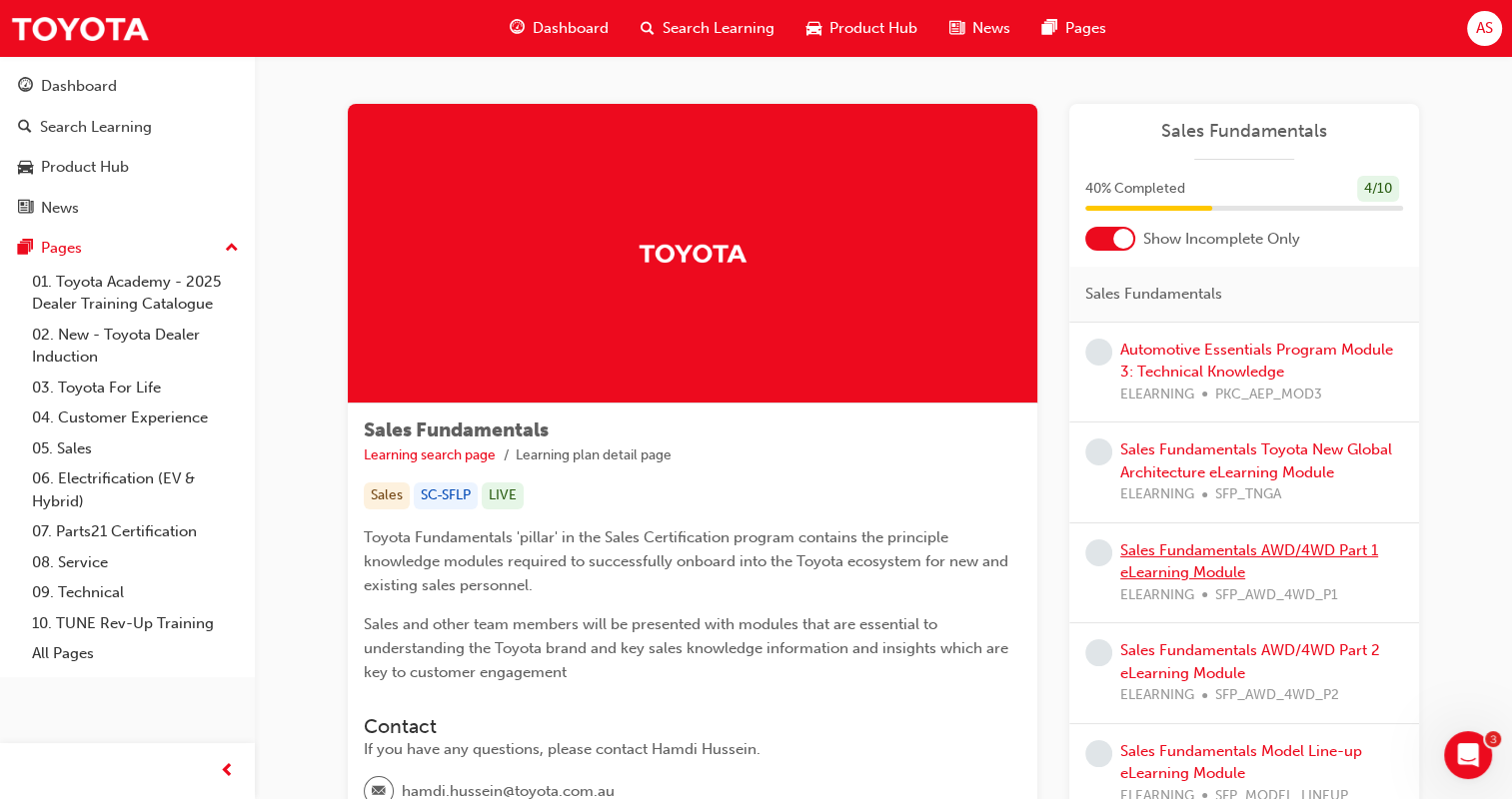 click on "Sales Fundamentals AWD/4WD Part 1 eLearning Module" at bounding box center (1249, 561) 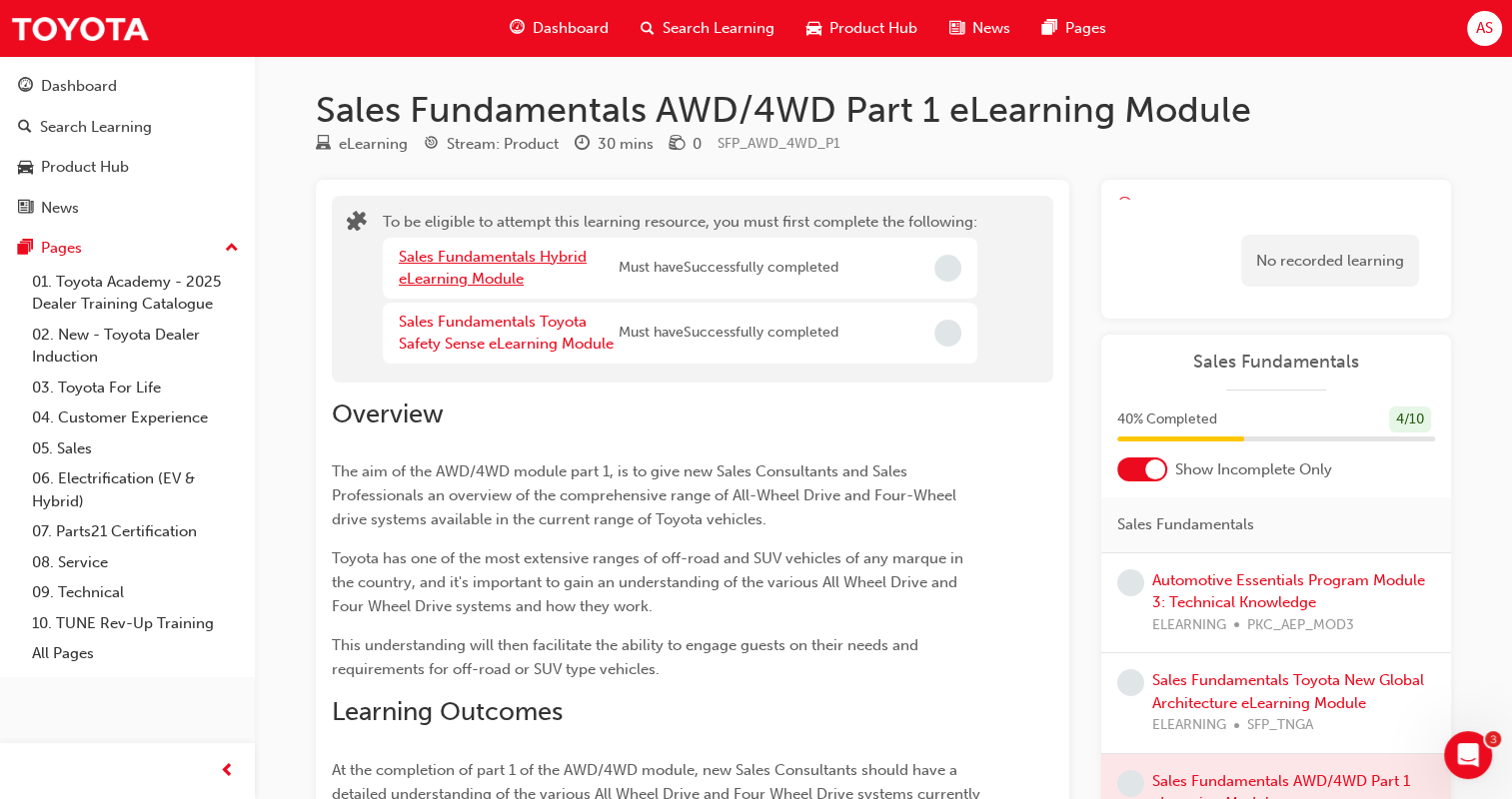 click on "Sales Fundamentals Hybrid eLearning Module" at bounding box center [493, 268] 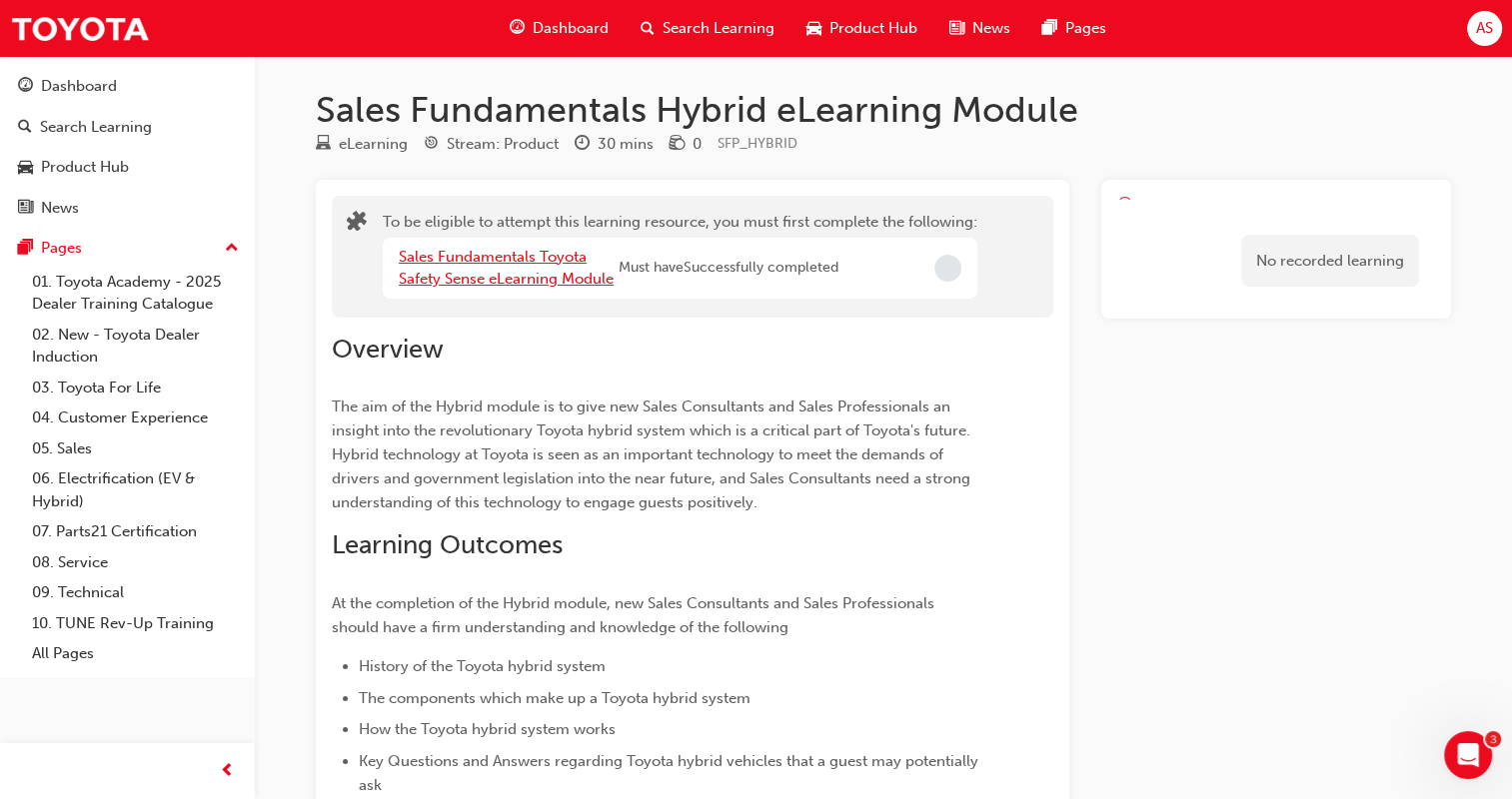 click on "Sales Fundamentals Toyota Safety Sense eLearning Module" at bounding box center [506, 268] 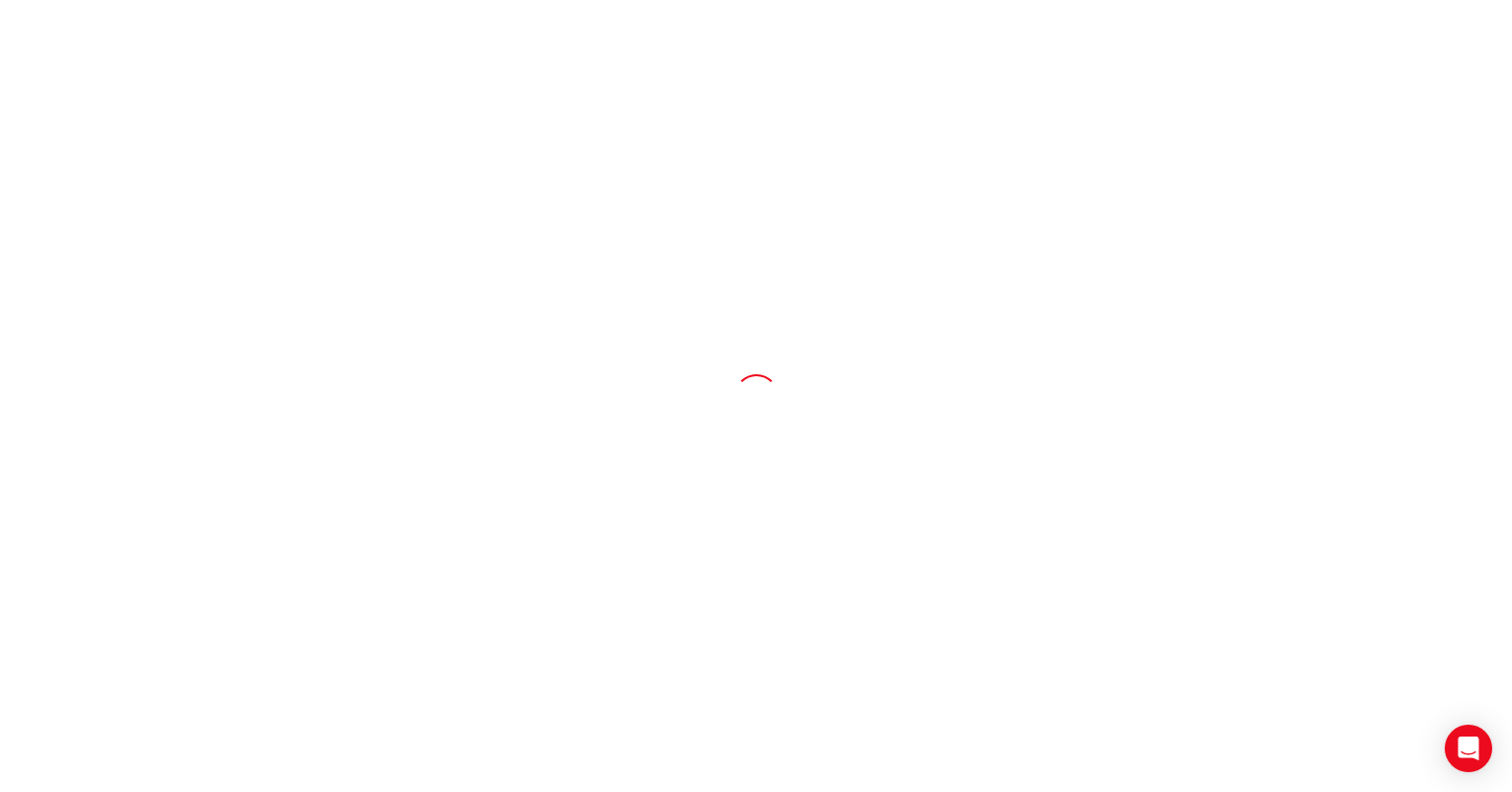 scroll, scrollTop: 0, scrollLeft: 0, axis: both 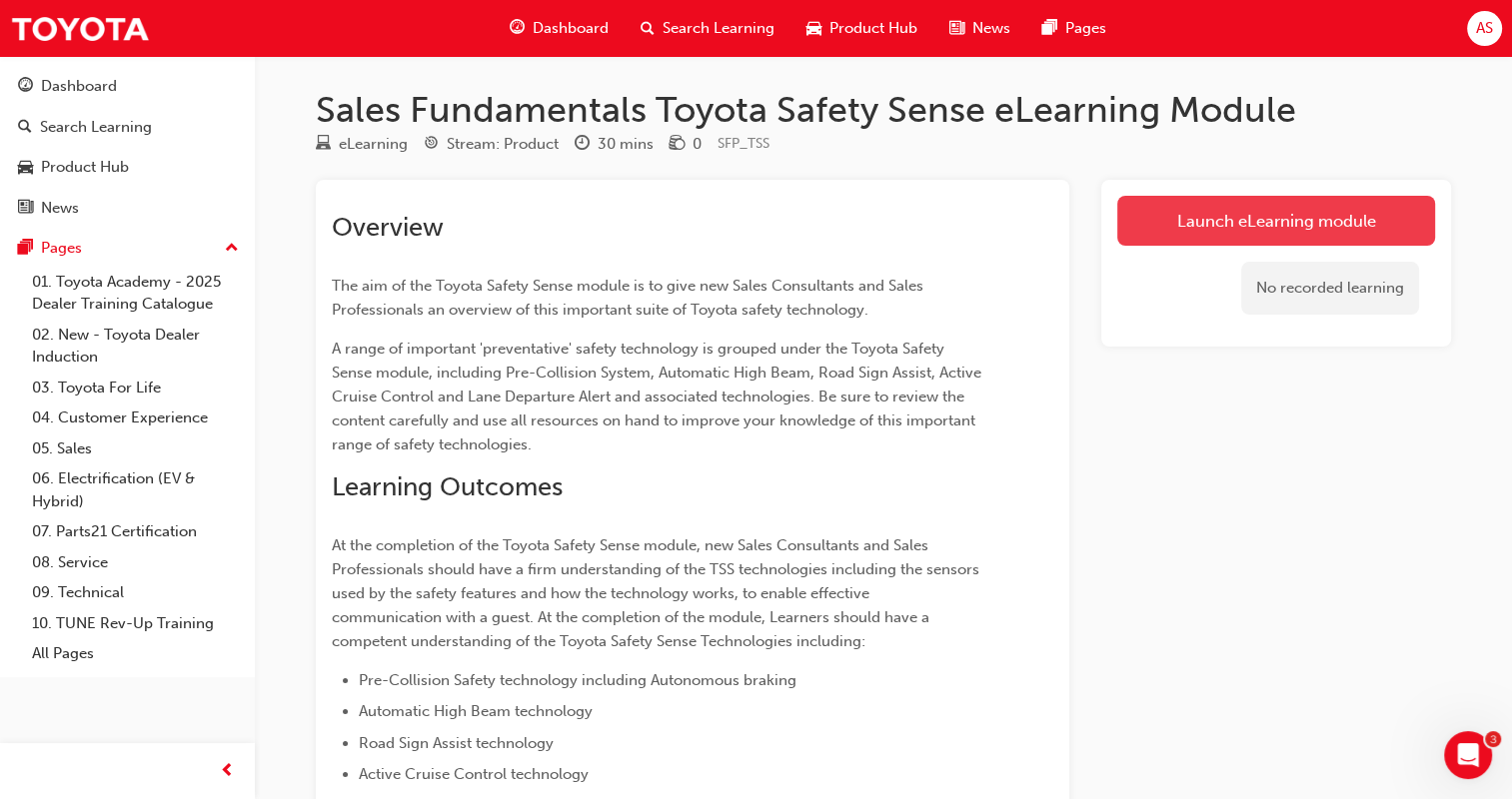 click on "Launch eLearning module" at bounding box center [1276, 221] 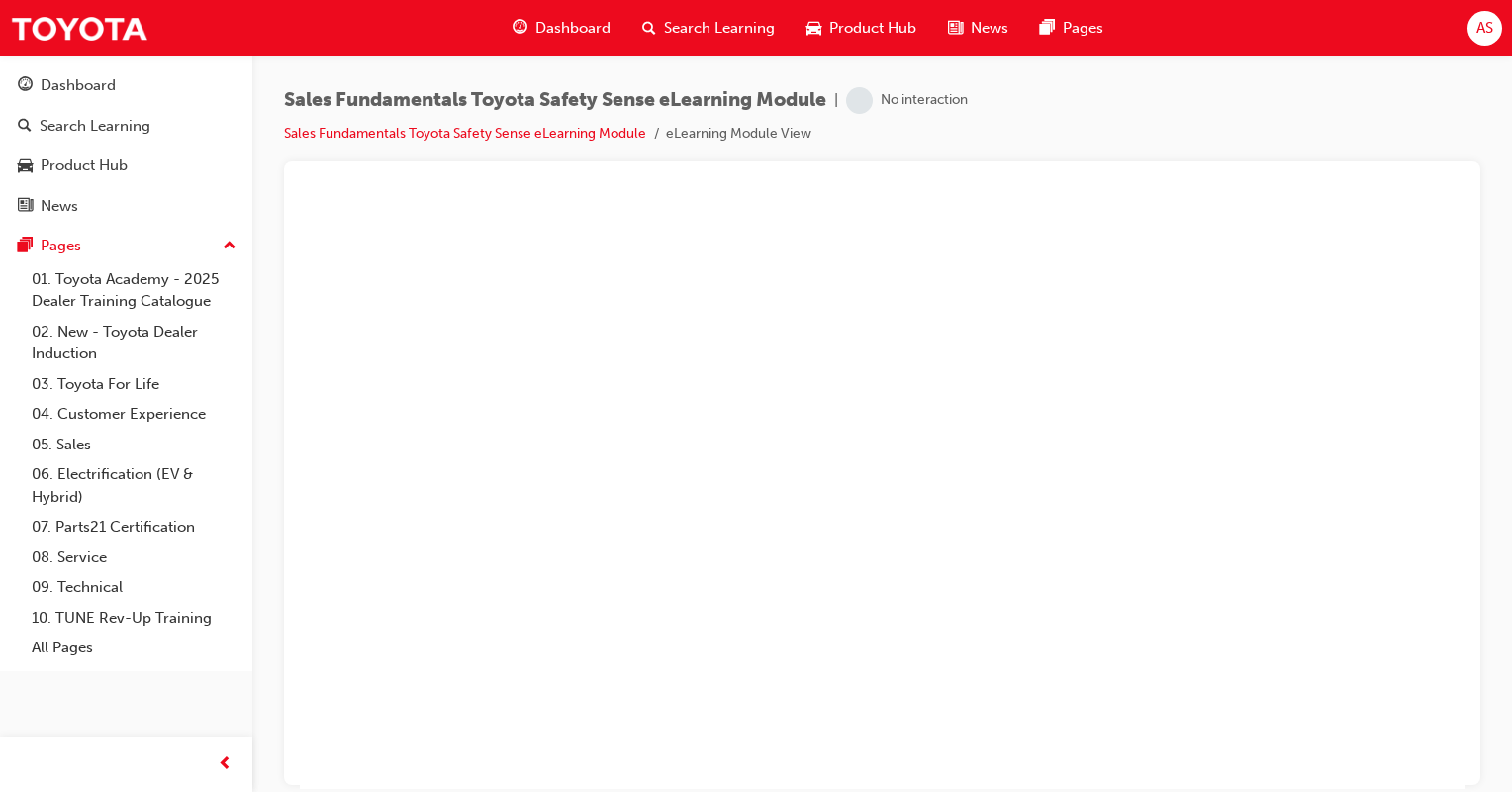 scroll, scrollTop: 0, scrollLeft: 0, axis: both 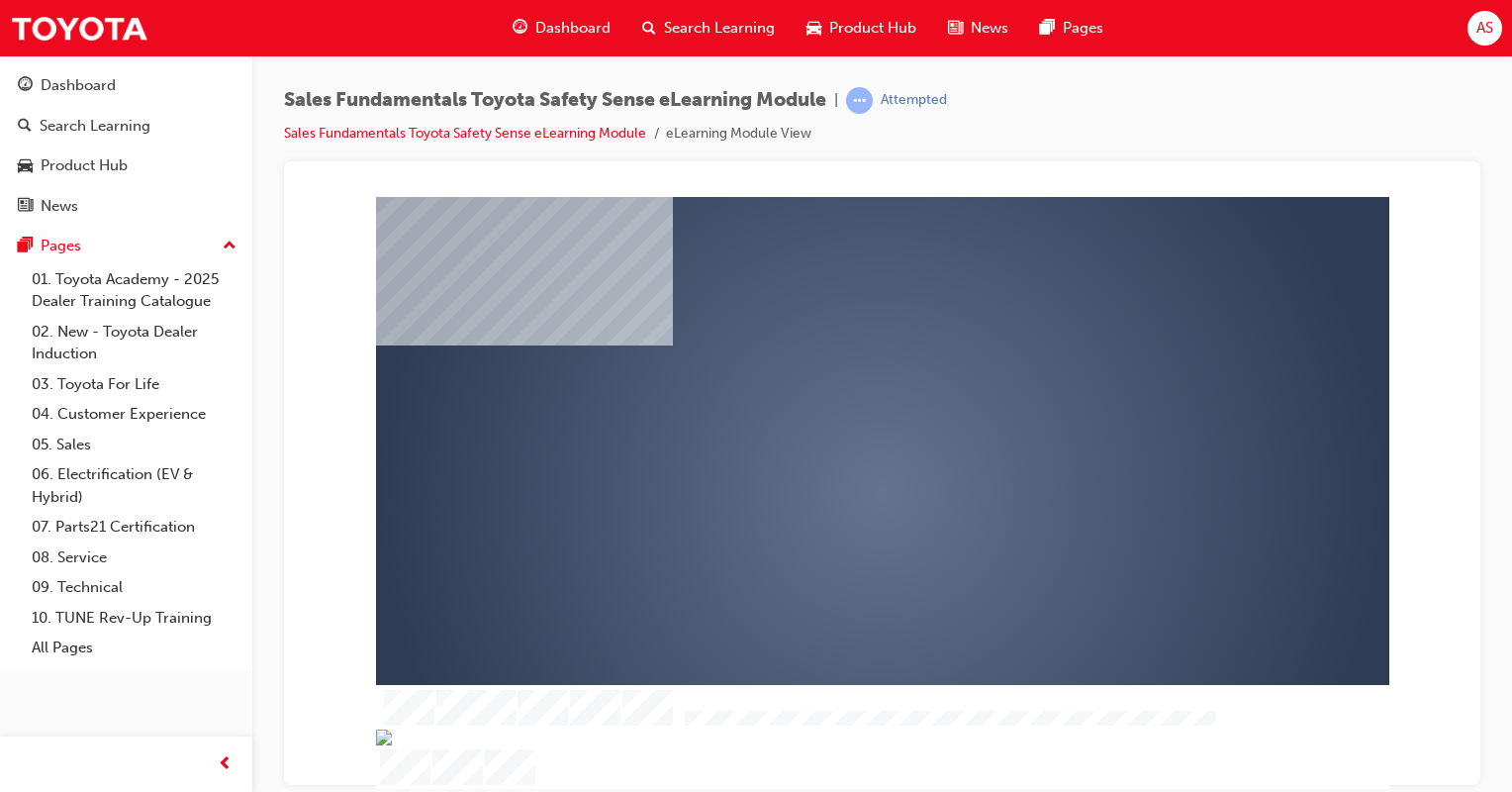 click at bounding box center (825, 435) 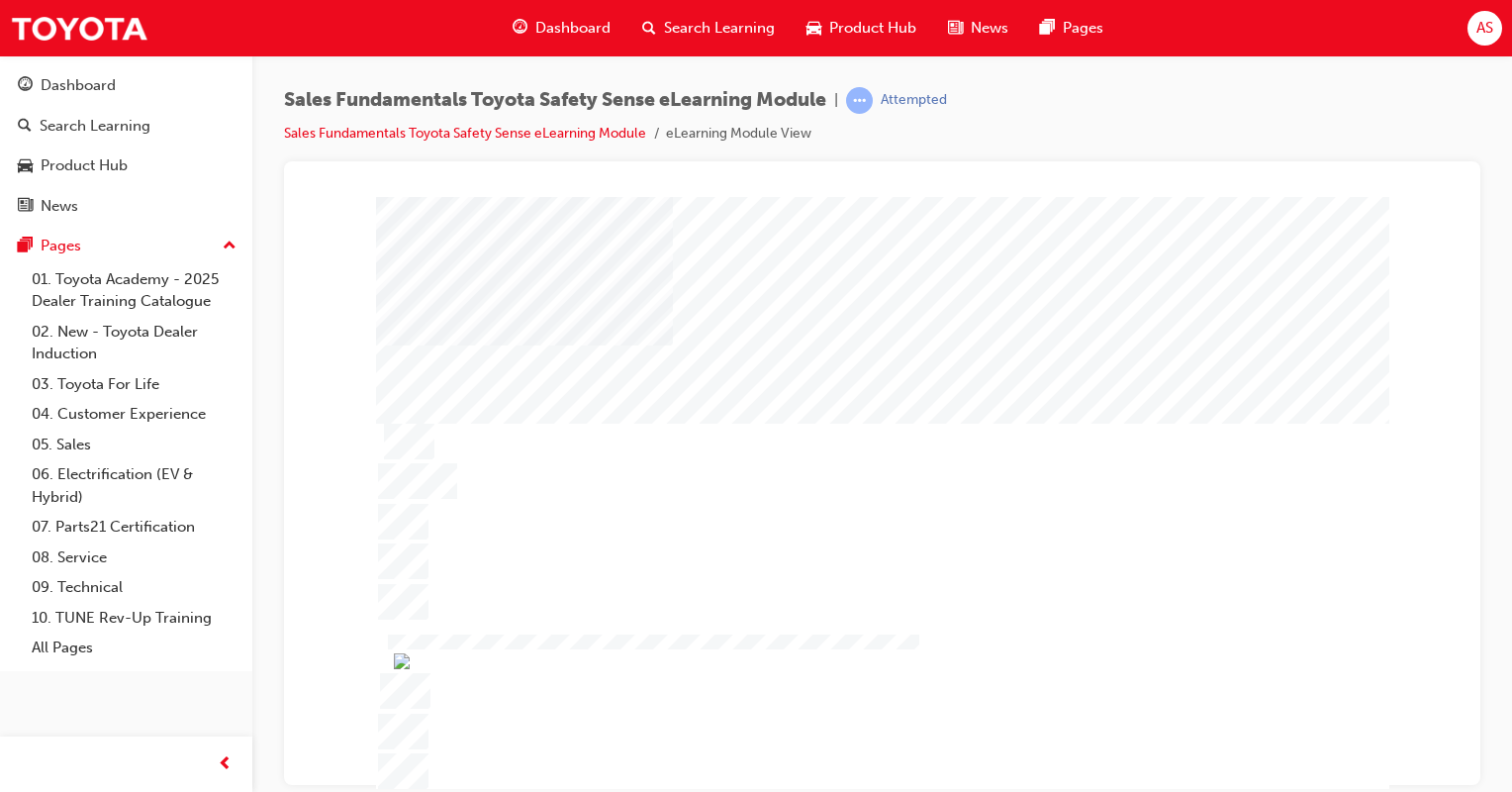 click at bounding box center [882, 492] 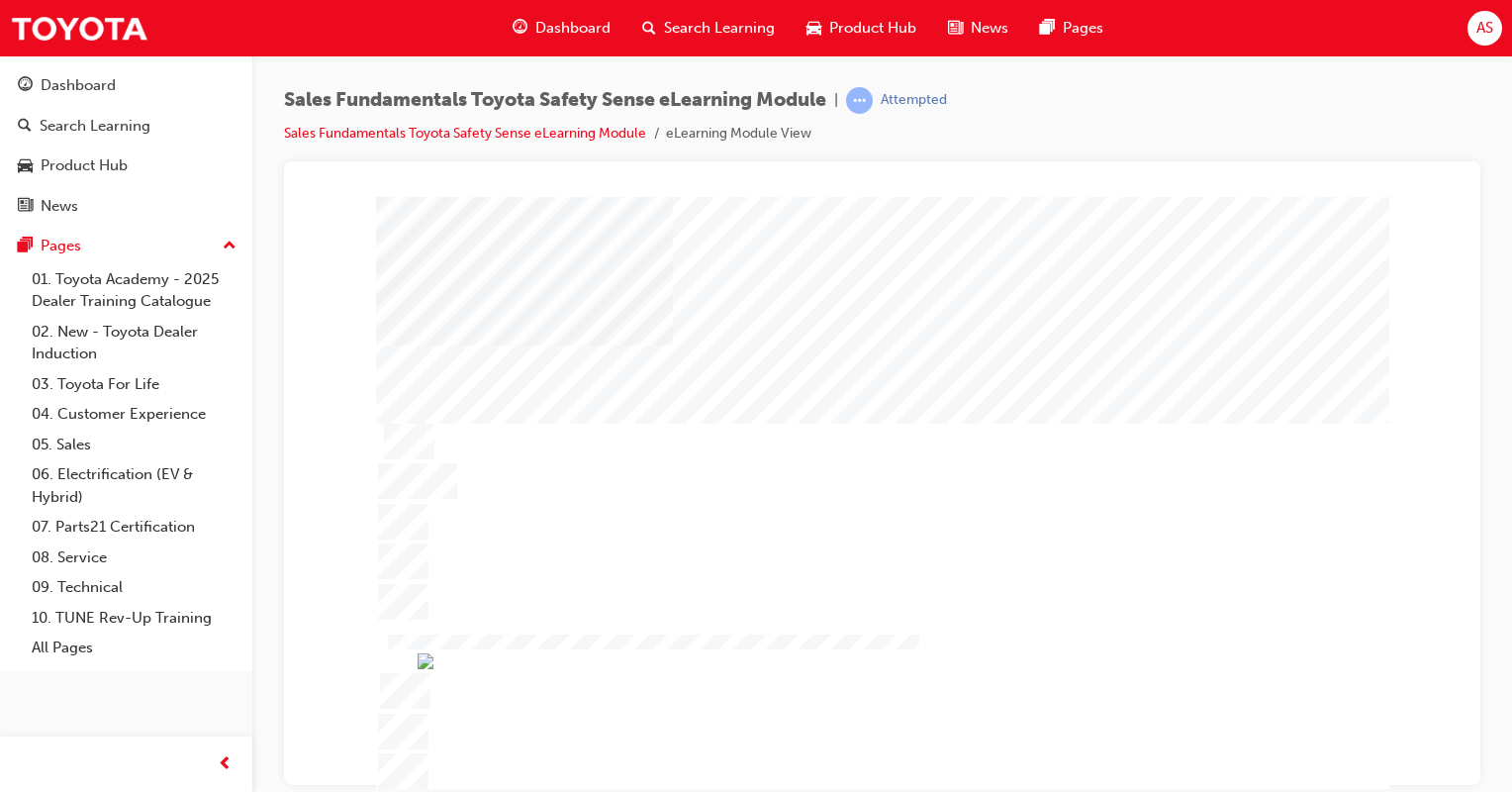 drag, startPoint x: 294, startPoint y: 356, endPoint x: 261, endPoint y: 345, distance: 34.7851 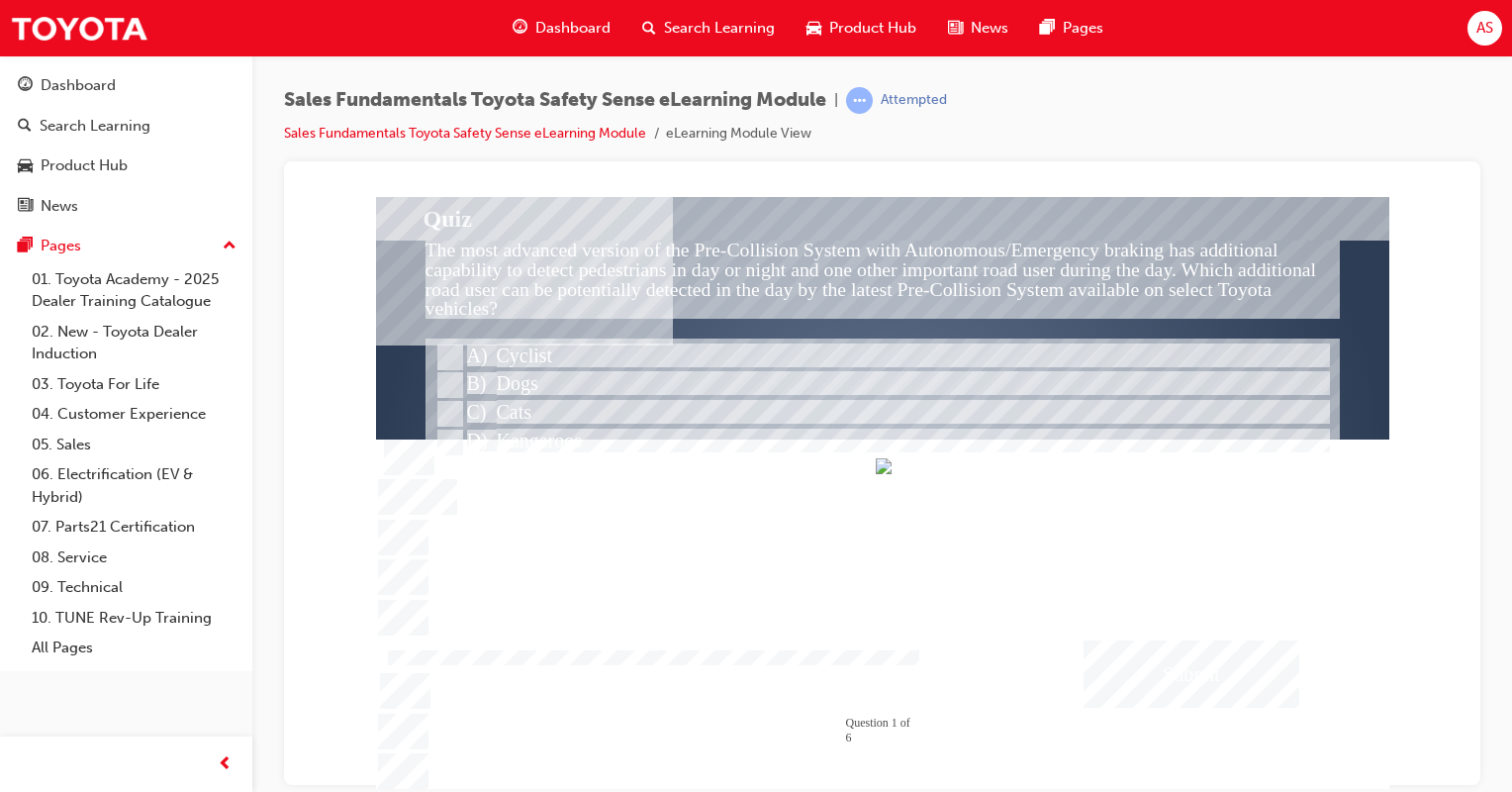 drag, startPoint x: 1168, startPoint y: 777, endPoint x: 1216, endPoint y: 776, distance: 48.010416 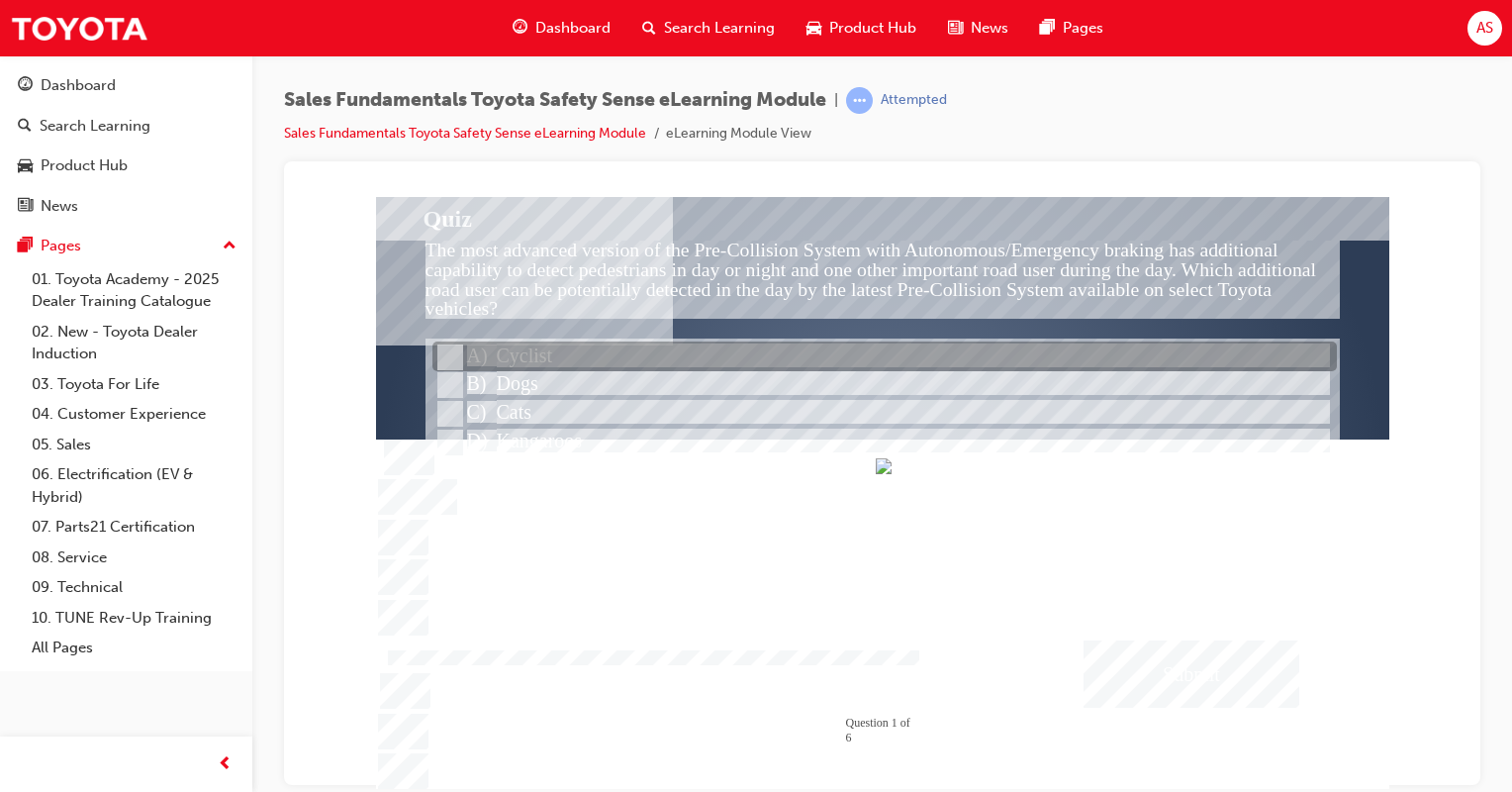 click at bounding box center (885, 357) 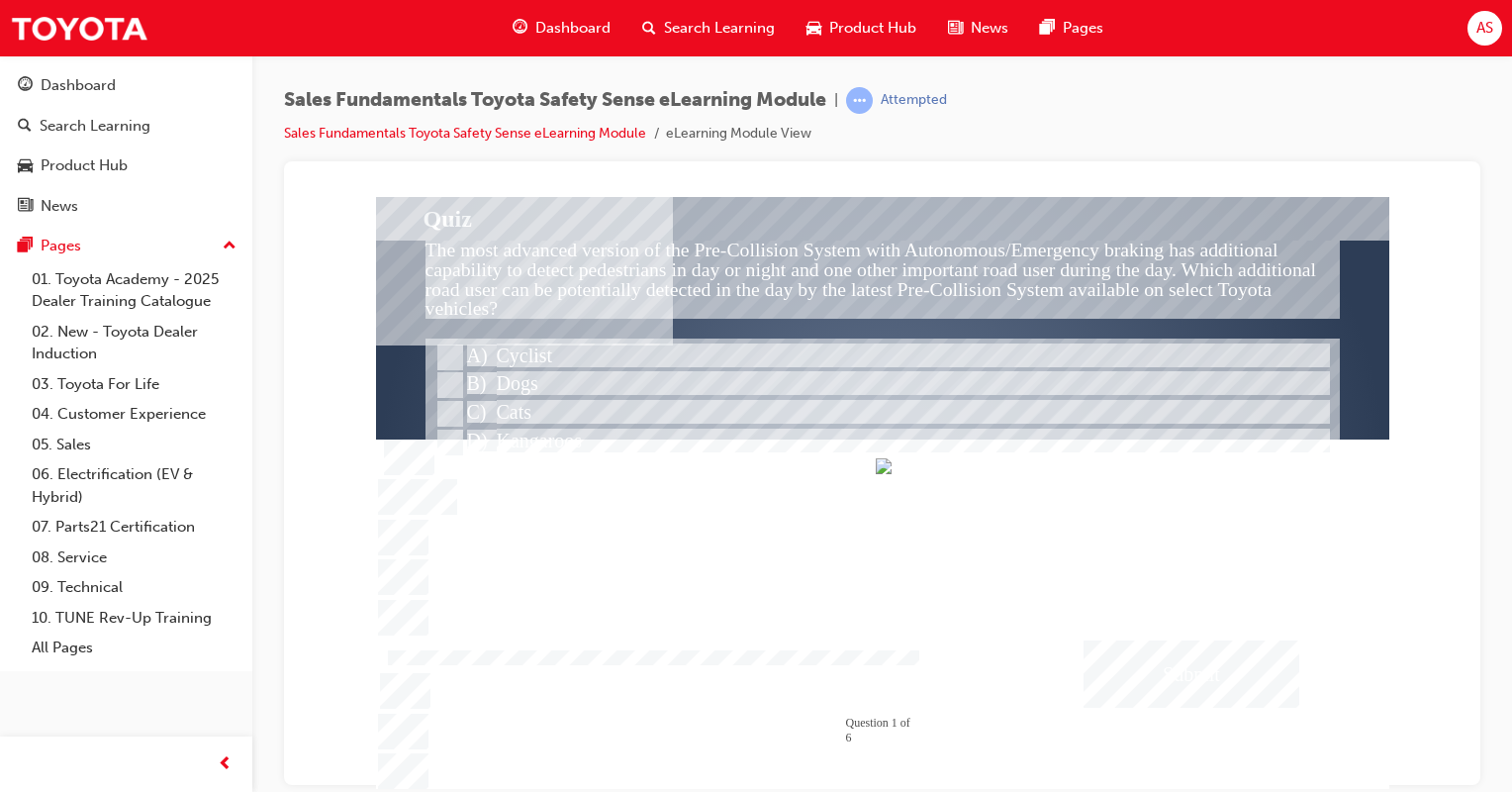 click at bounding box center [1191, 673] 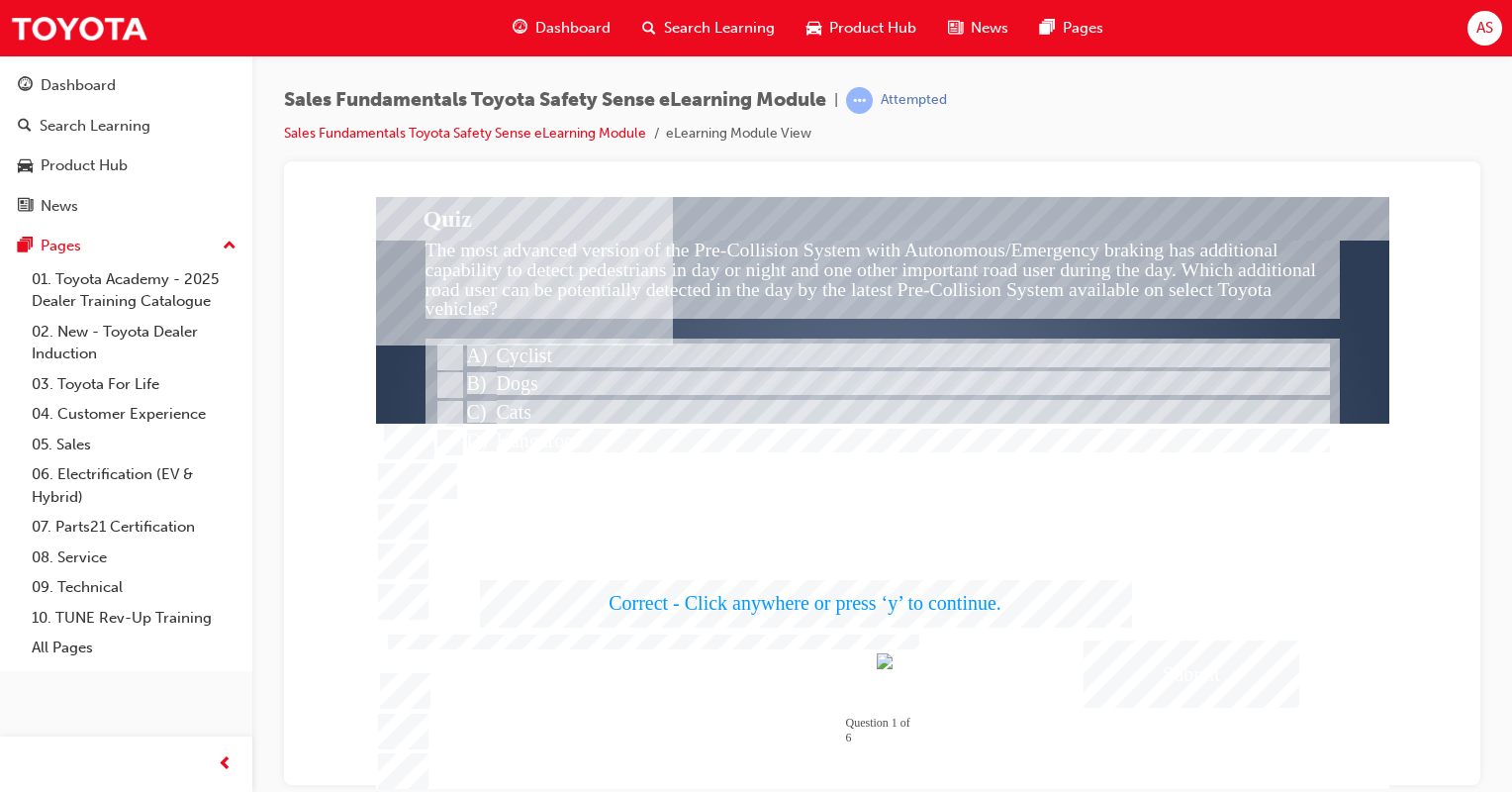 click at bounding box center (883, 492) 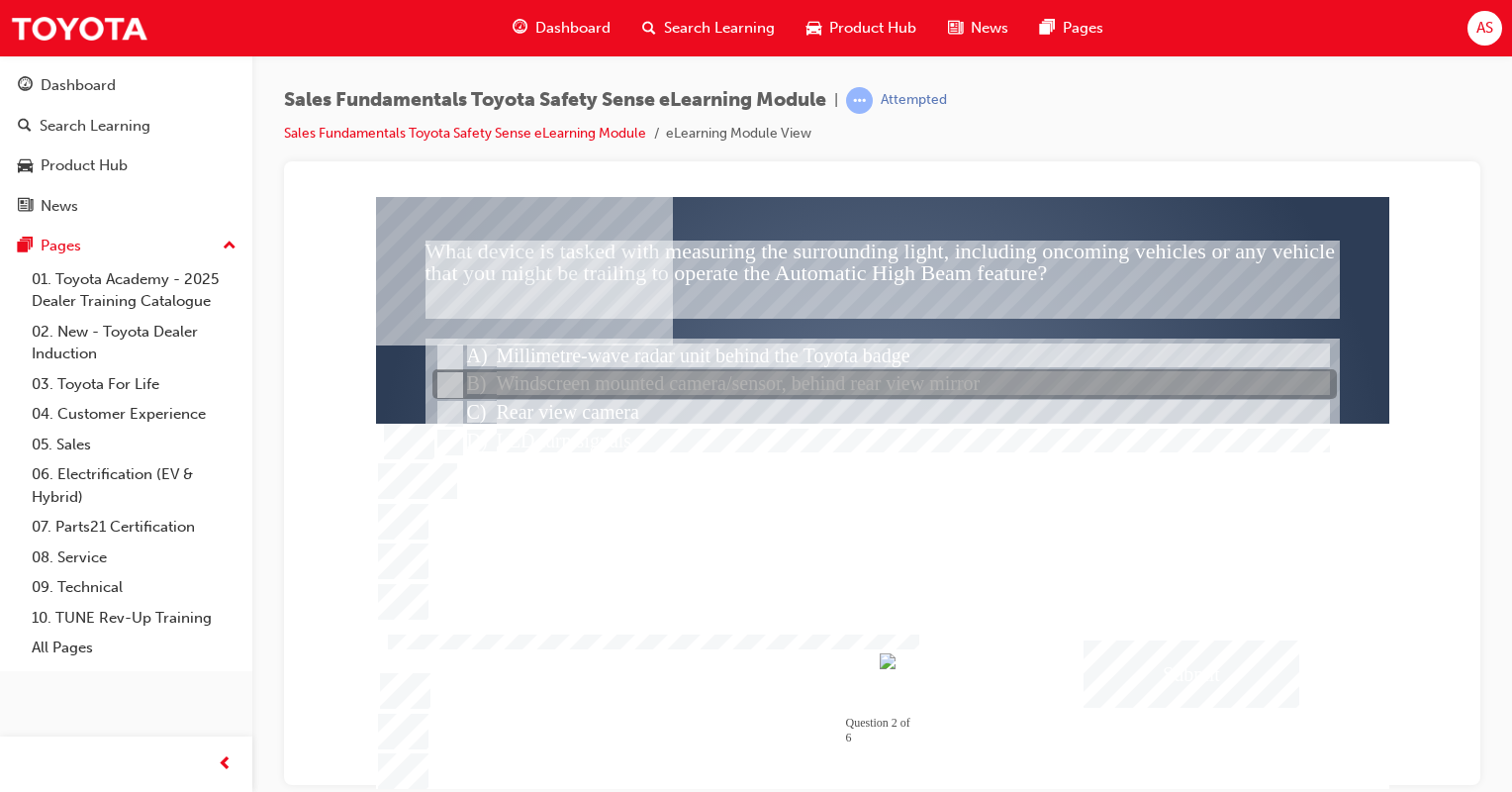 click at bounding box center [448, 385] 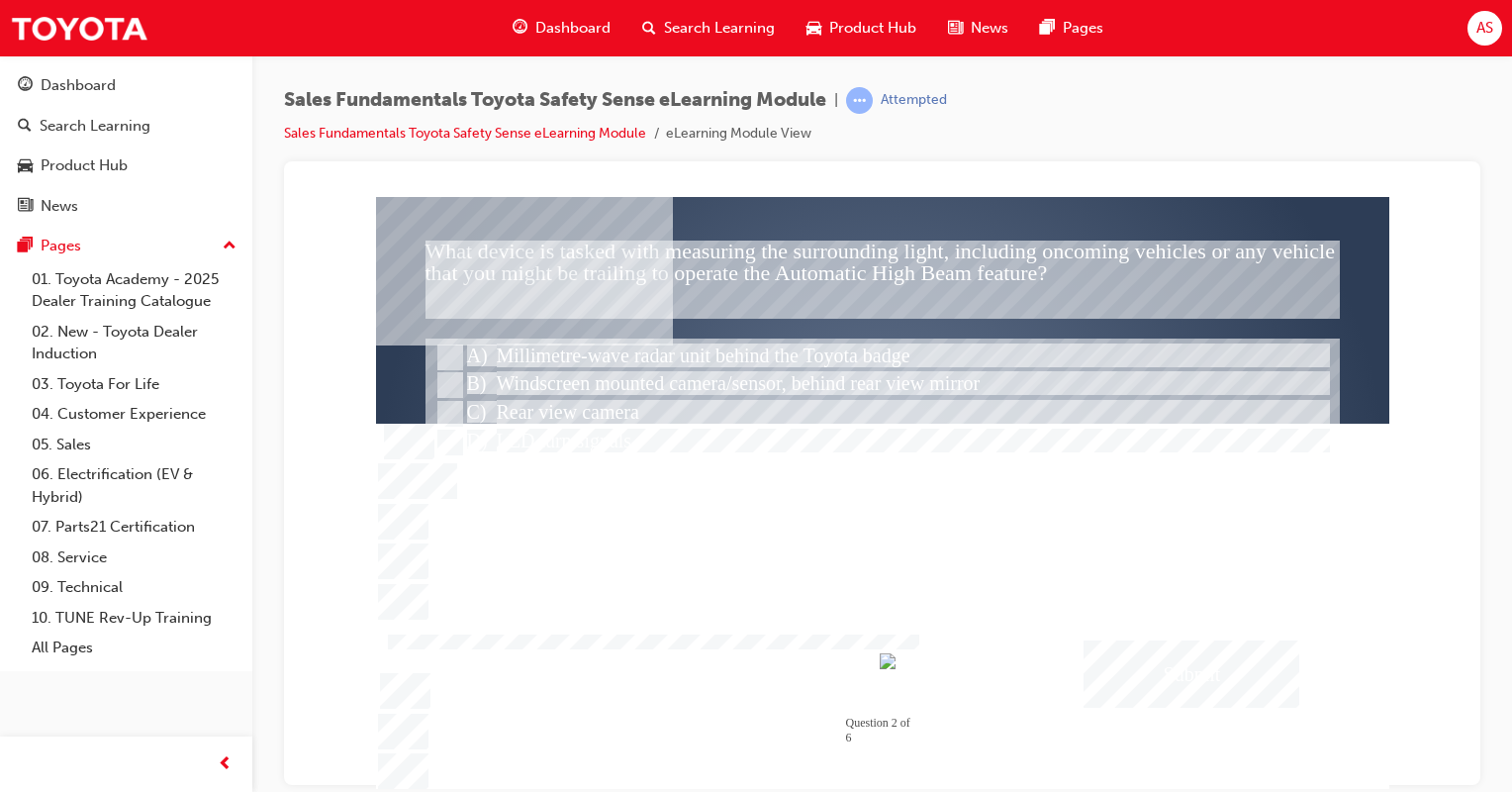 click at bounding box center [1191, 673] 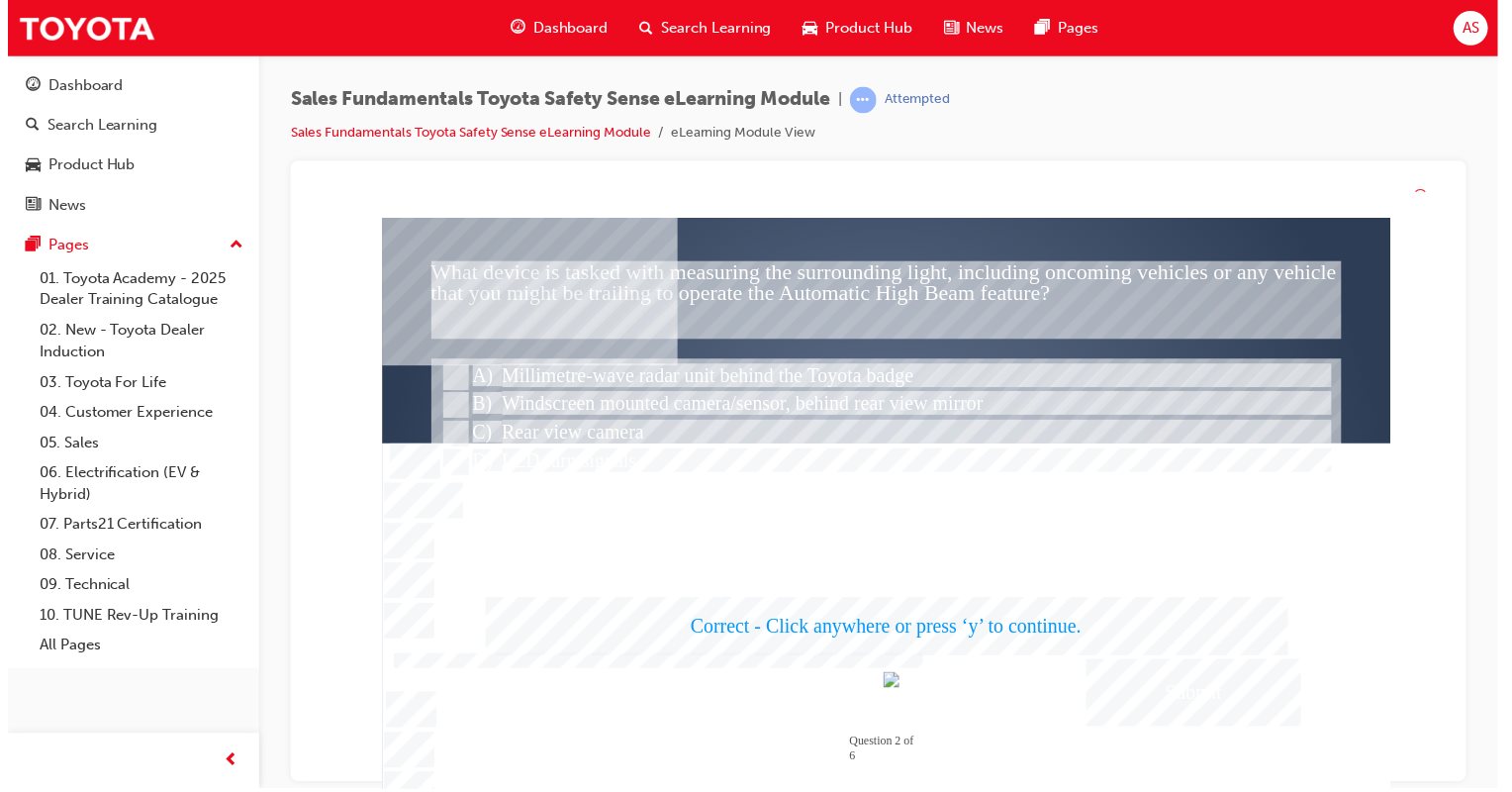 click at bounding box center [889, 513] 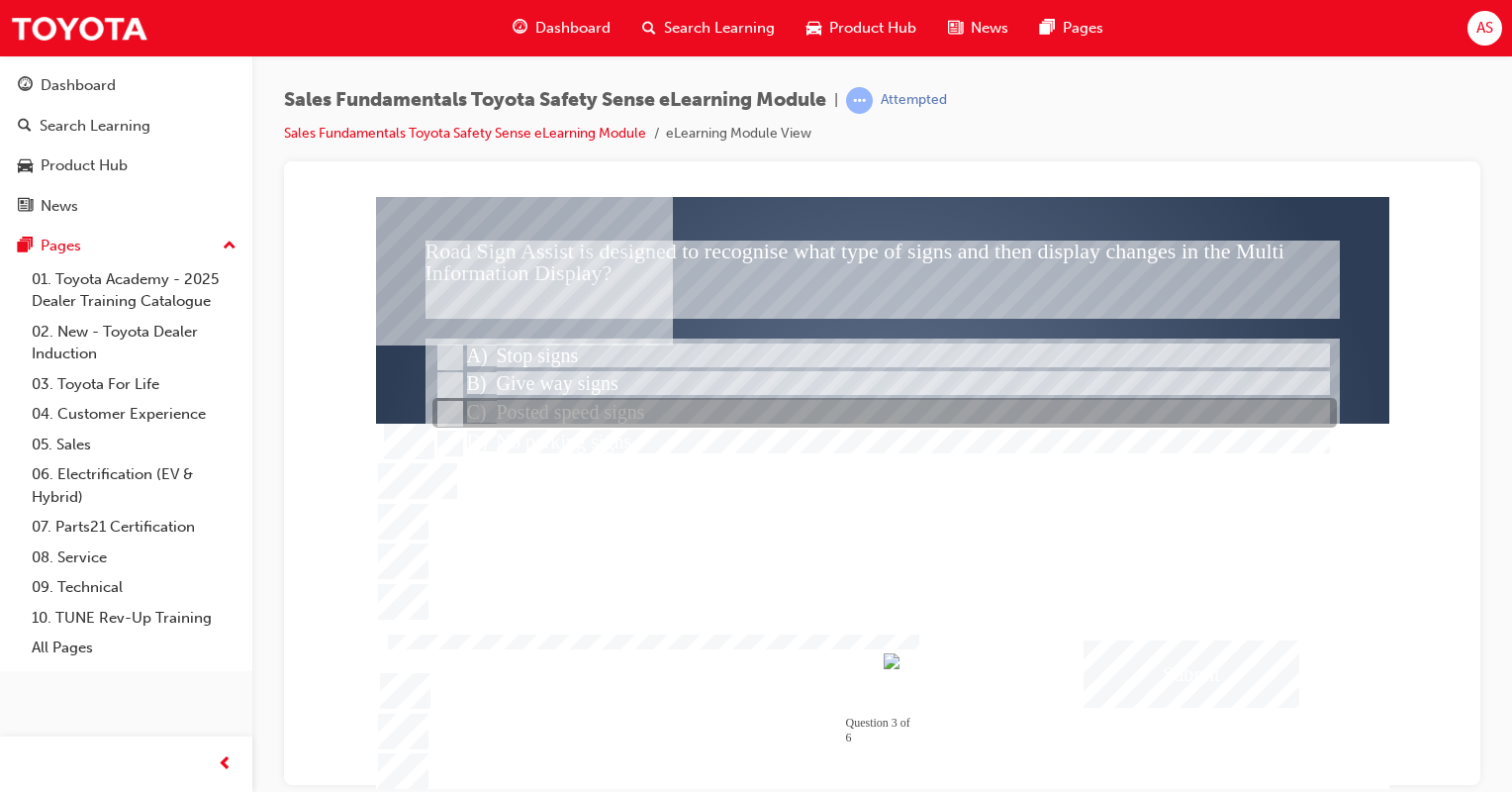 click at bounding box center (448, 414) 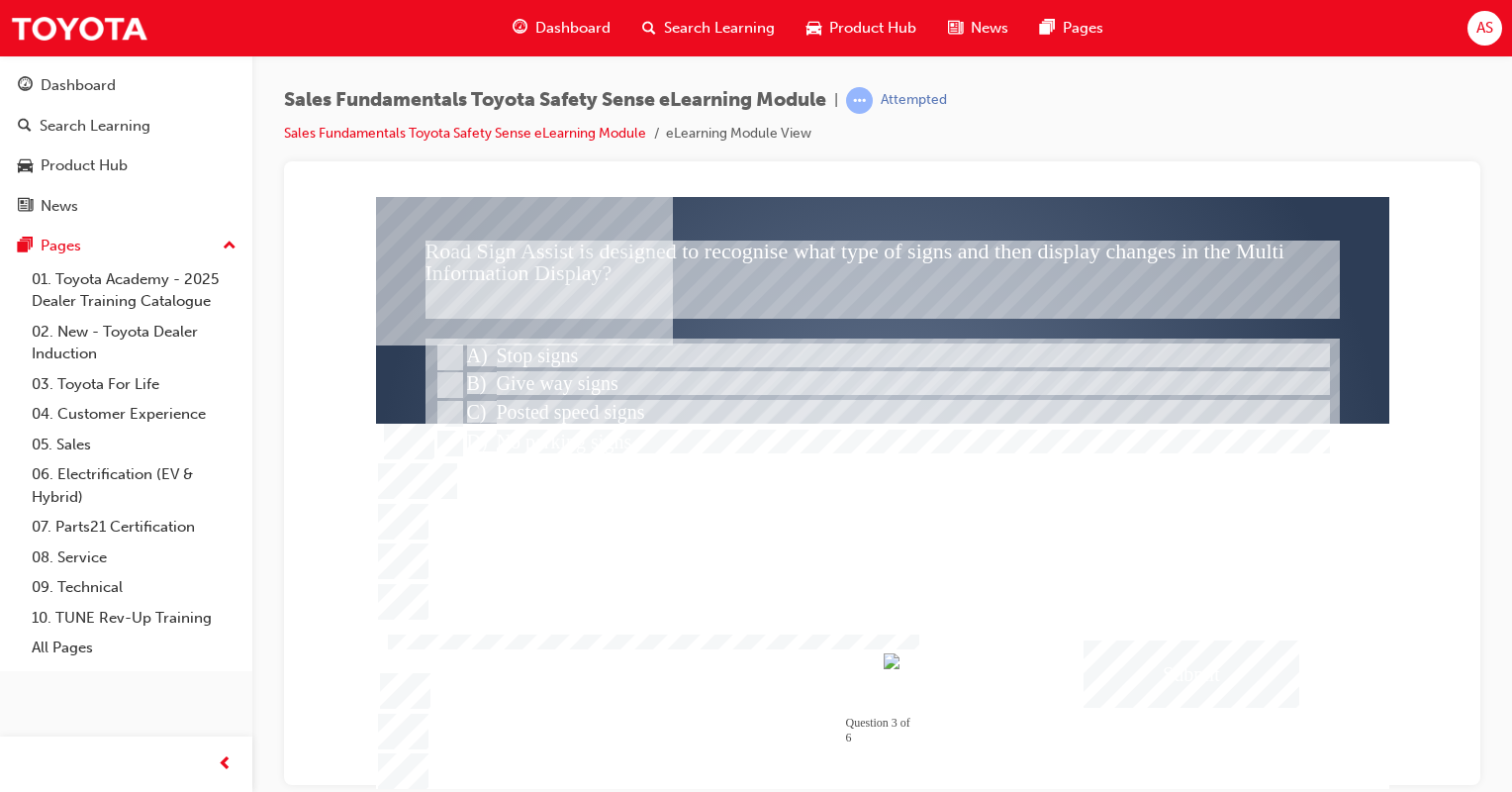 click at bounding box center [883, 444] 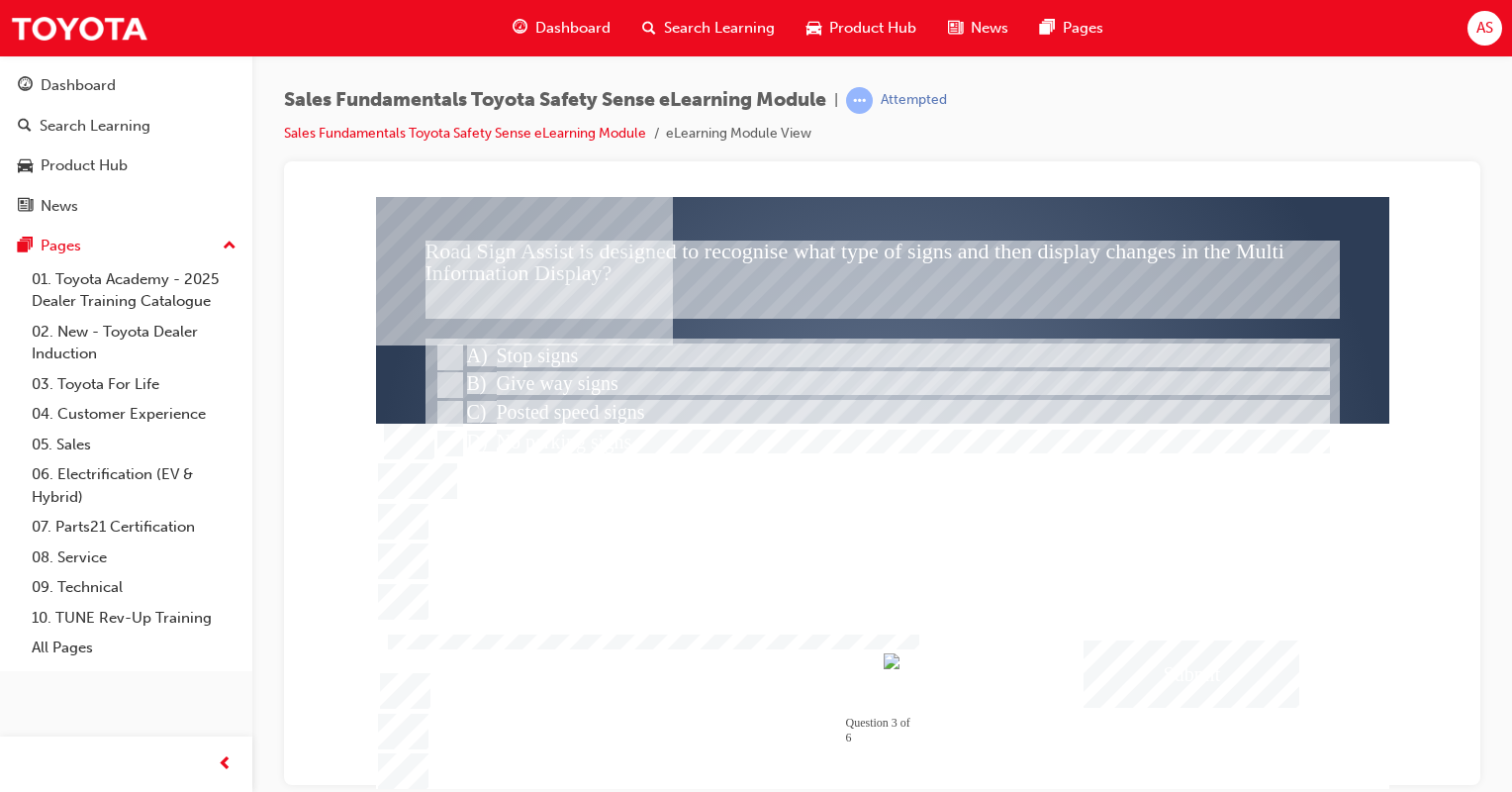 click at bounding box center (1191, 673) 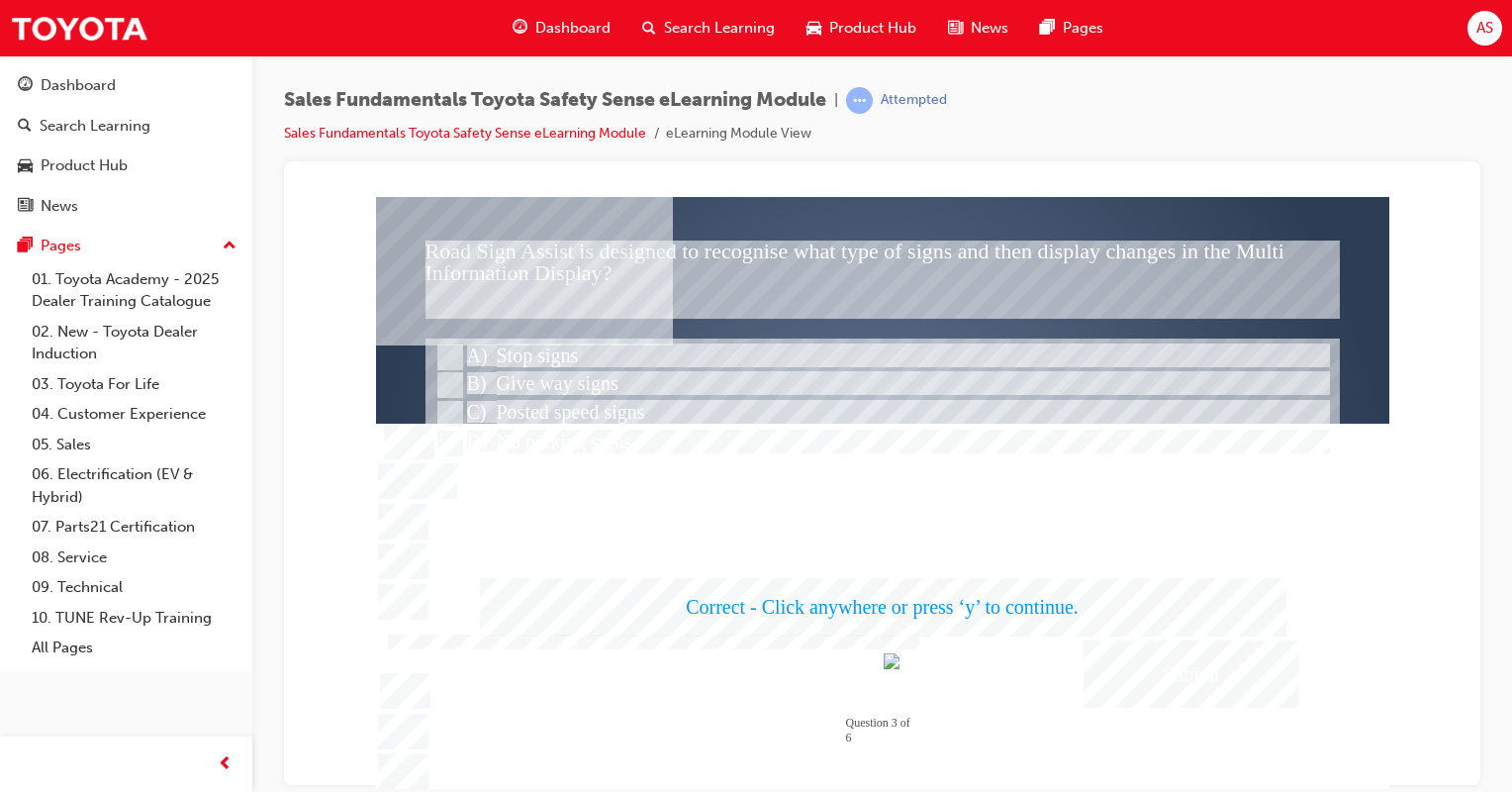 click at bounding box center (883, 492) 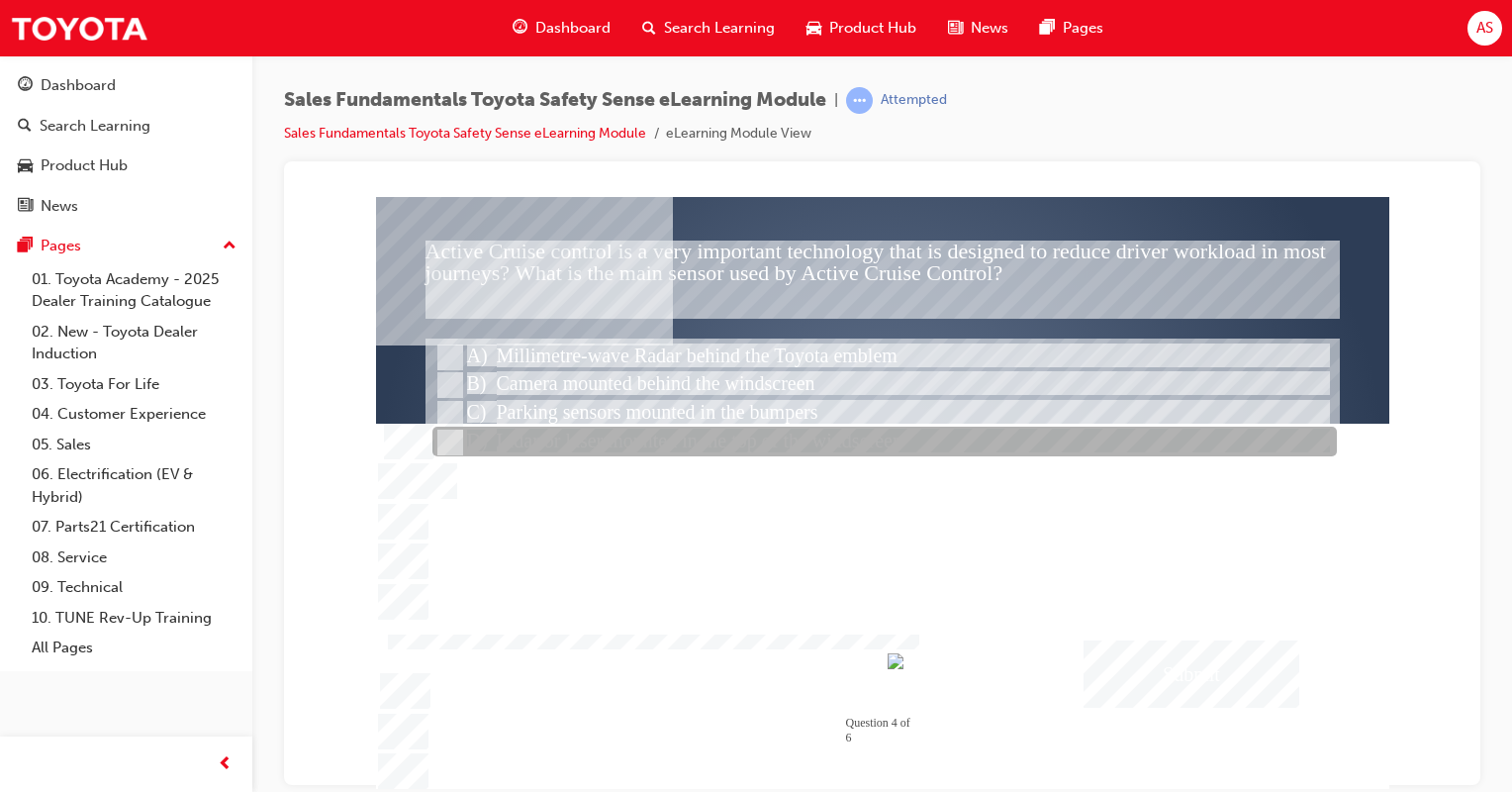 click at bounding box center [448, 443] 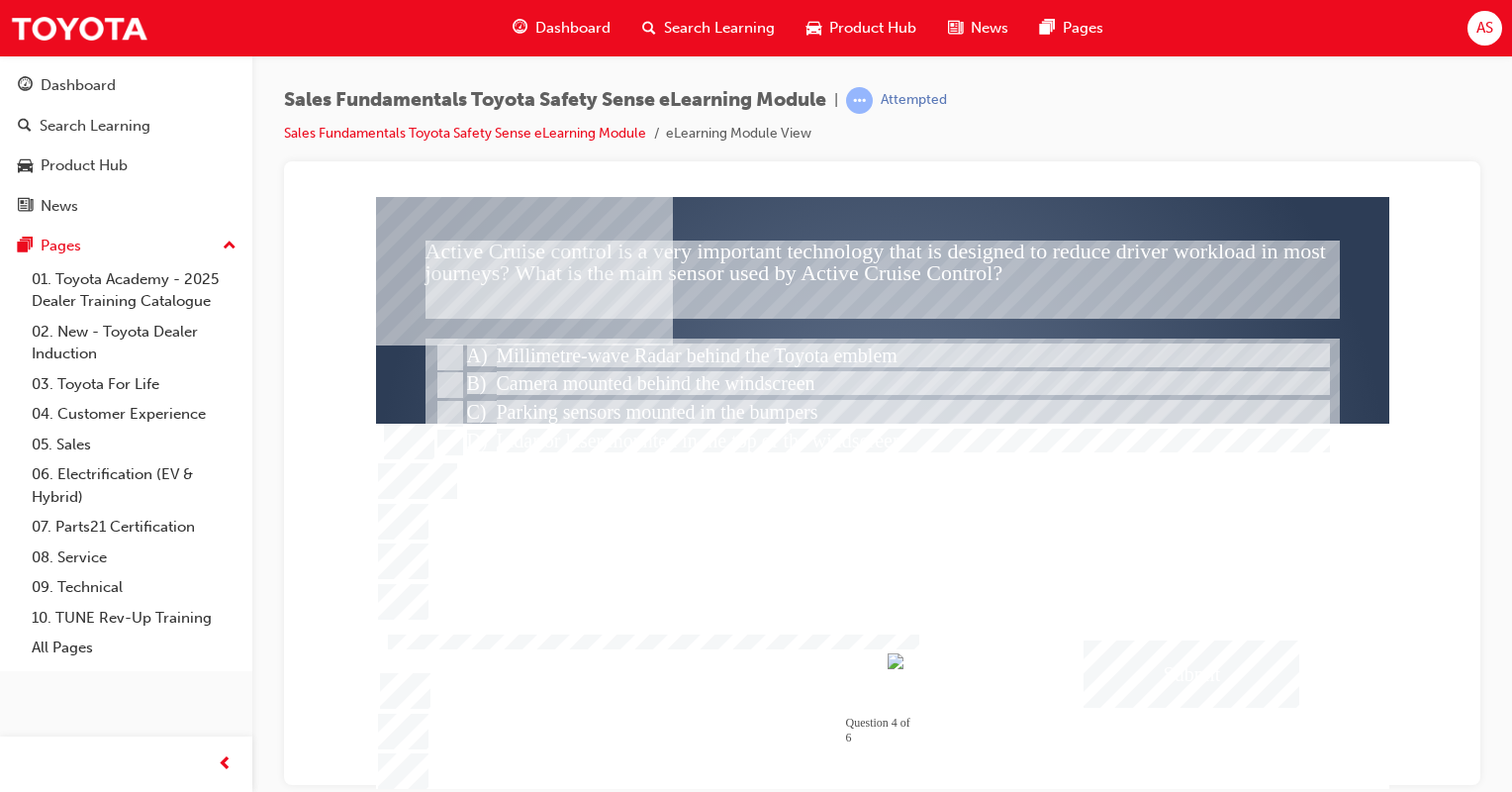 click at bounding box center [1191, 673] 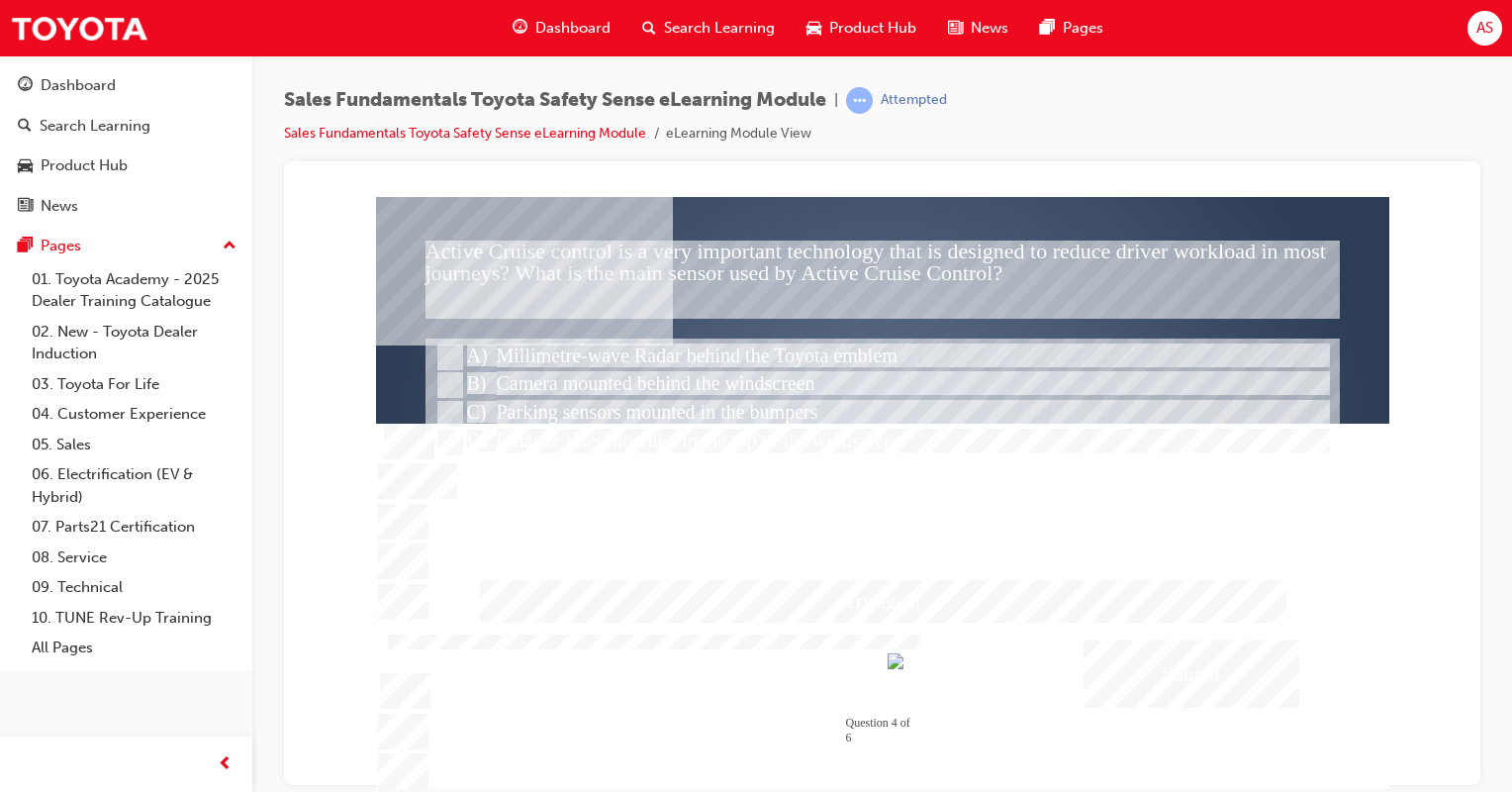 click at bounding box center [883, 492] 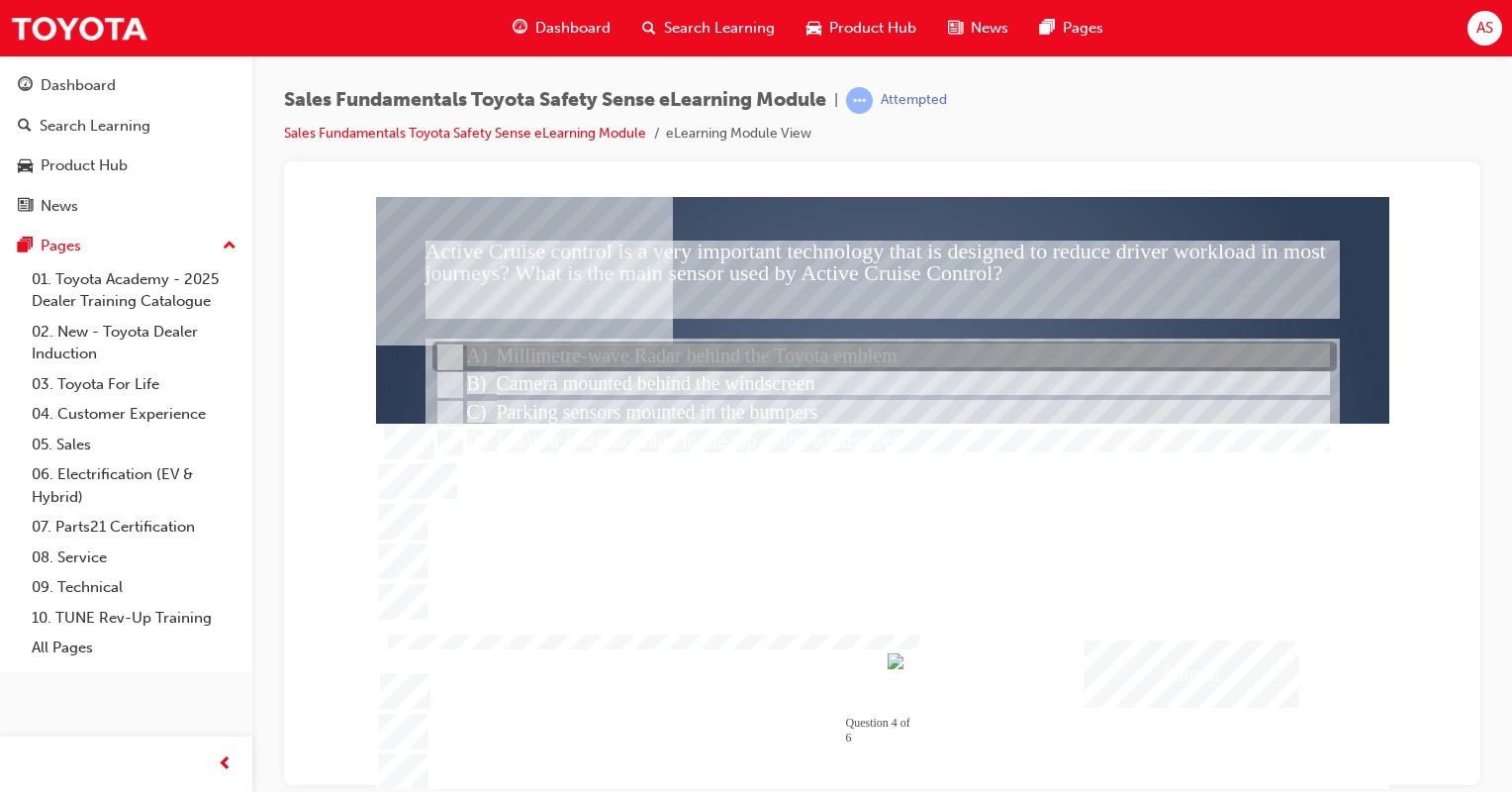 click at bounding box center [448, 357] 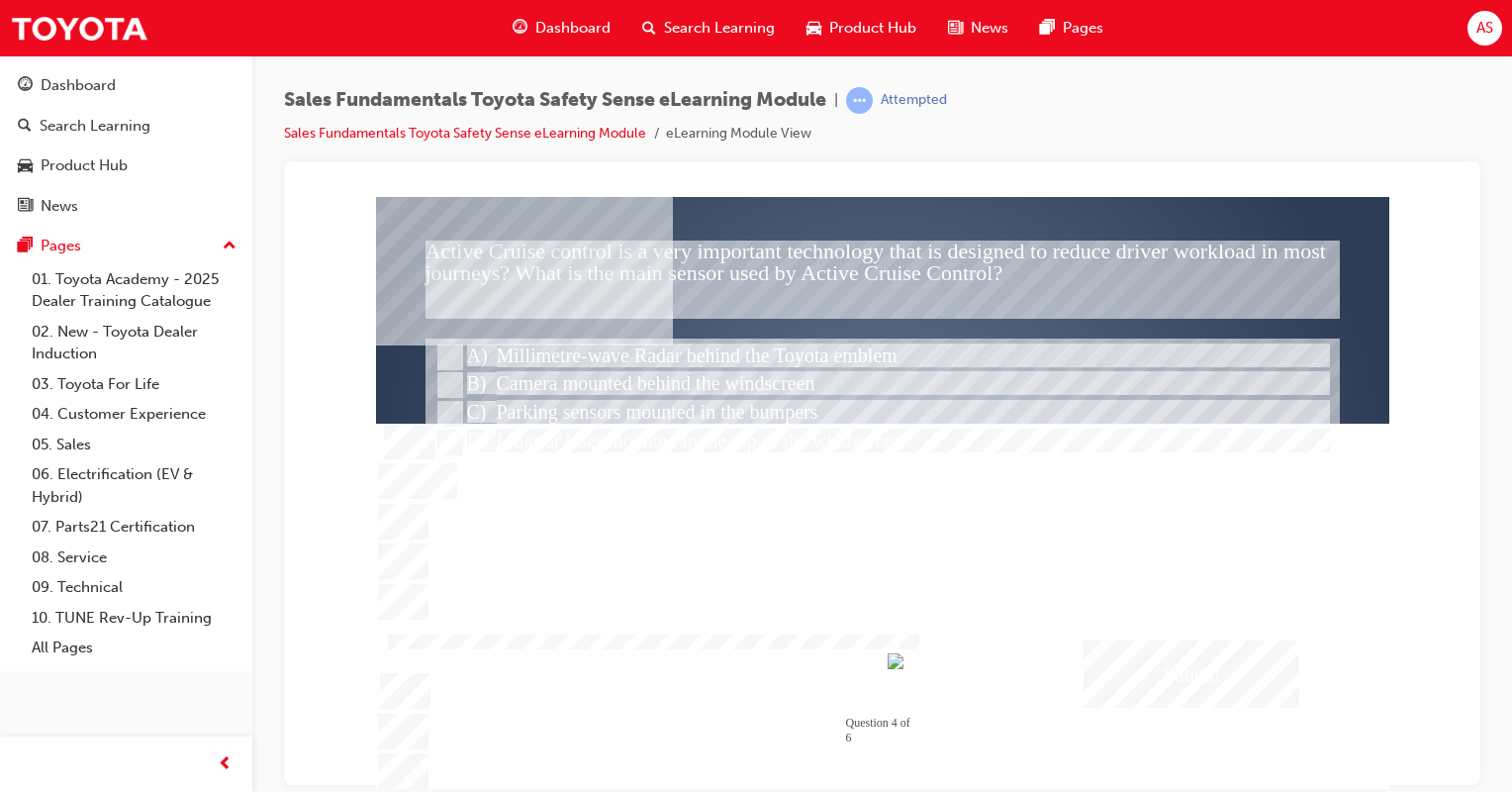 click at bounding box center [1191, 673] 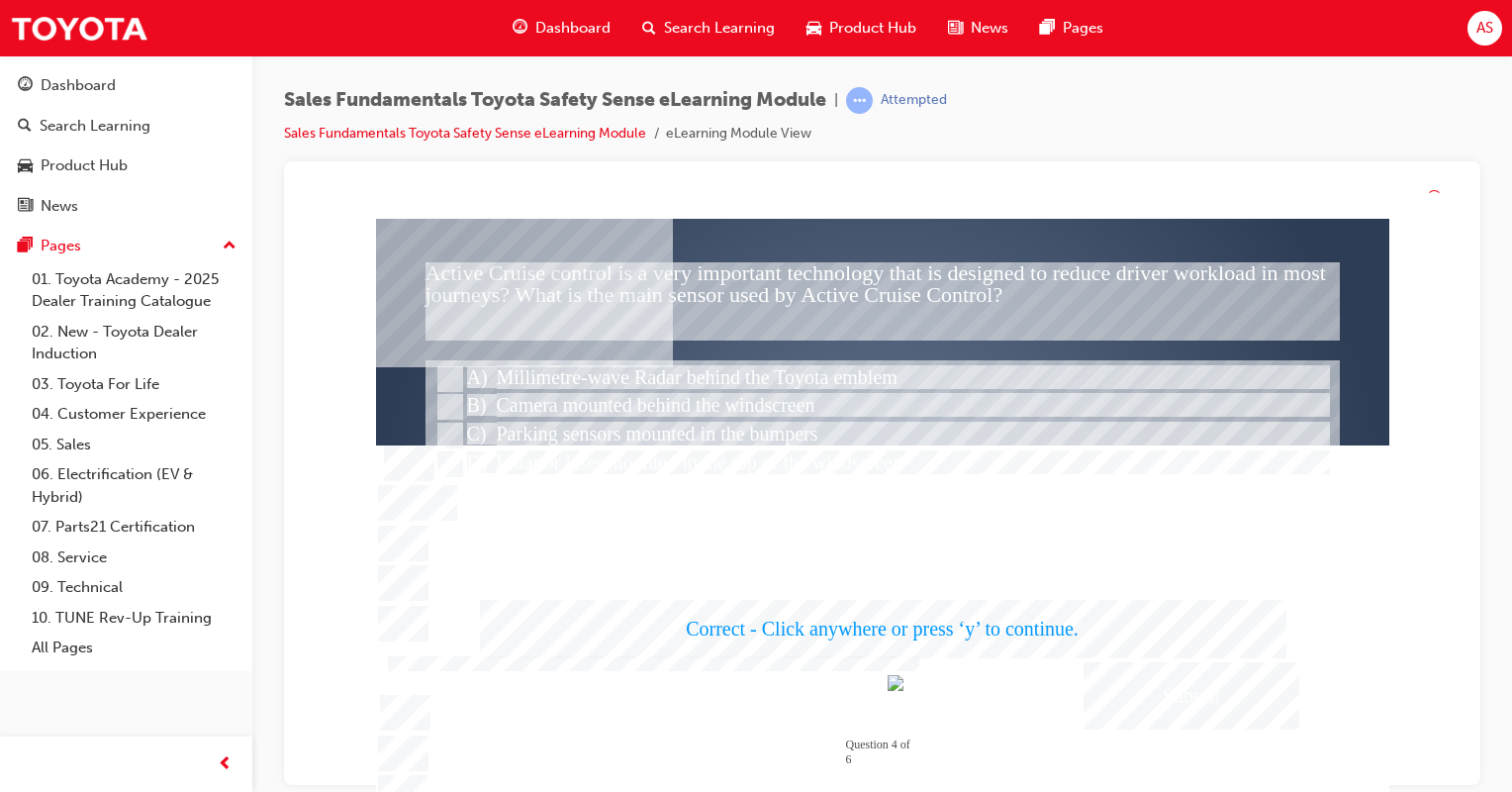 click at bounding box center [883, 515] 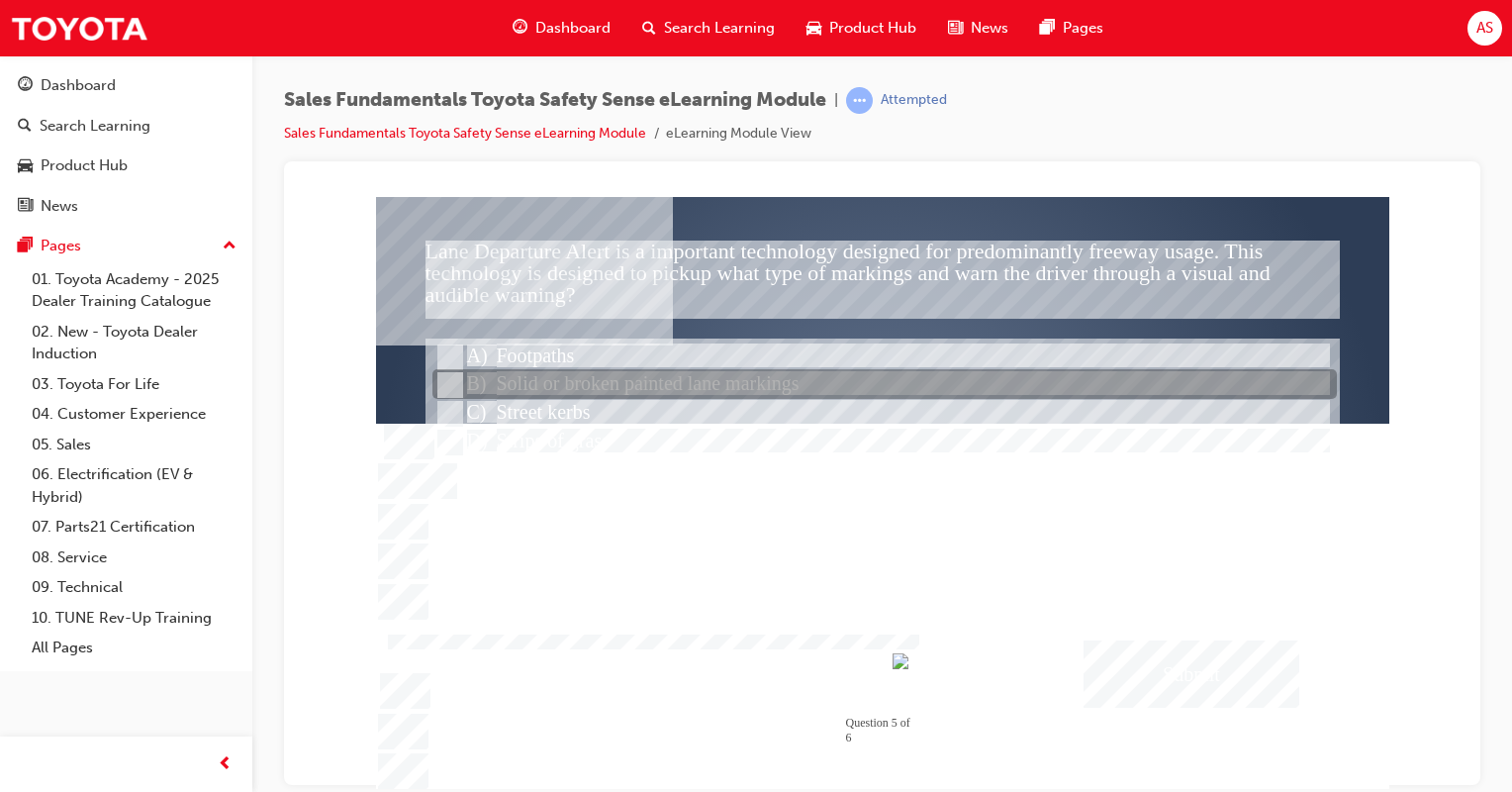 click at bounding box center [885, 385] 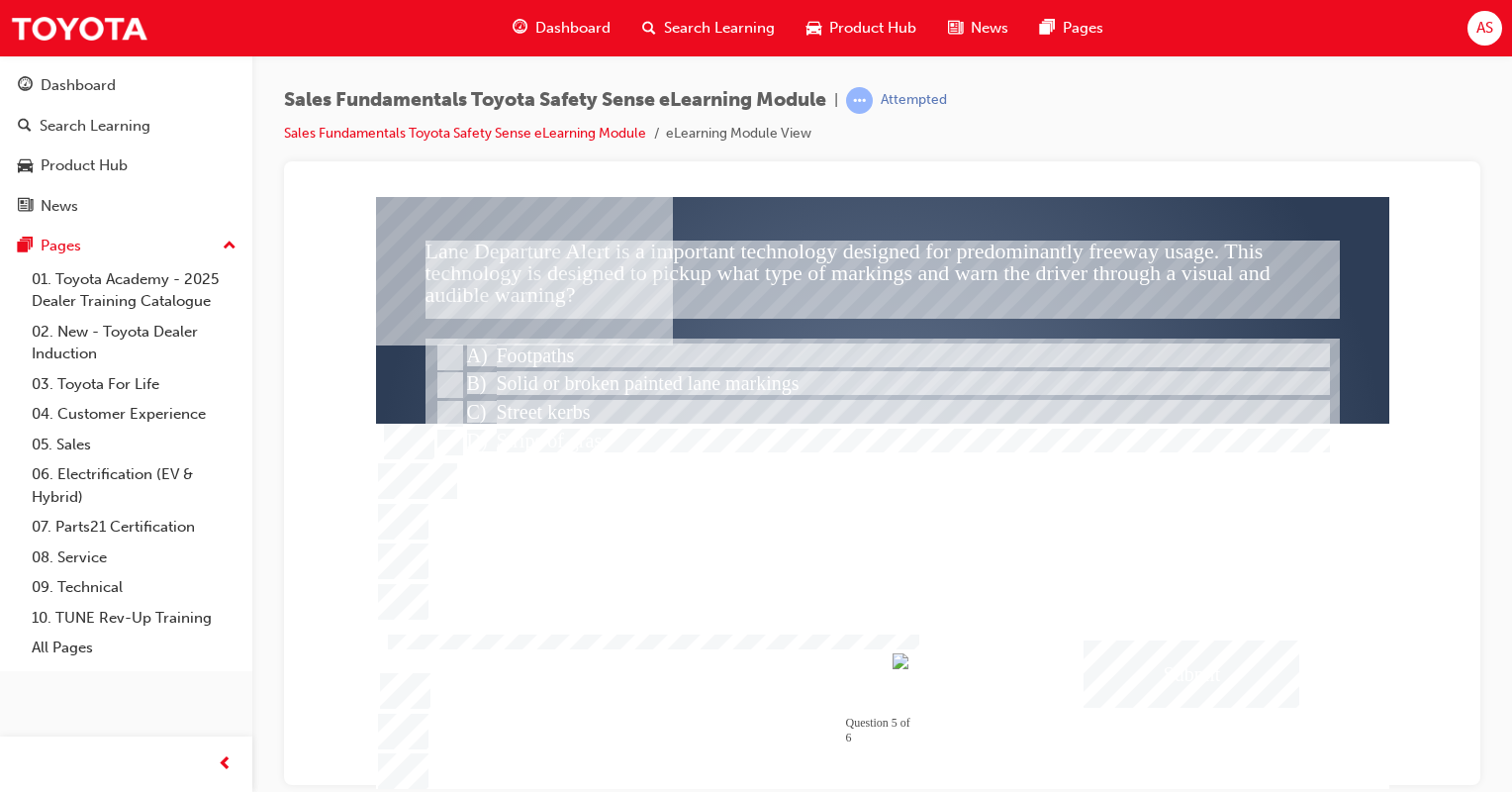 click at bounding box center (1191, 673) 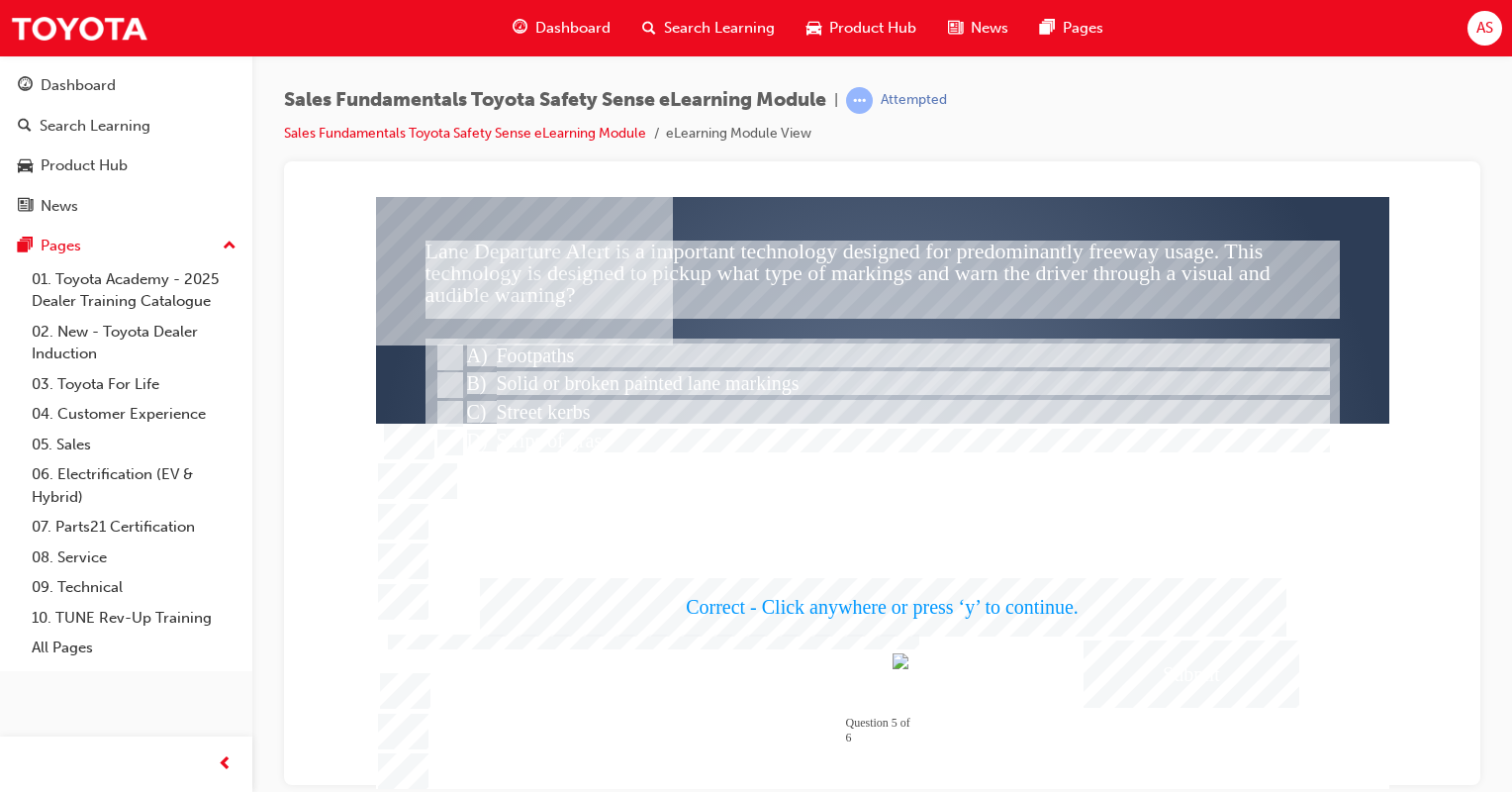 click at bounding box center [883, 492] 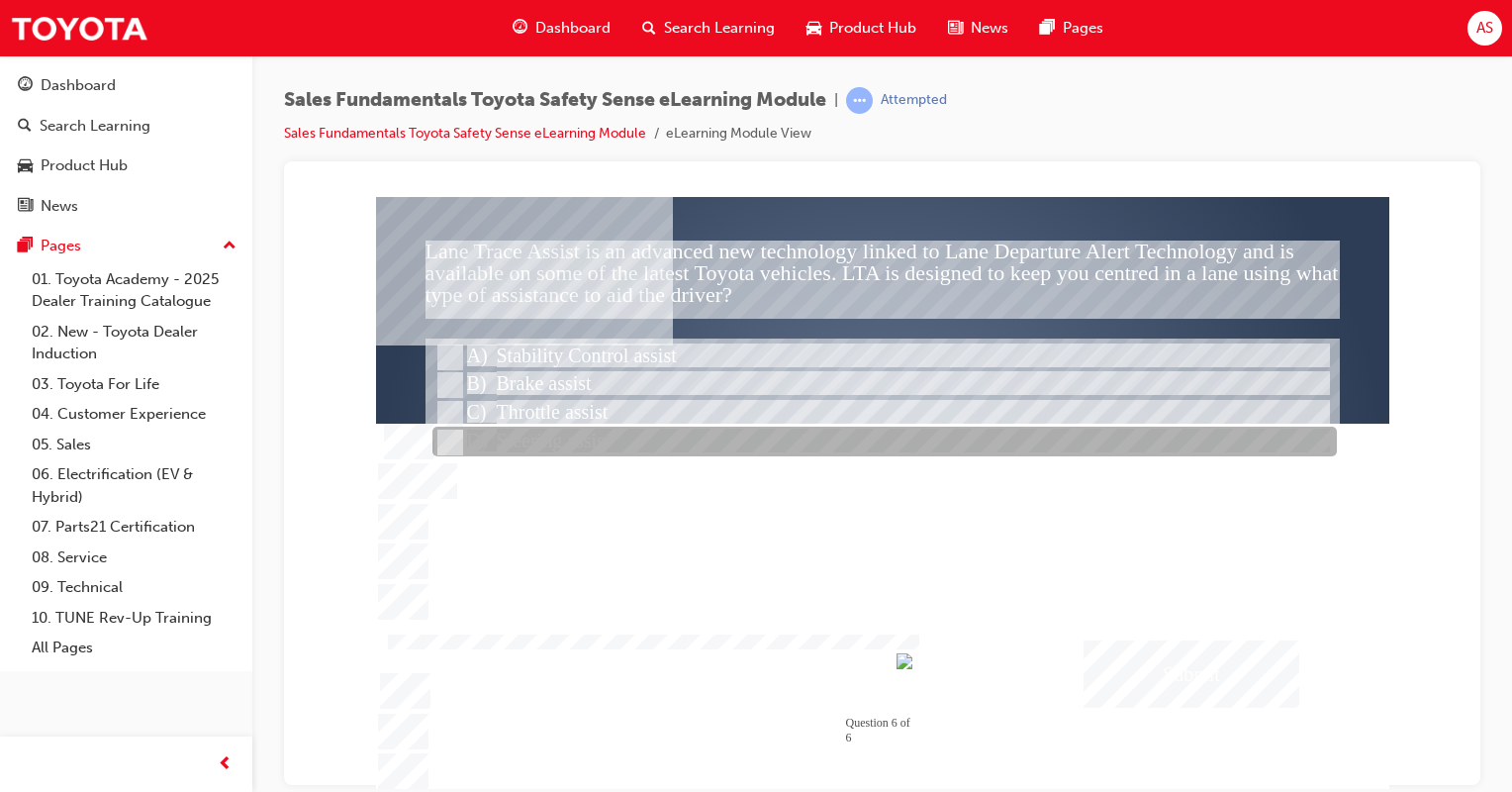 click at bounding box center [885, 443] 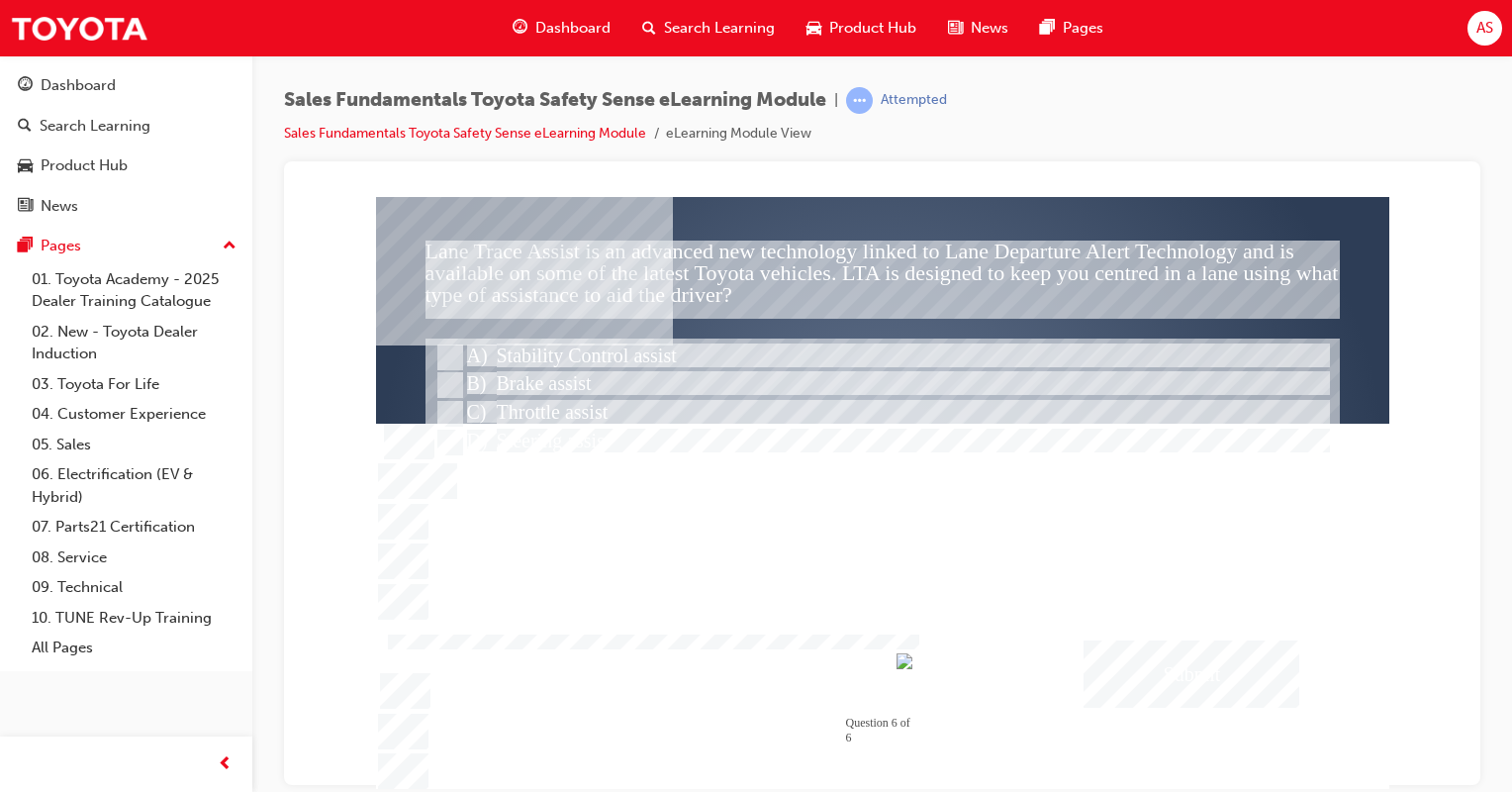 click at bounding box center (1191, 673) 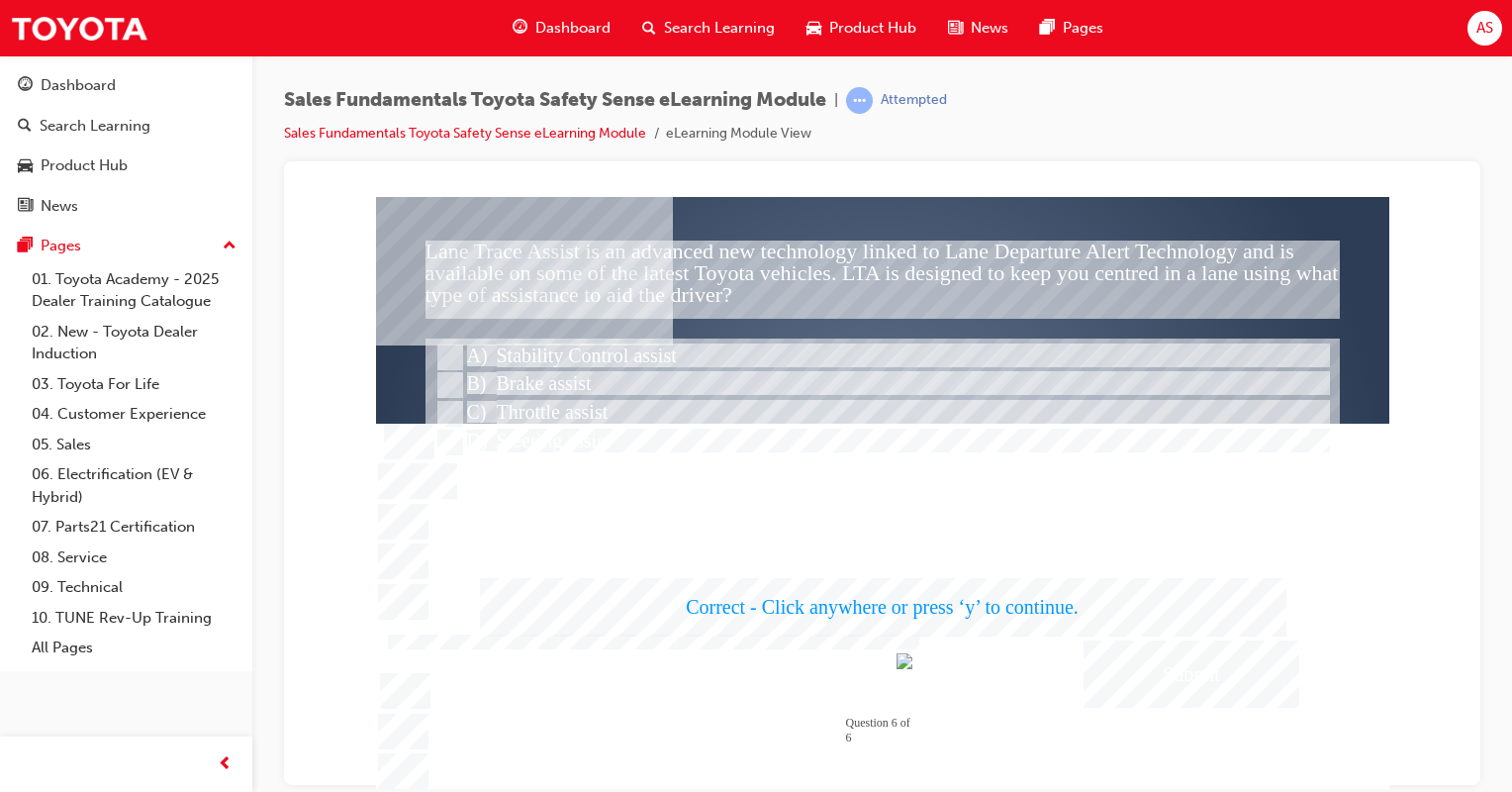 click at bounding box center (883, 492) 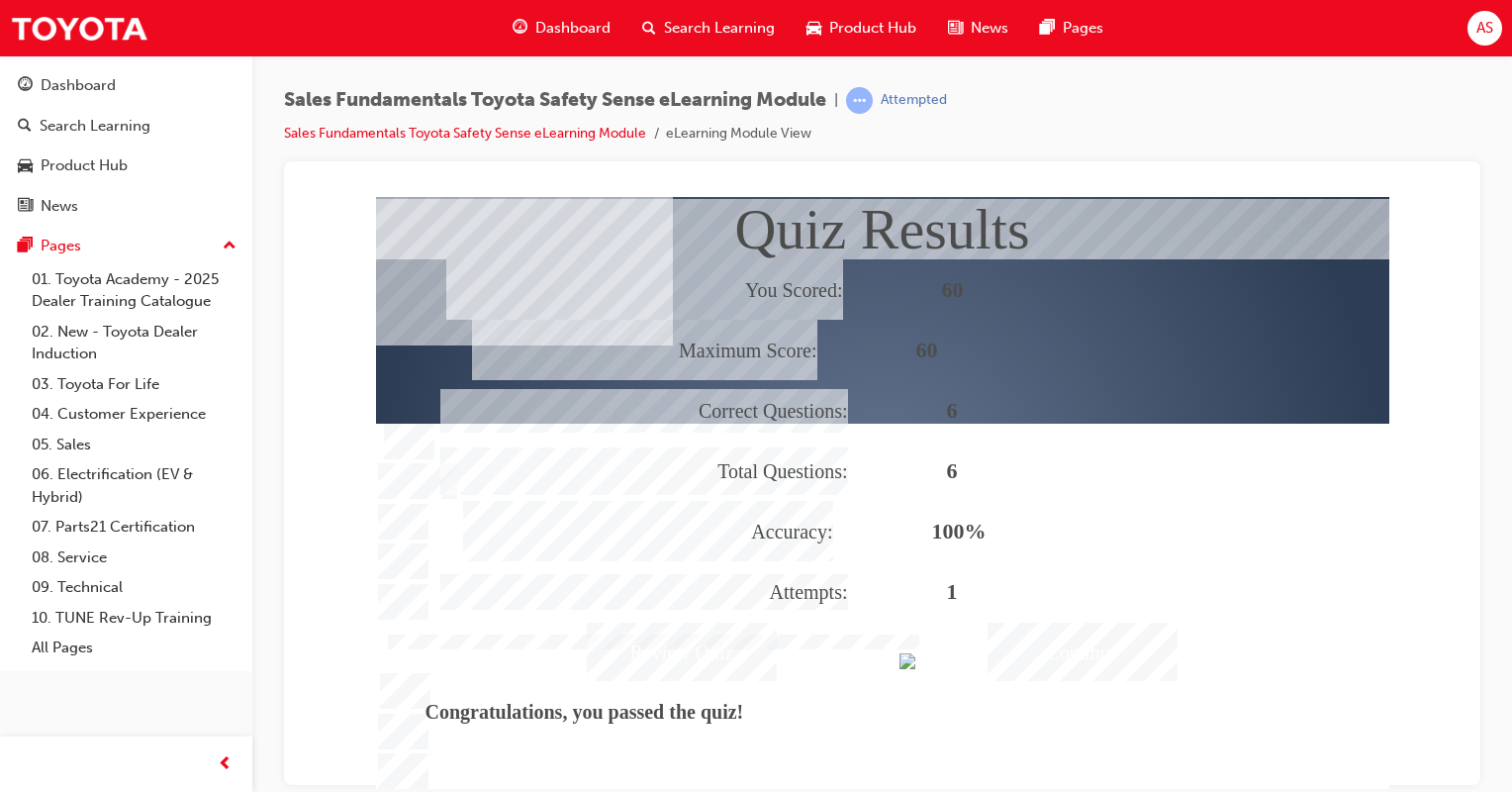 click at bounding box center (1083, 650) 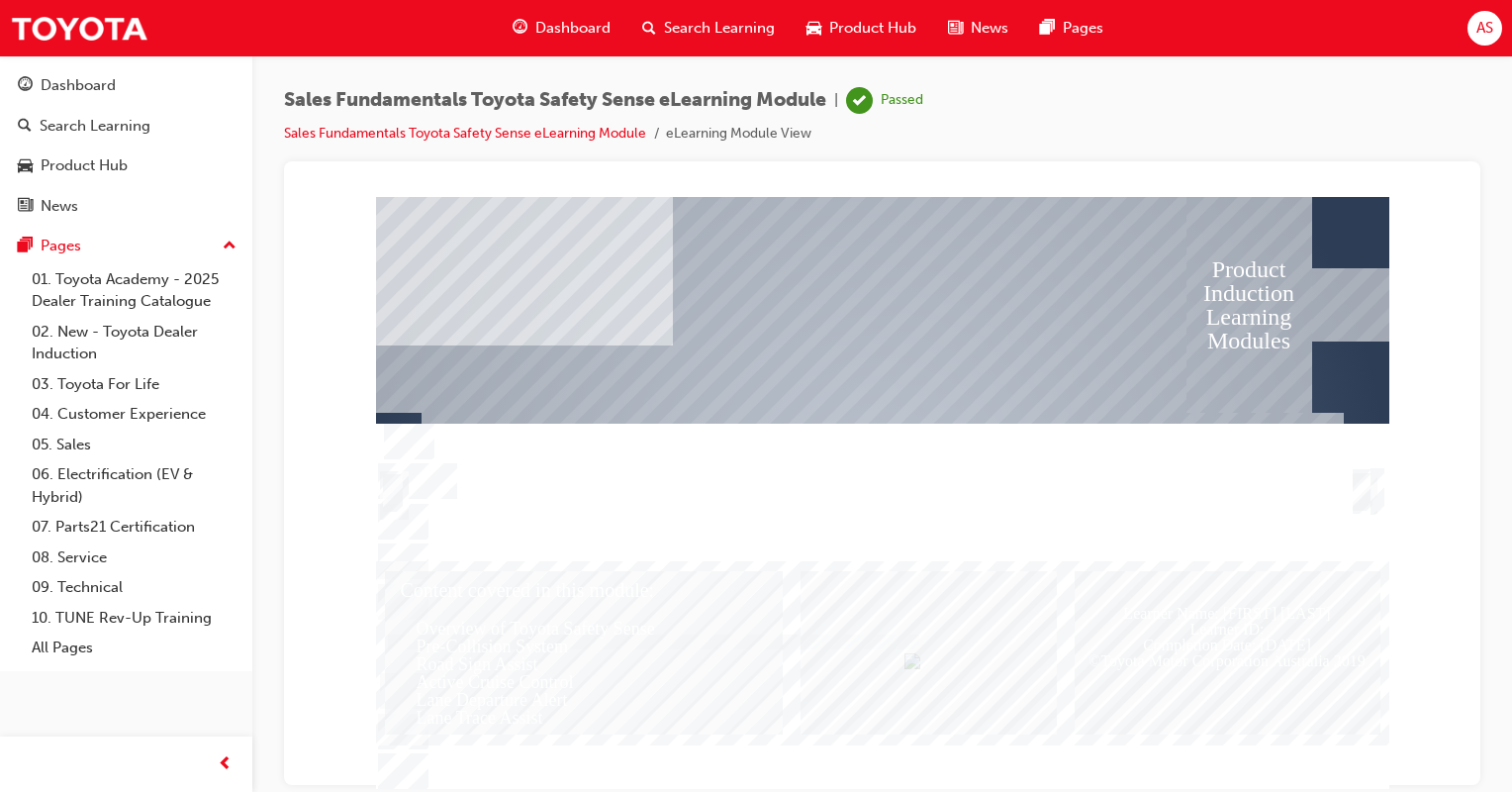 click at bounding box center [1363, 491] 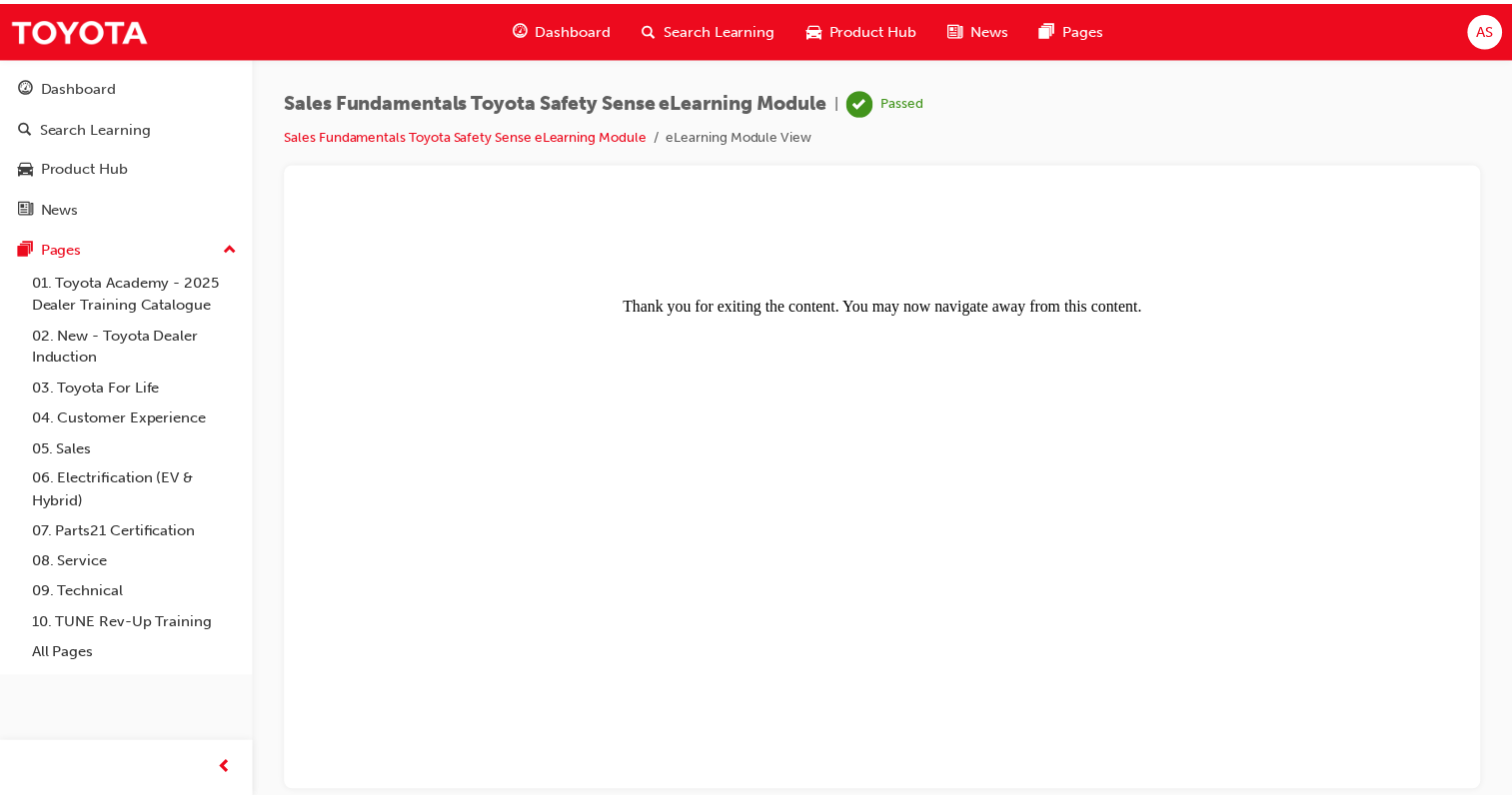 scroll, scrollTop: 0, scrollLeft: 0, axis: both 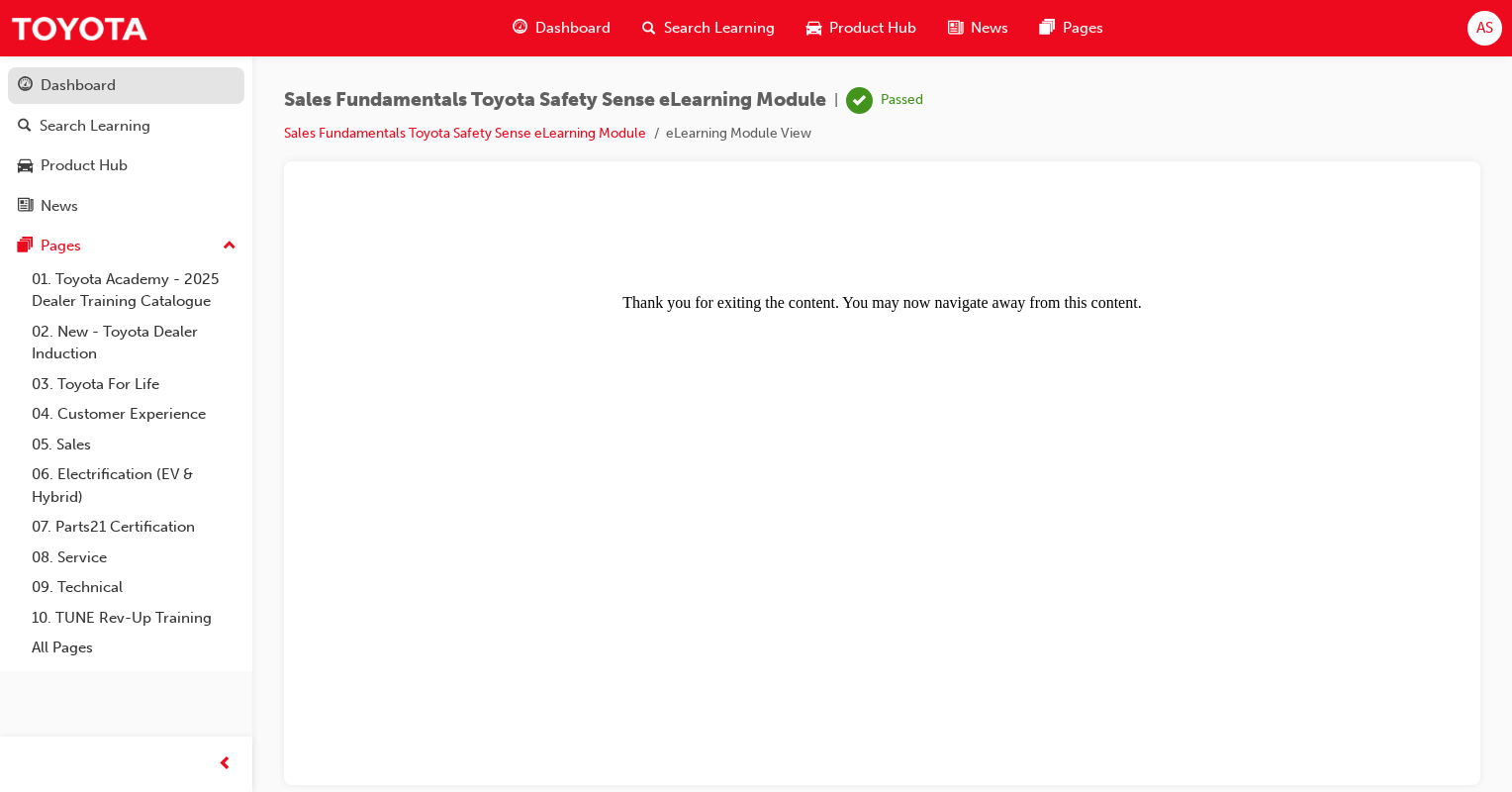 click on "Dashboard" at bounding box center [78, 85] 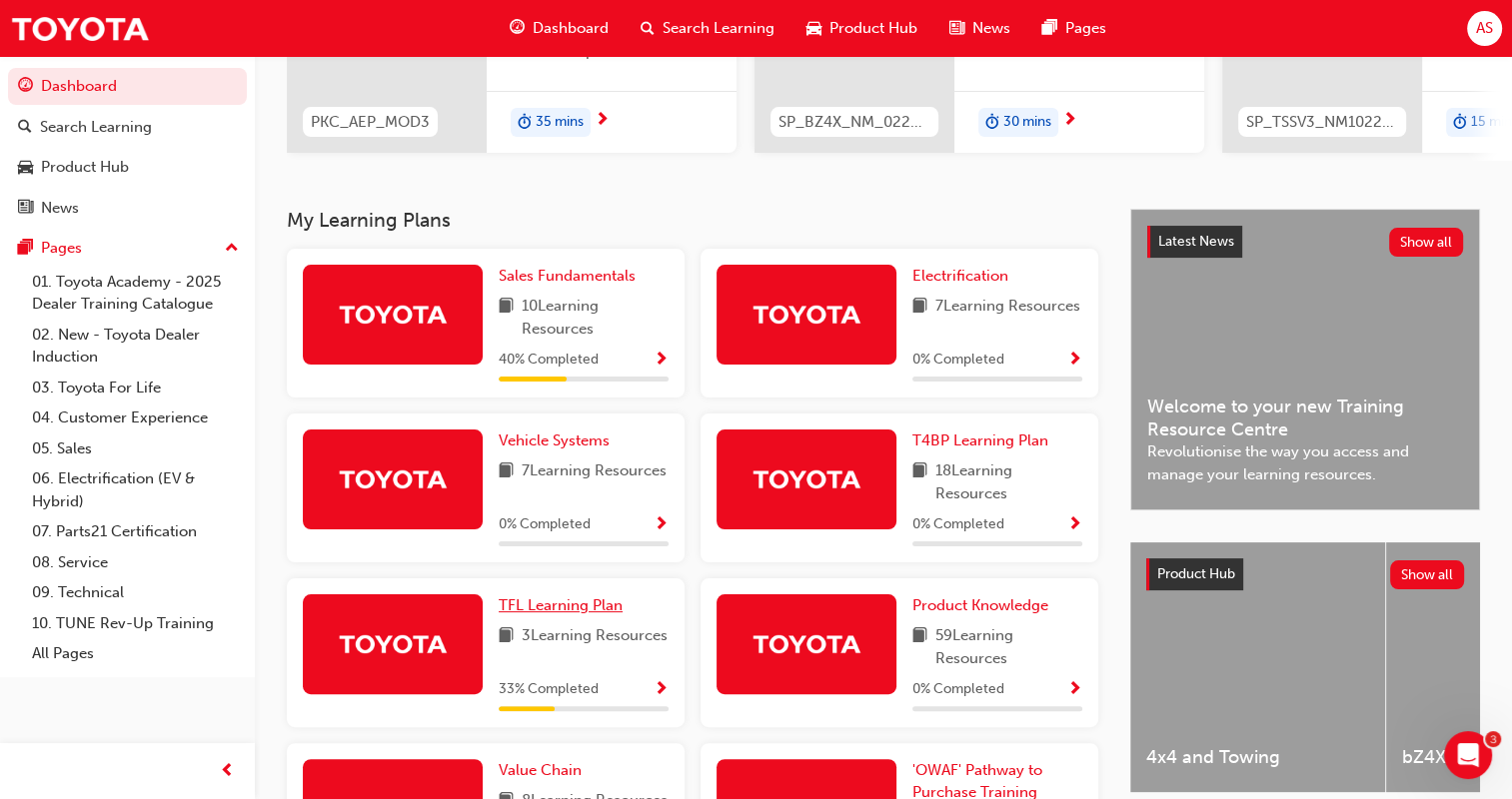 scroll, scrollTop: 200, scrollLeft: 0, axis: vertical 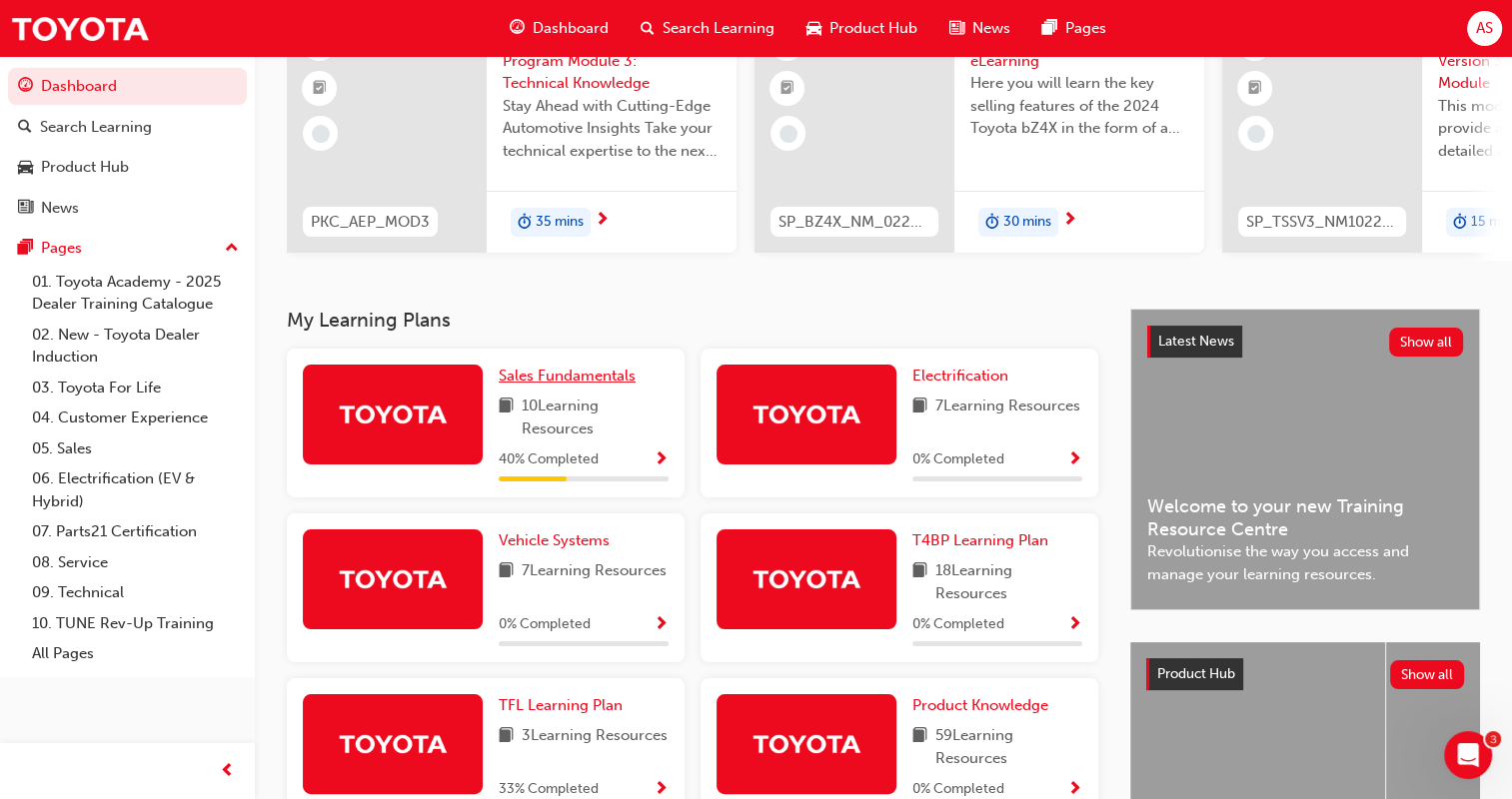 click on "Sales Fundamentals" at bounding box center [567, 376] 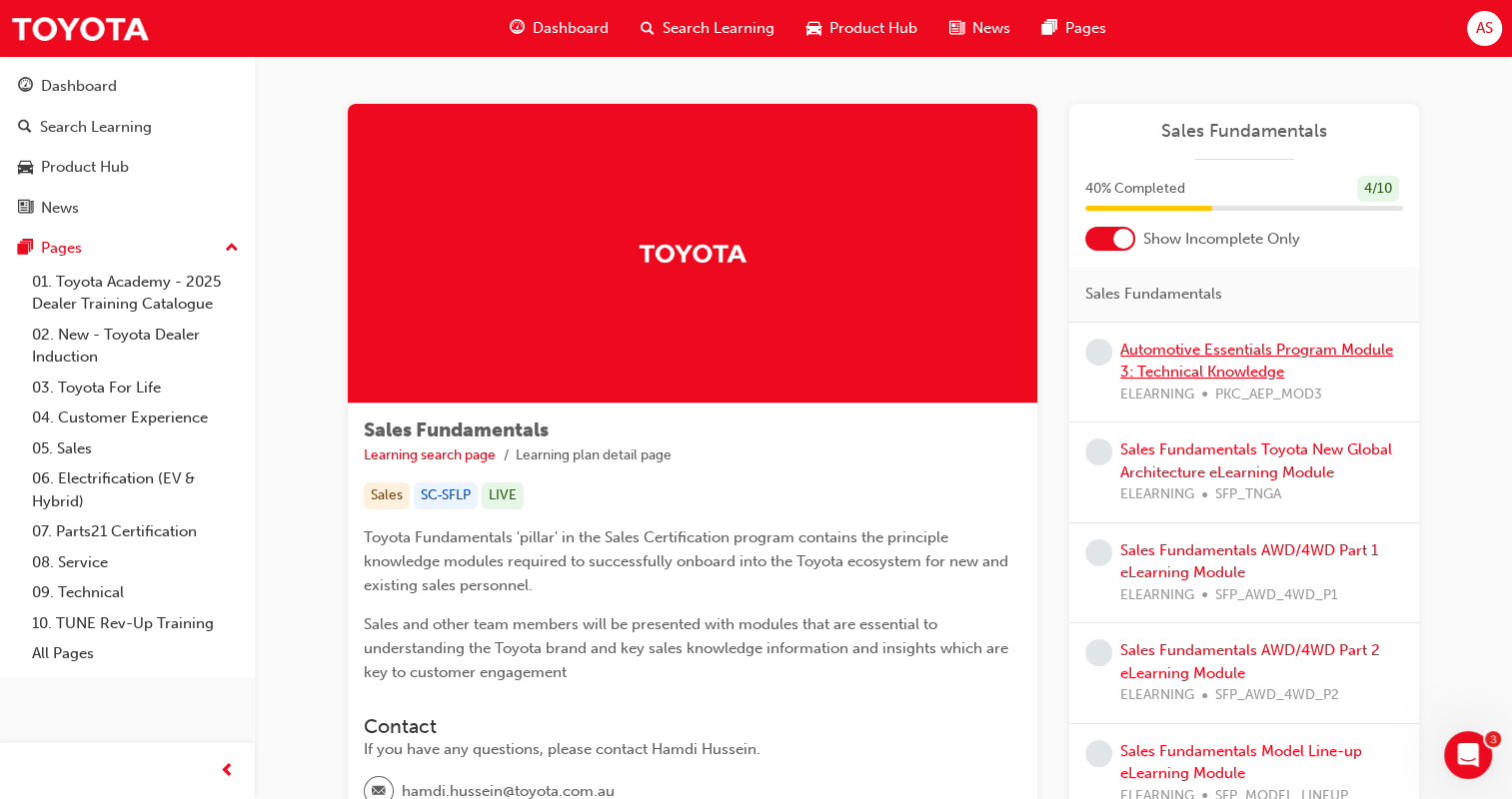 click on "Automotive Essentials Program  Module 3: Technical Knowledge" at bounding box center [1256, 361] 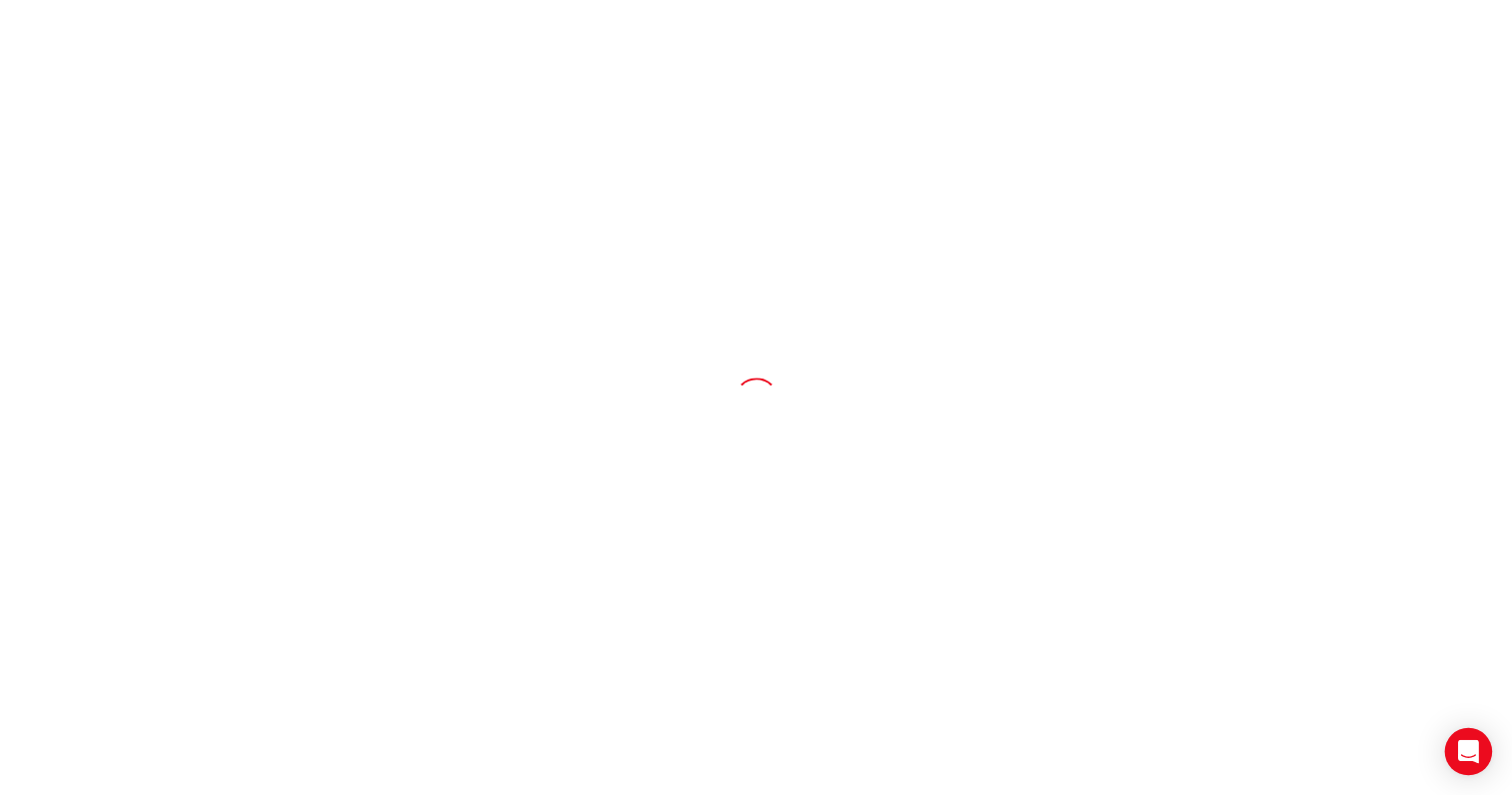 scroll, scrollTop: 0, scrollLeft: 0, axis: both 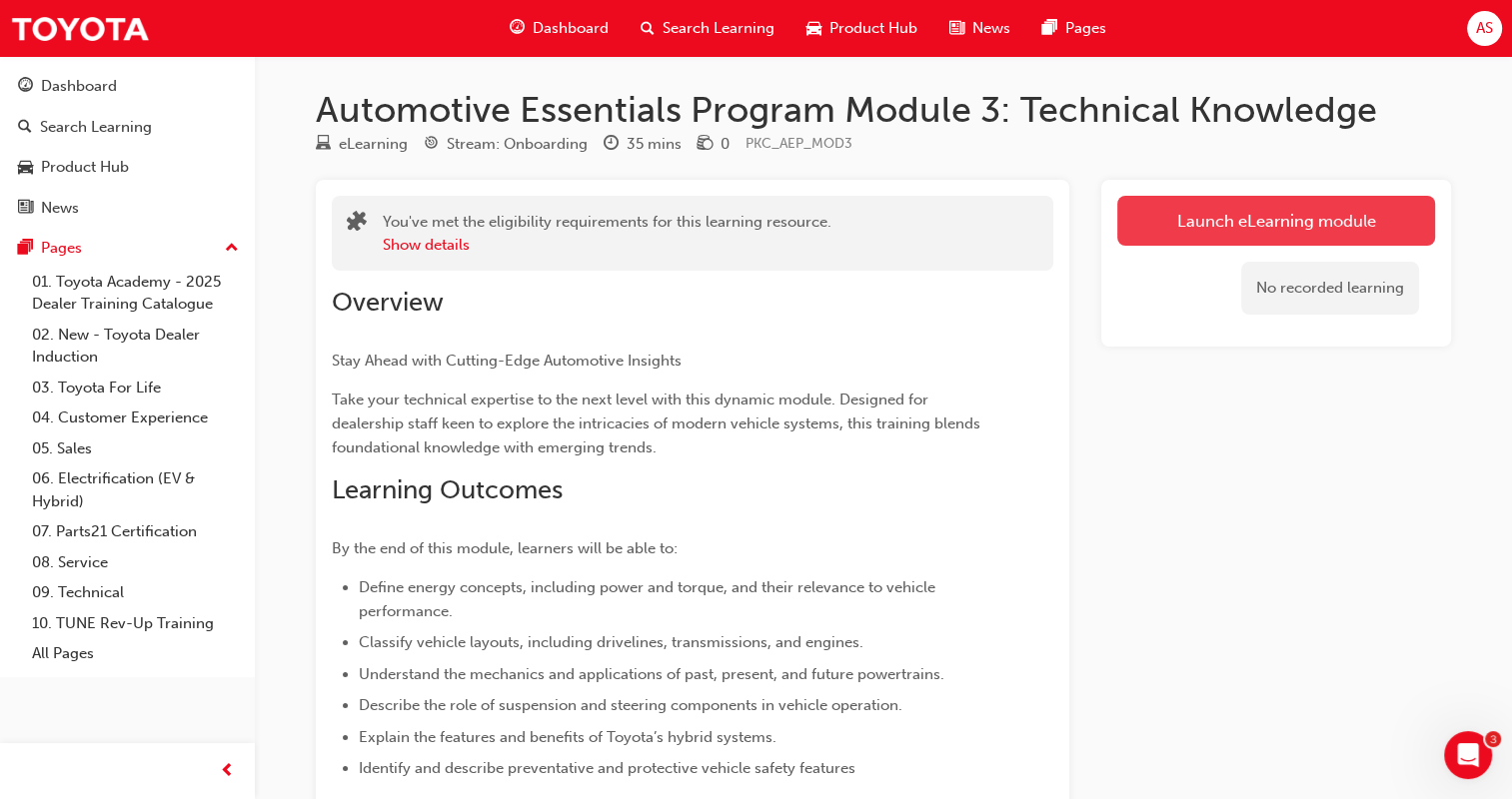 click on "Launch eLearning module" at bounding box center [1276, 221] 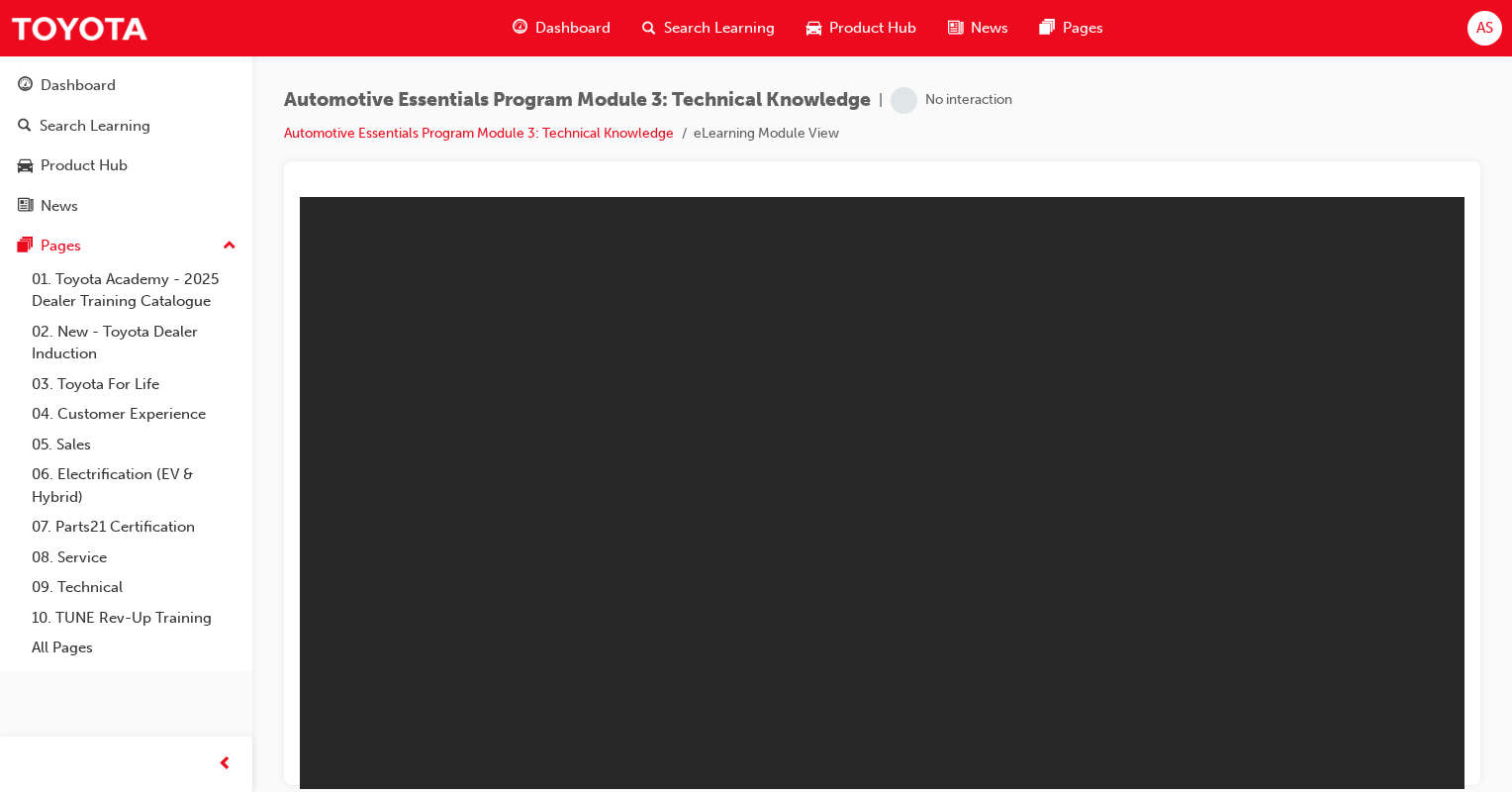 scroll, scrollTop: 0, scrollLeft: 0, axis: both 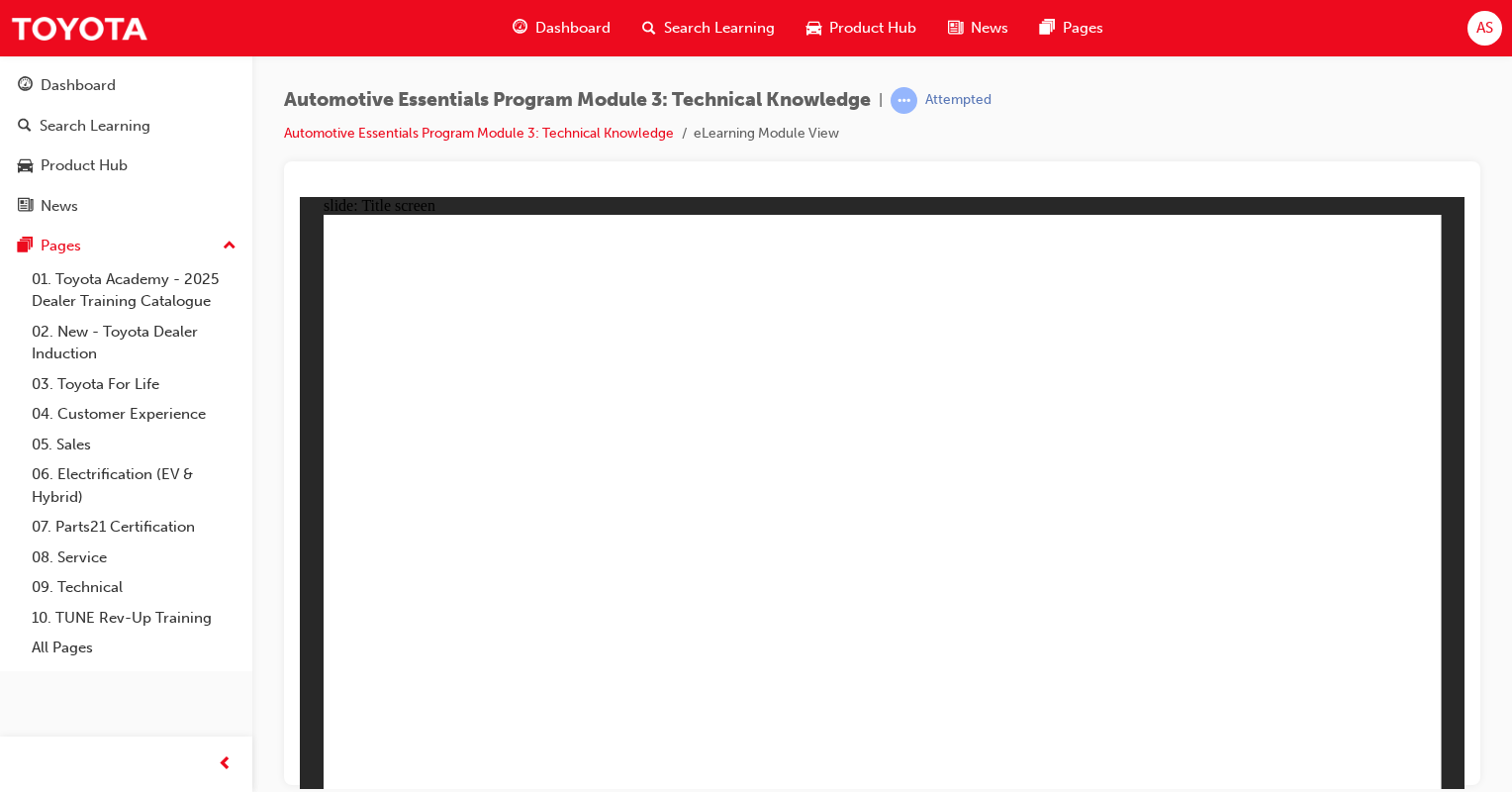 click 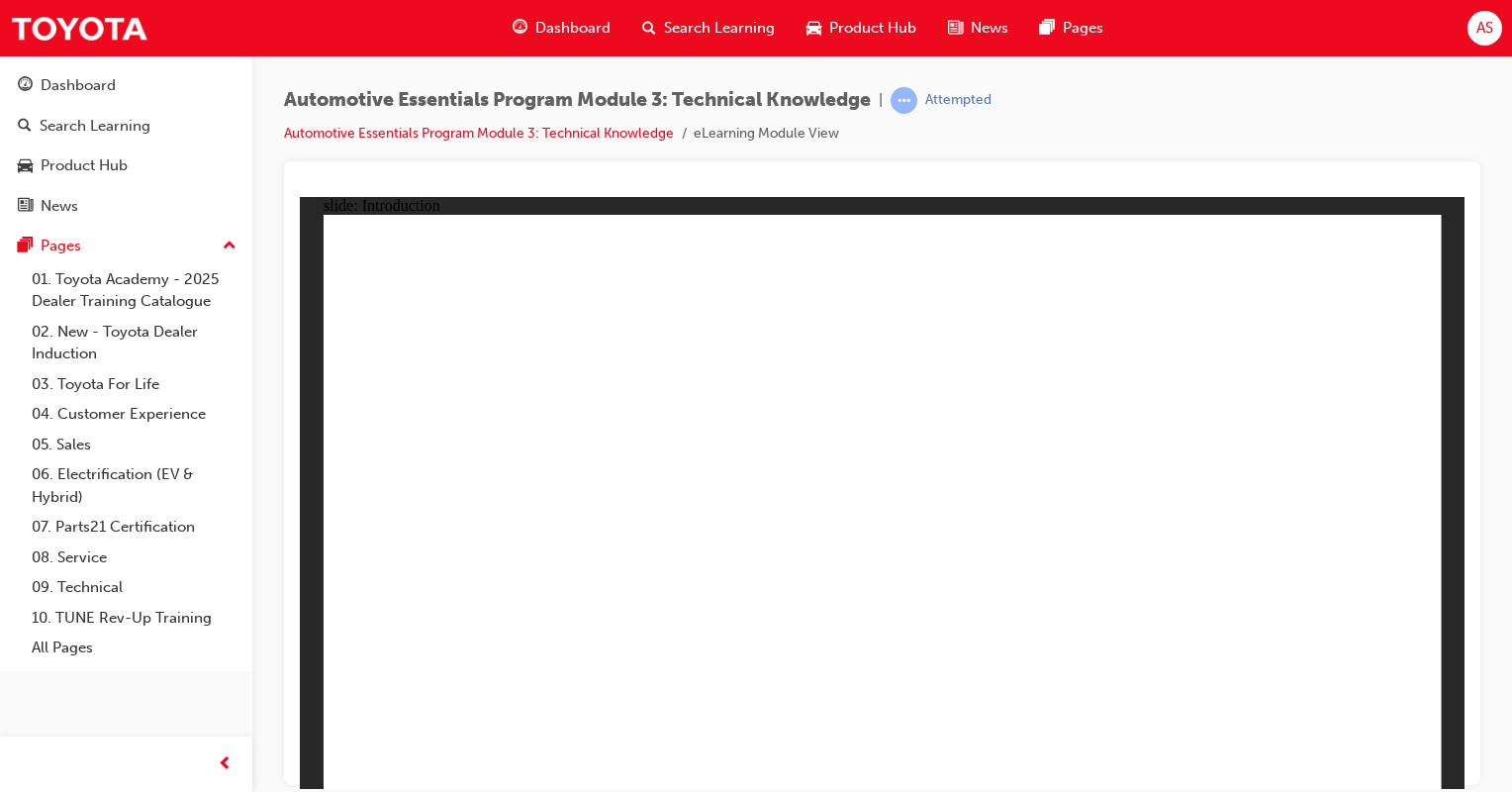 click 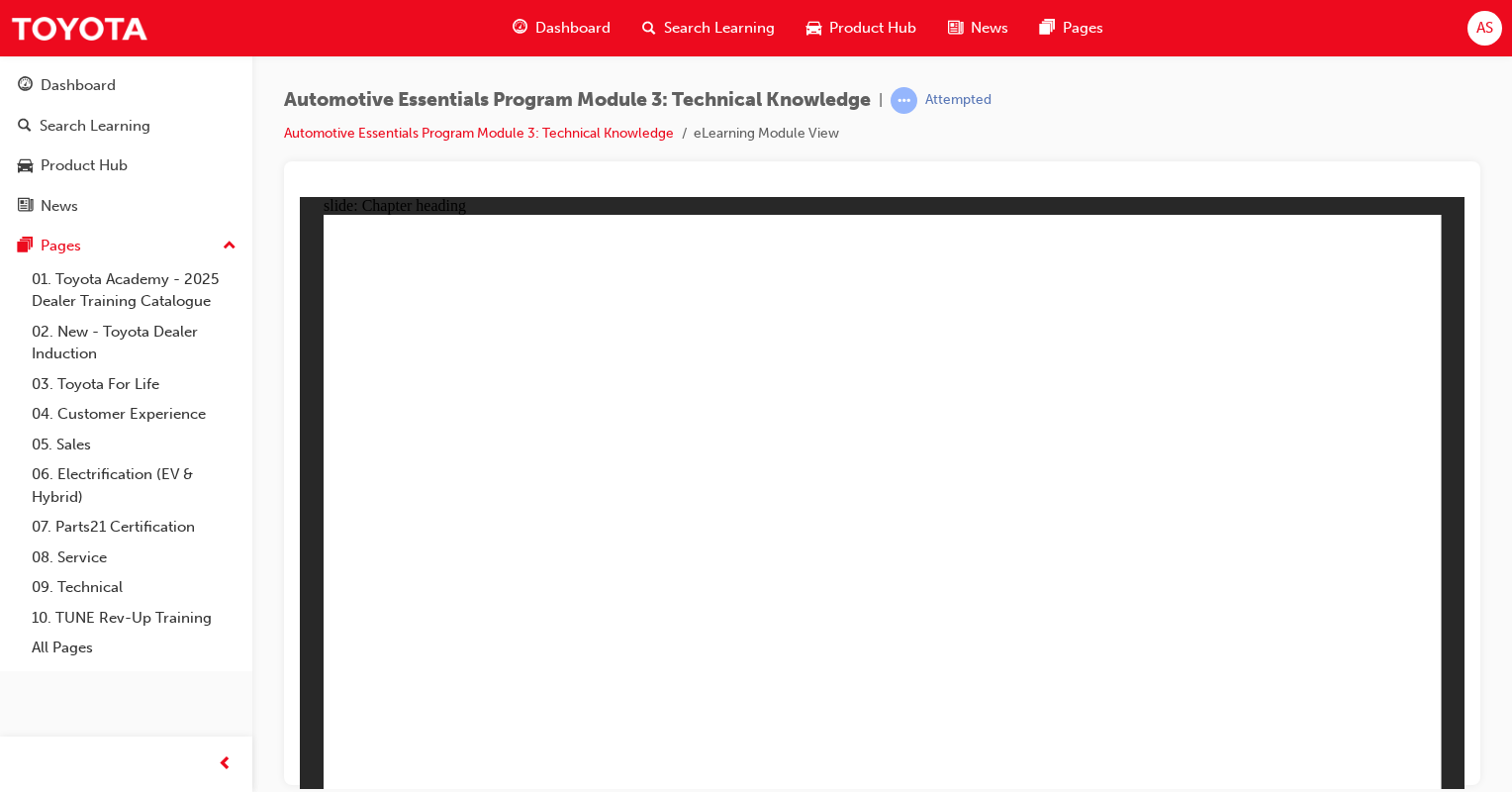 click 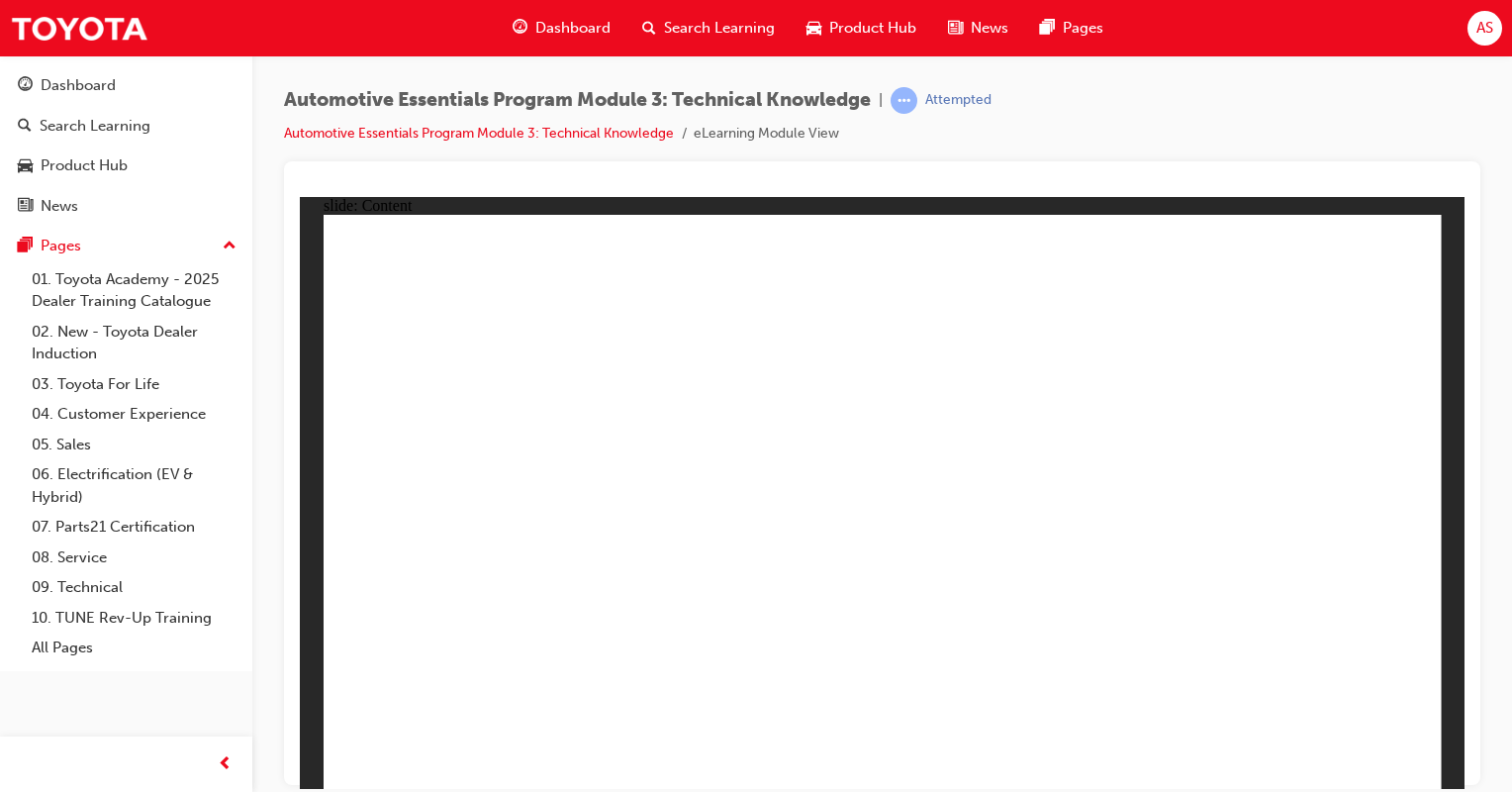 click 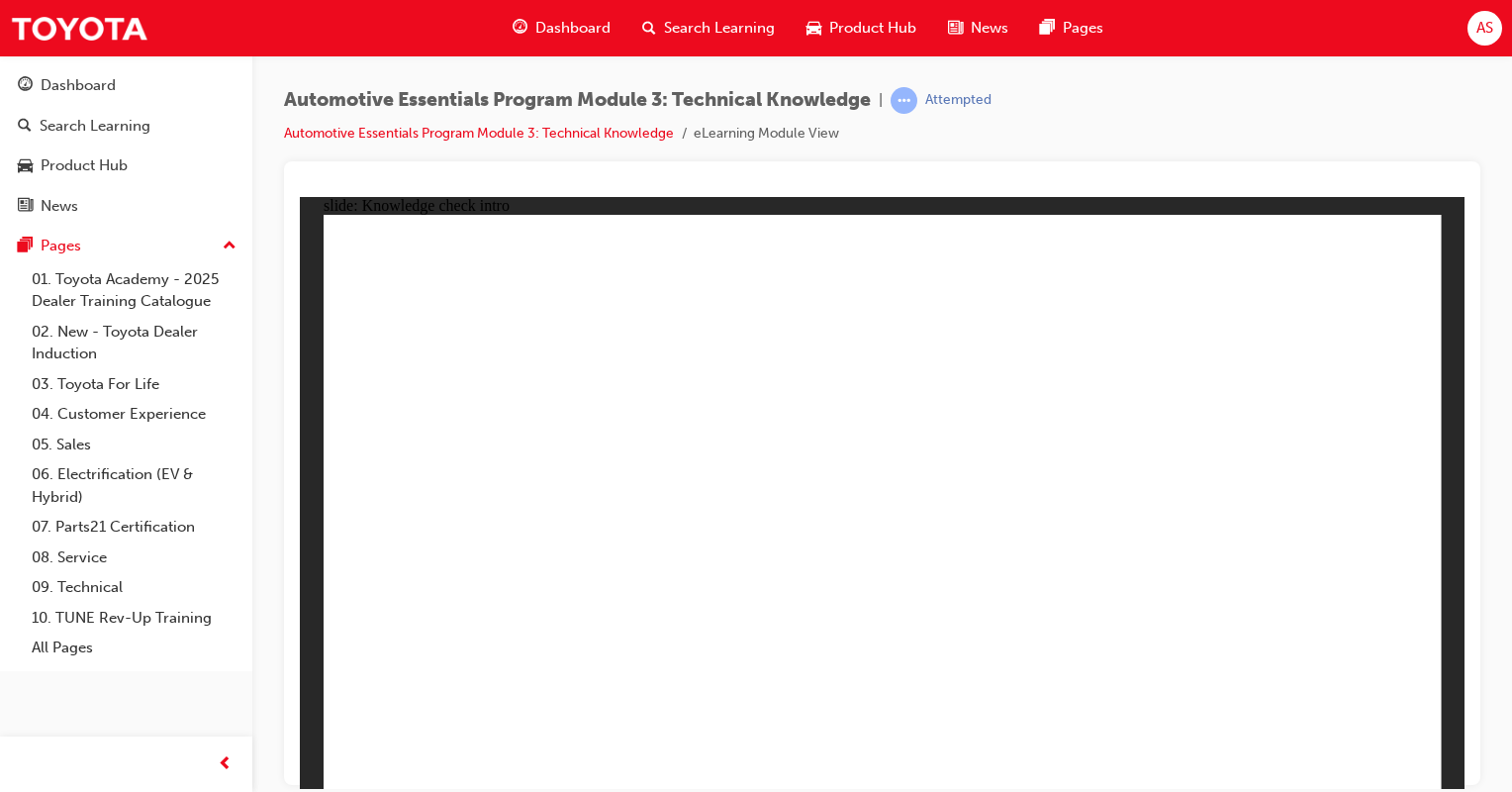 click 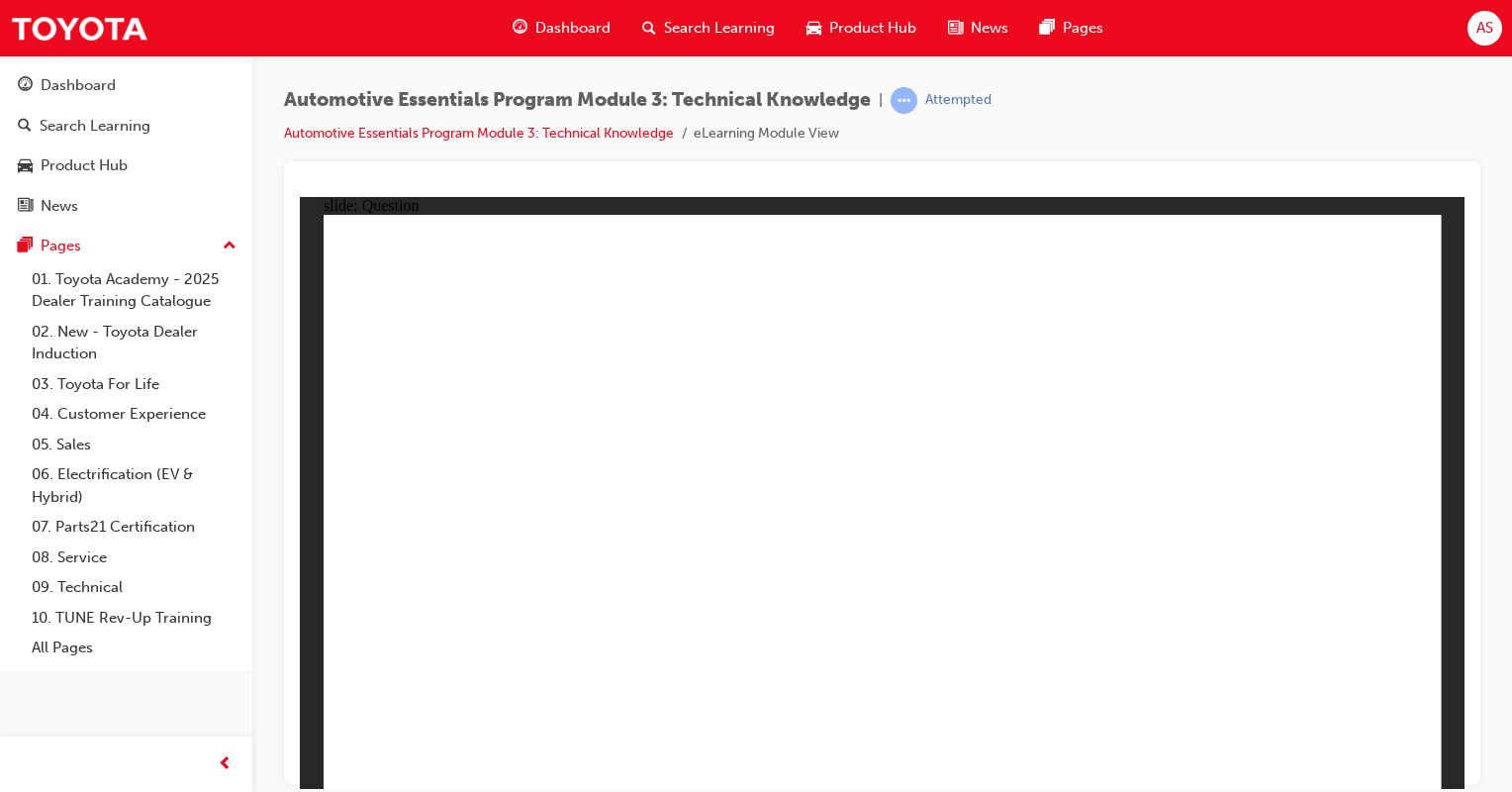 click 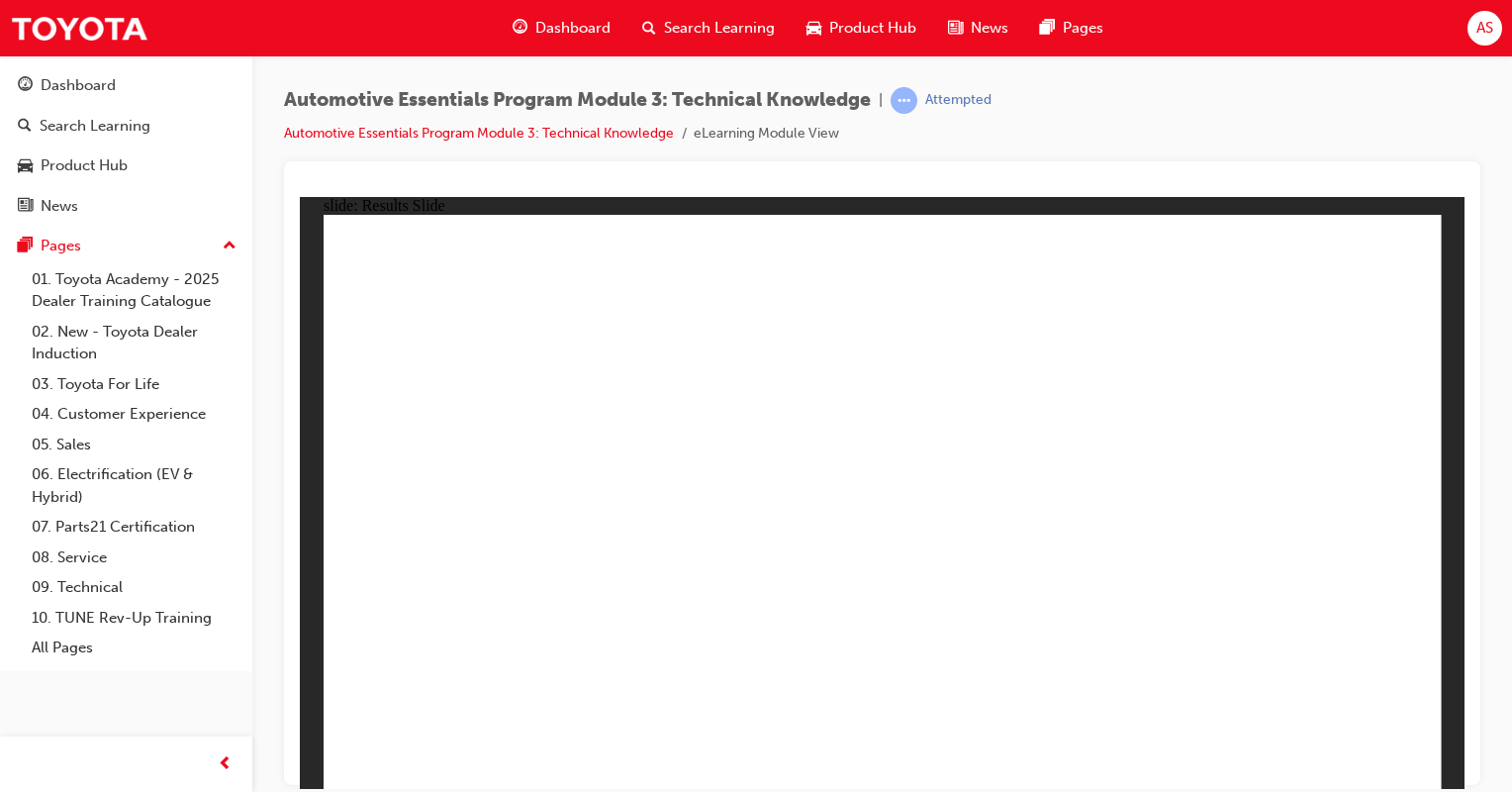 click 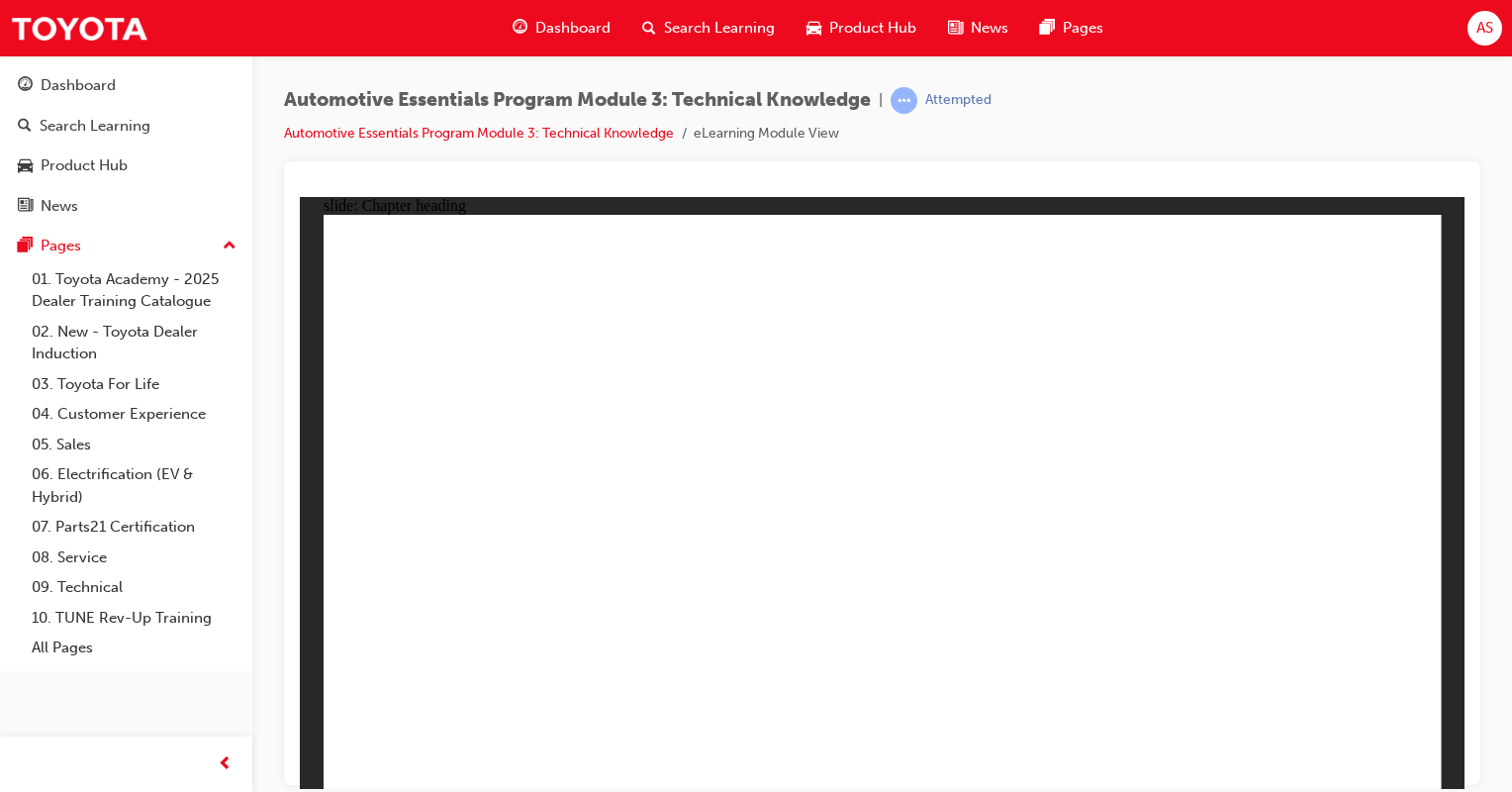 click 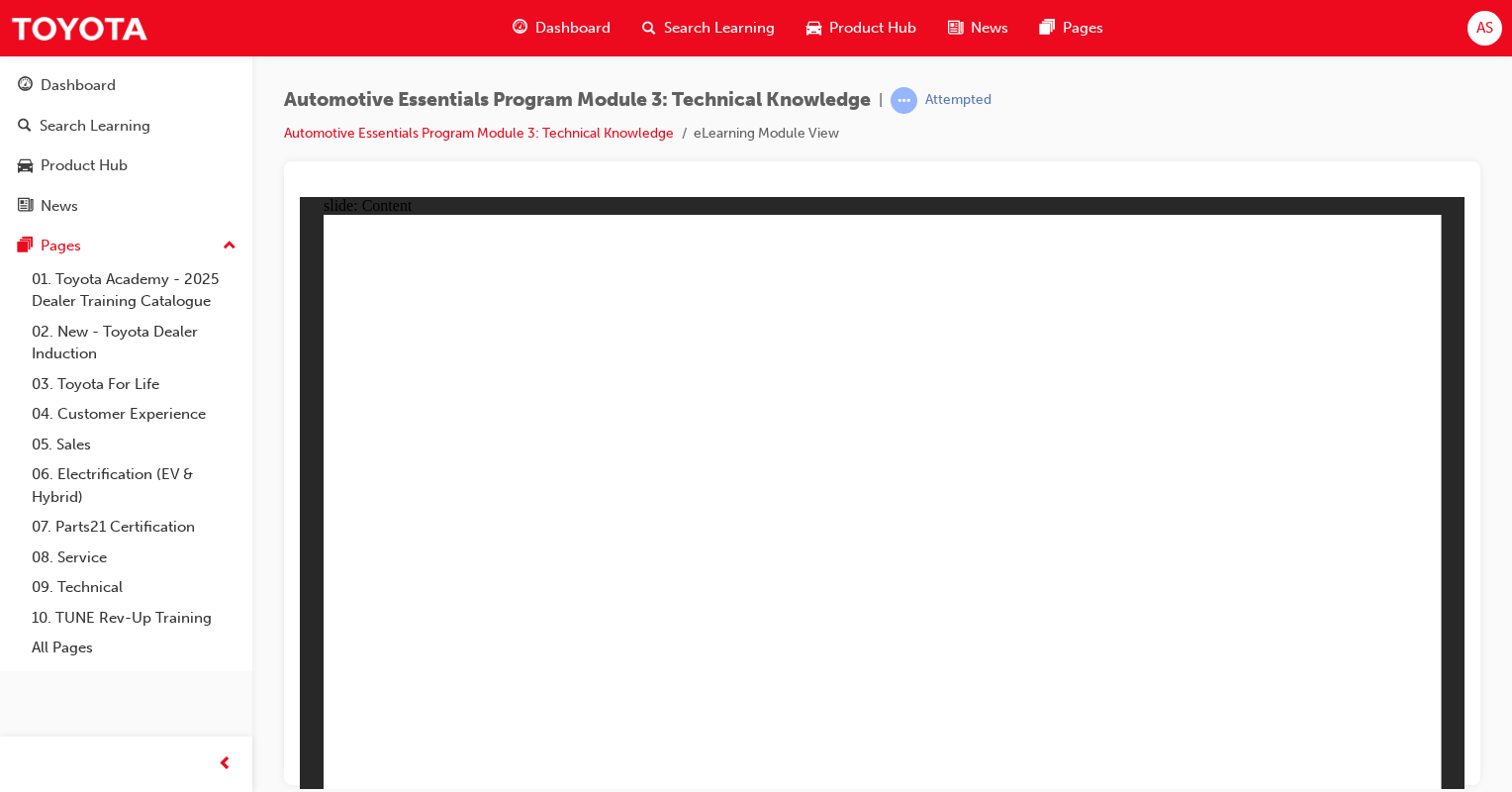 click 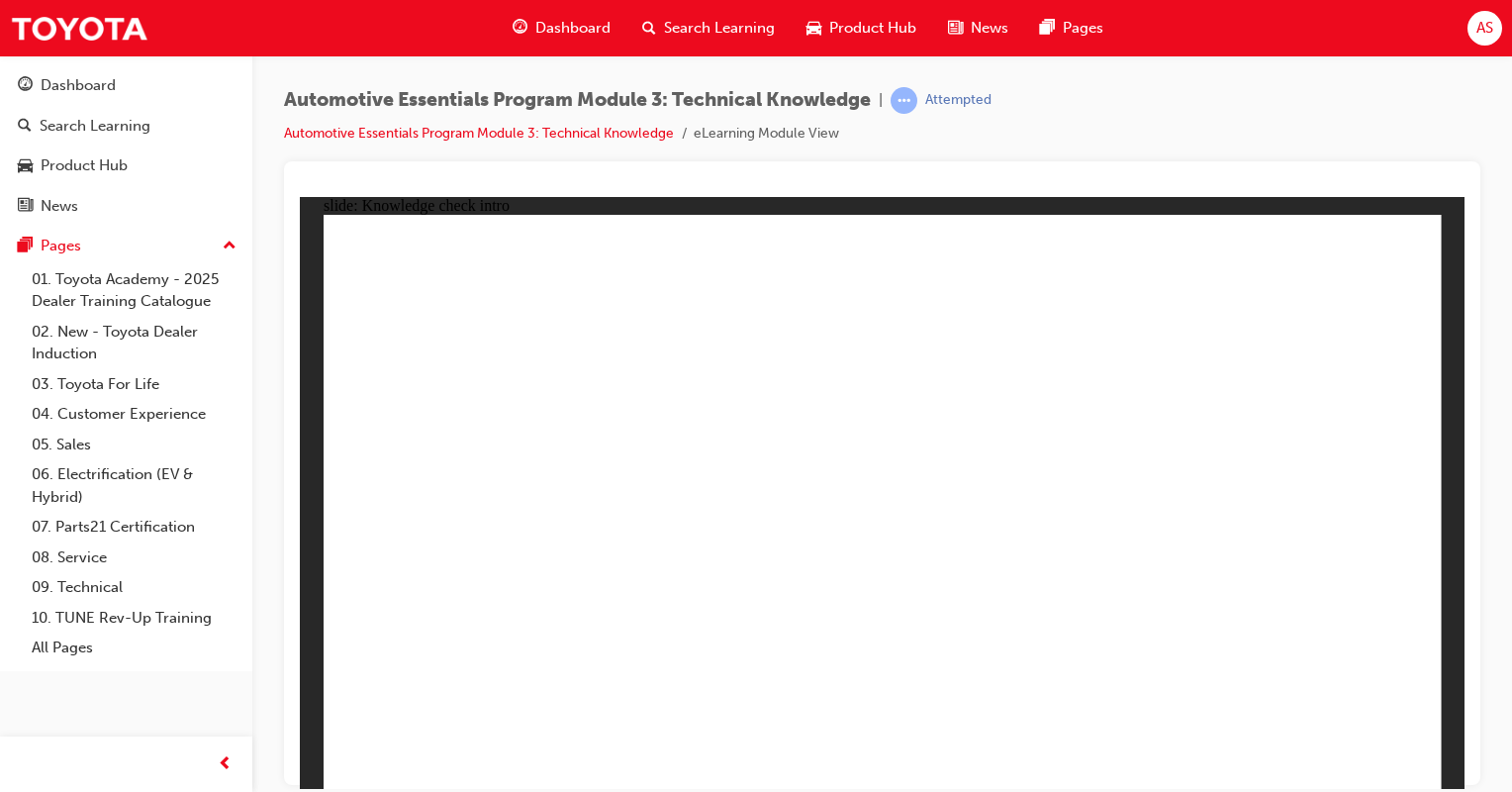 click 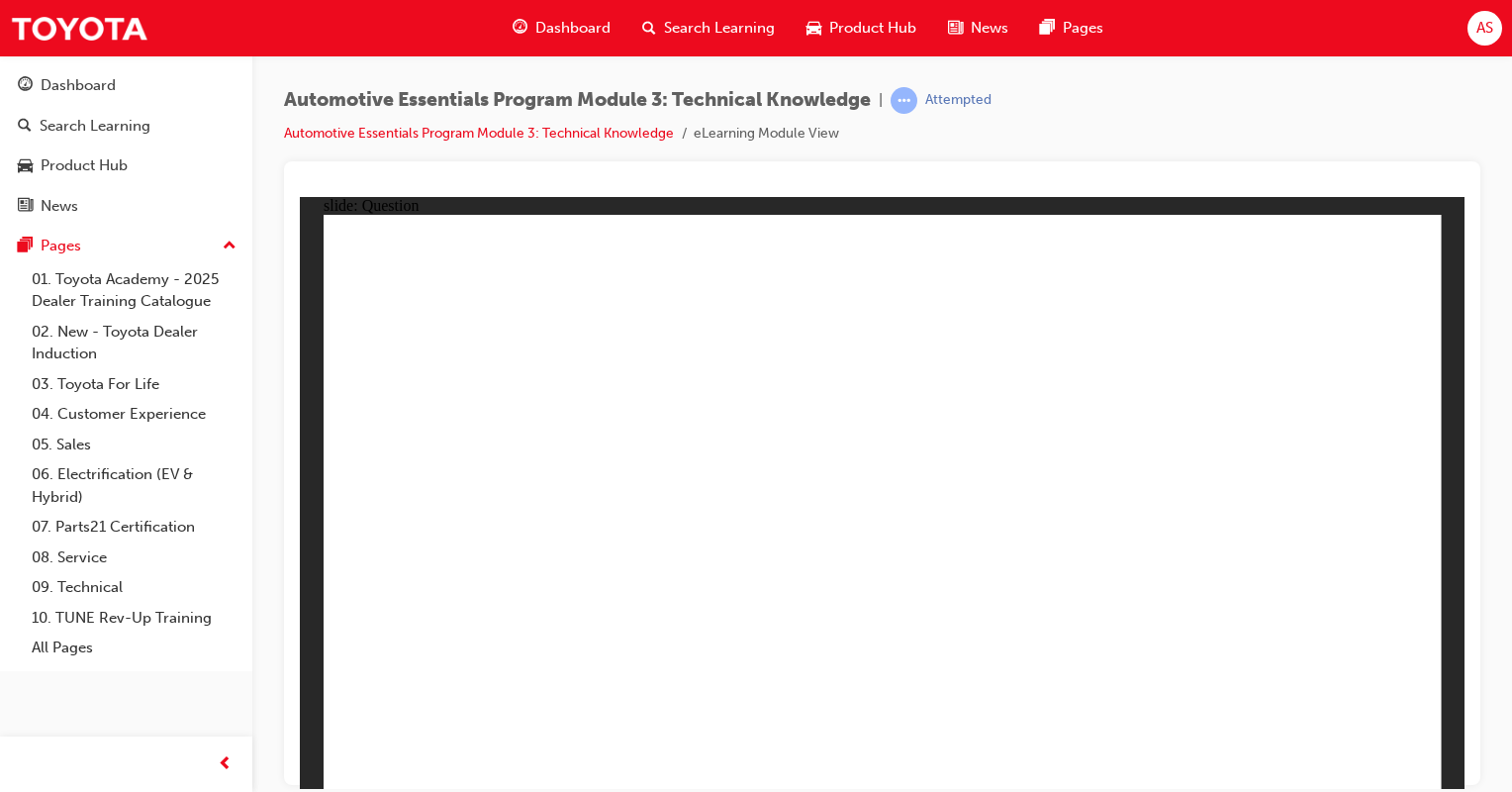 click 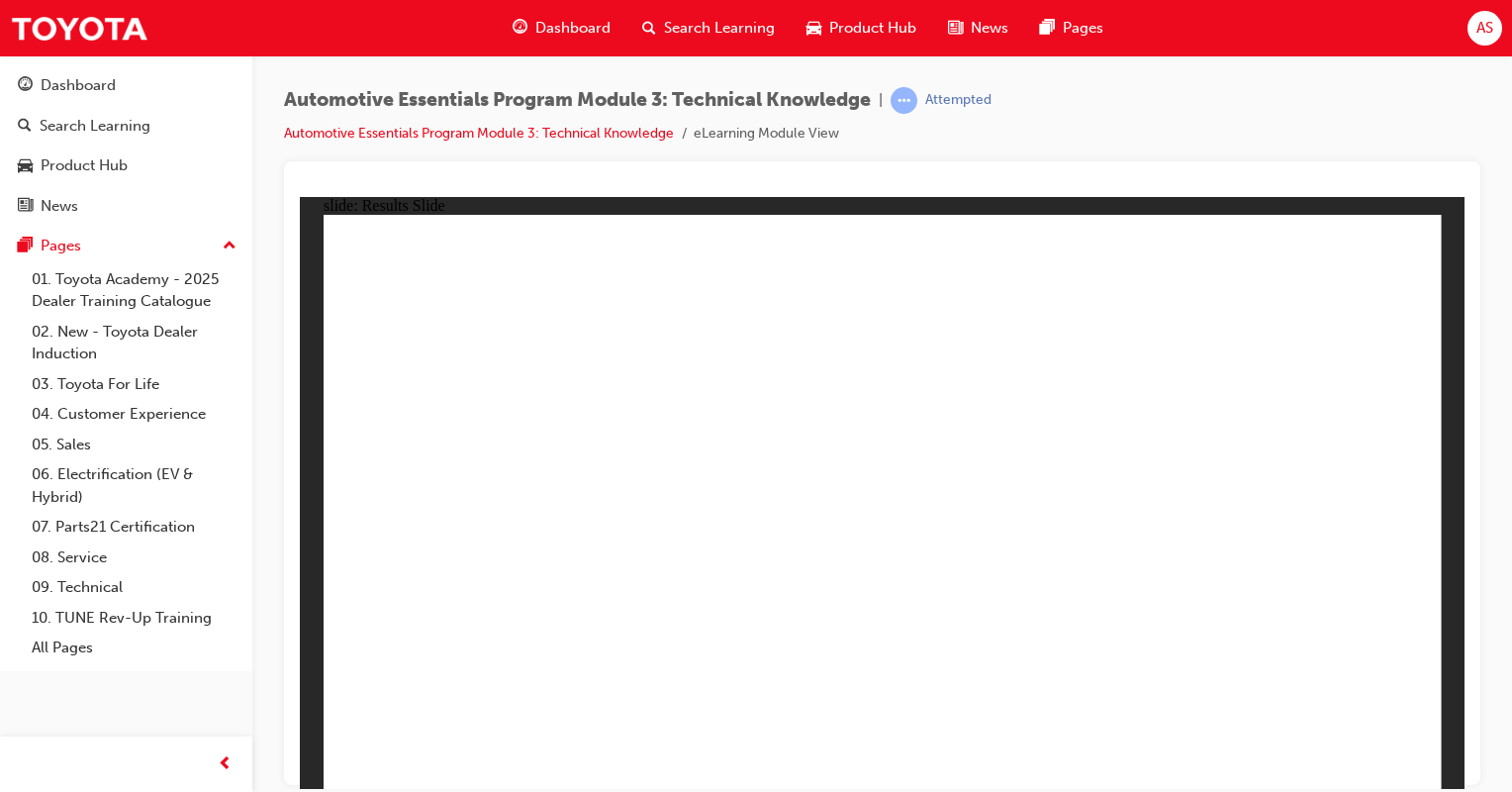 click 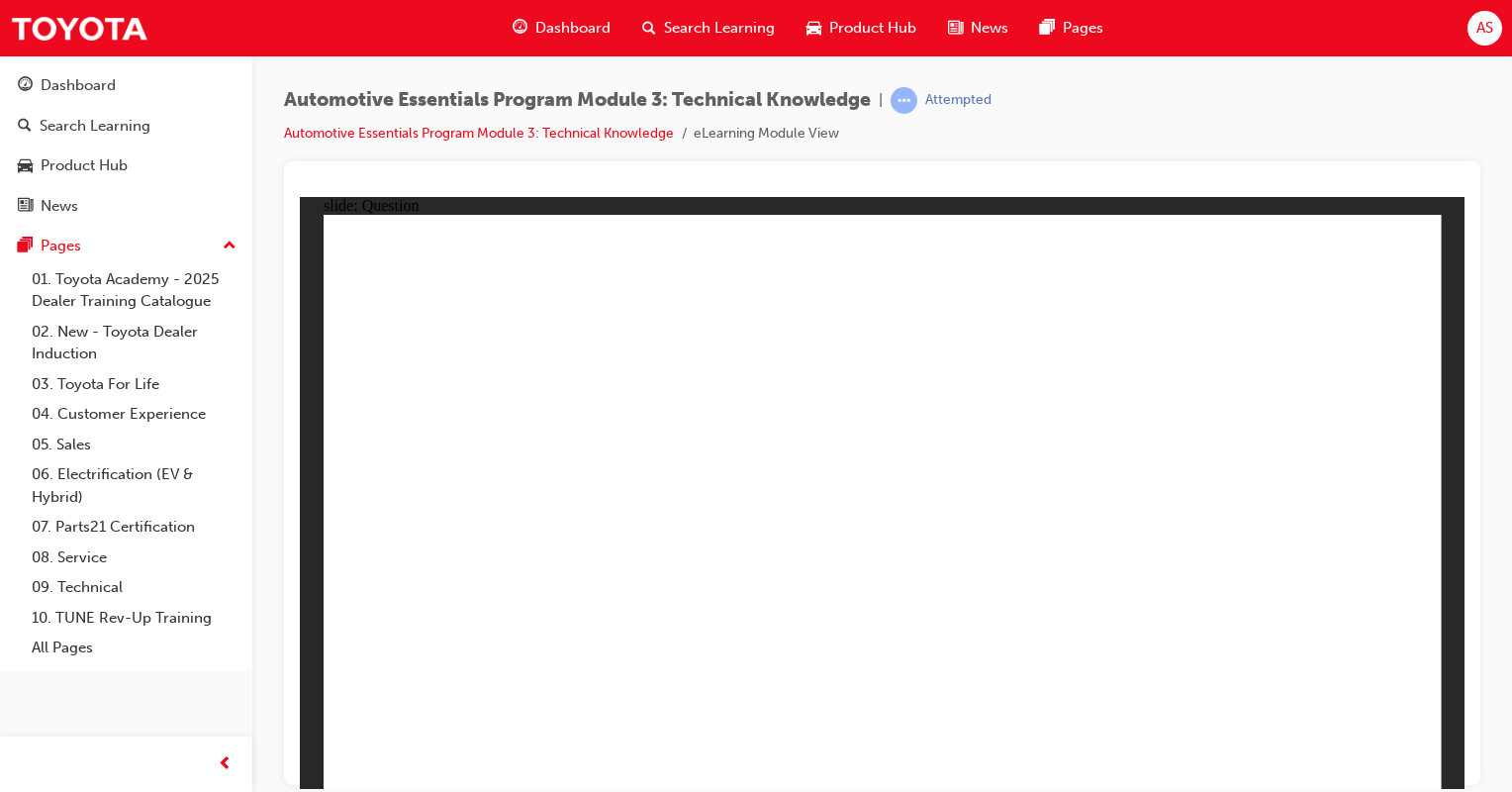 click 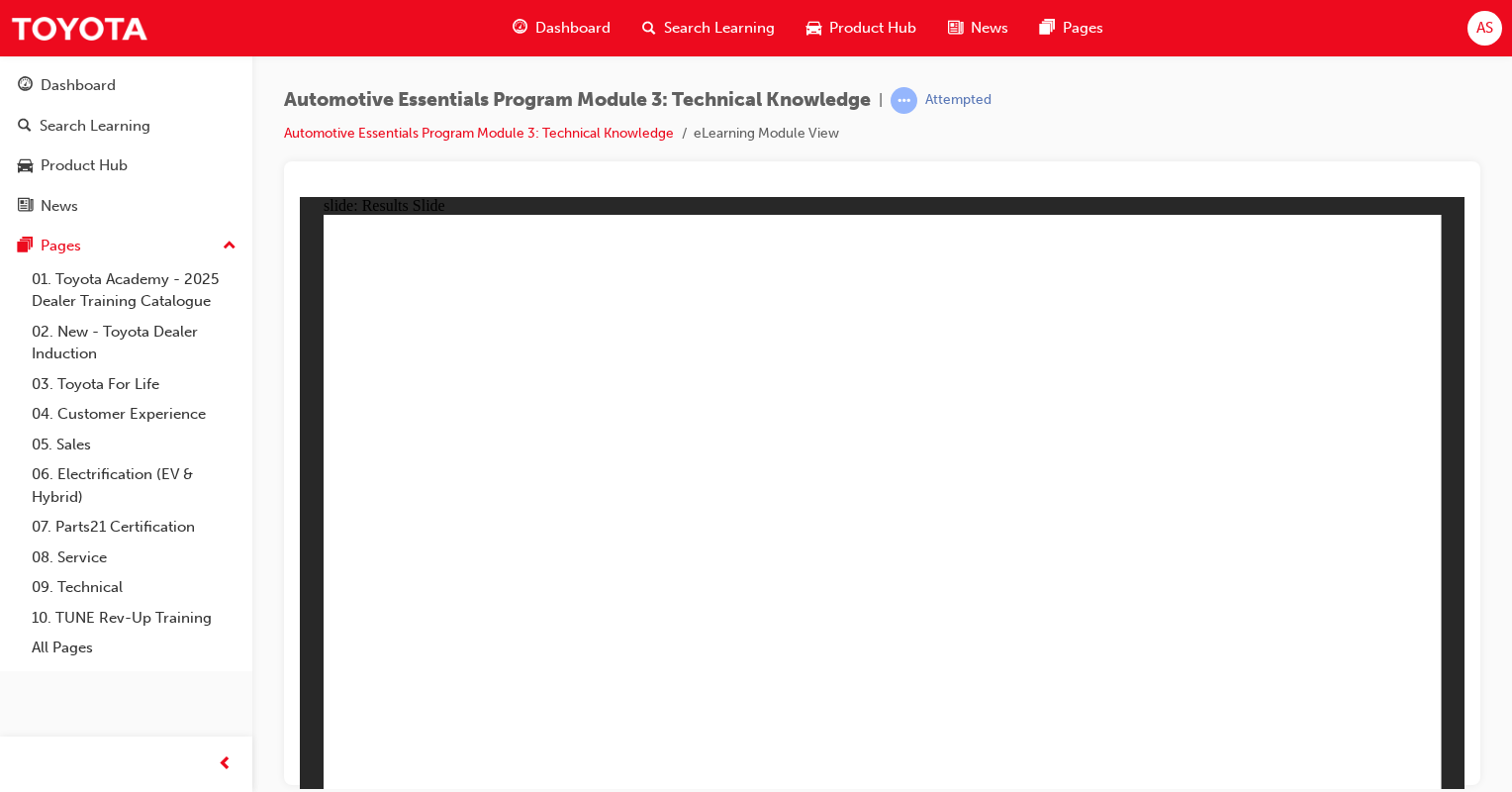 click 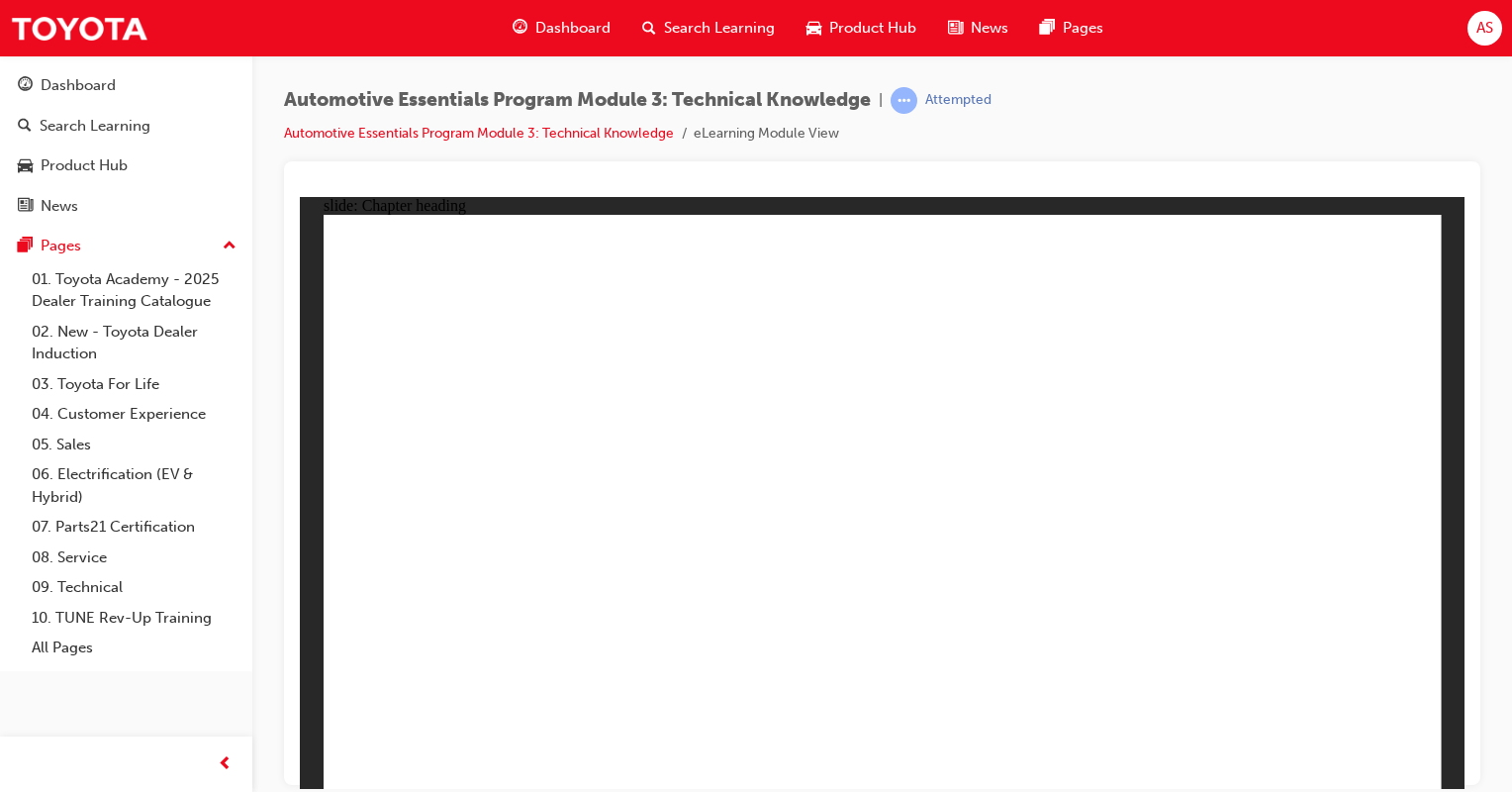 click 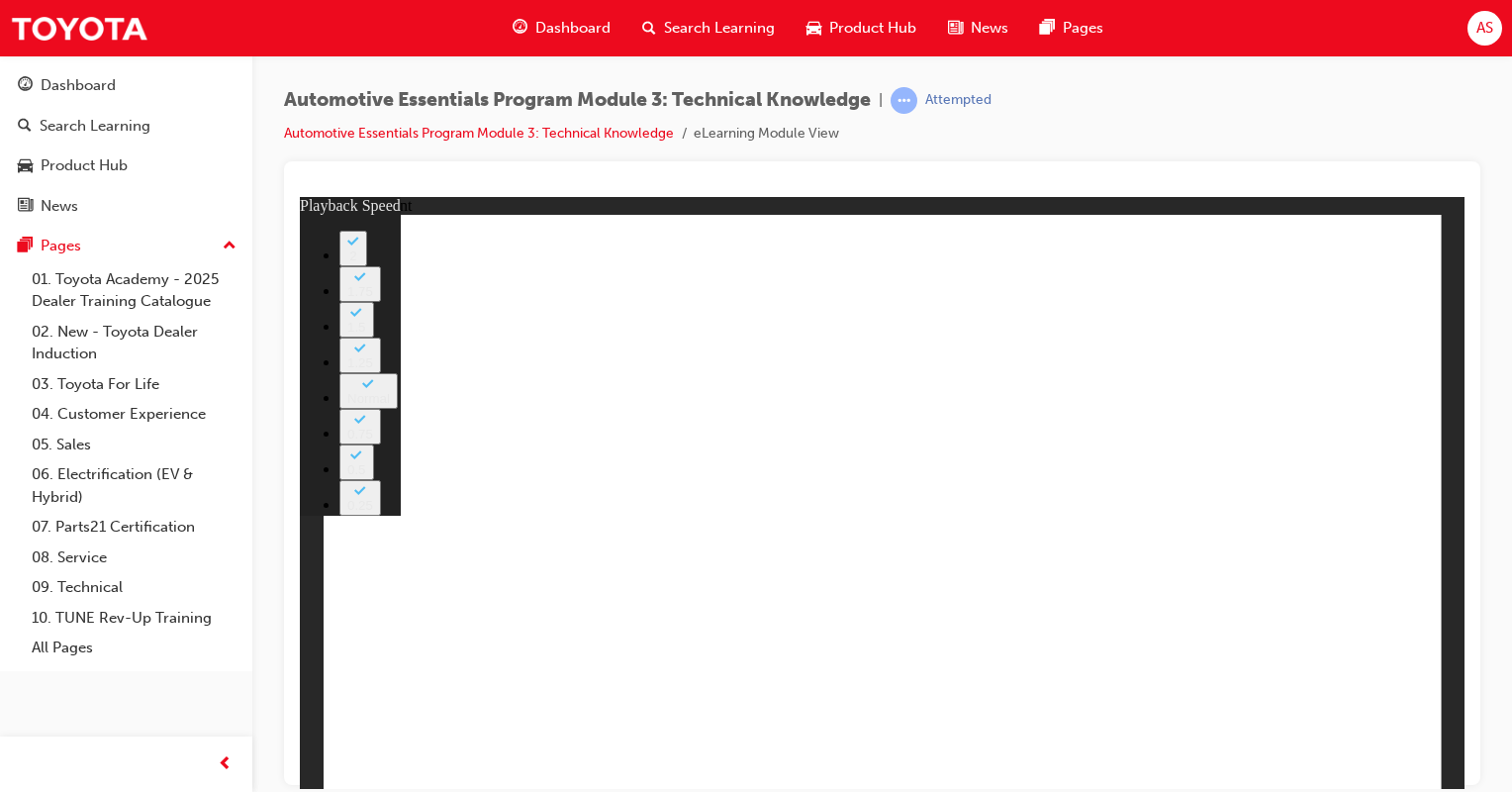 type on "3" 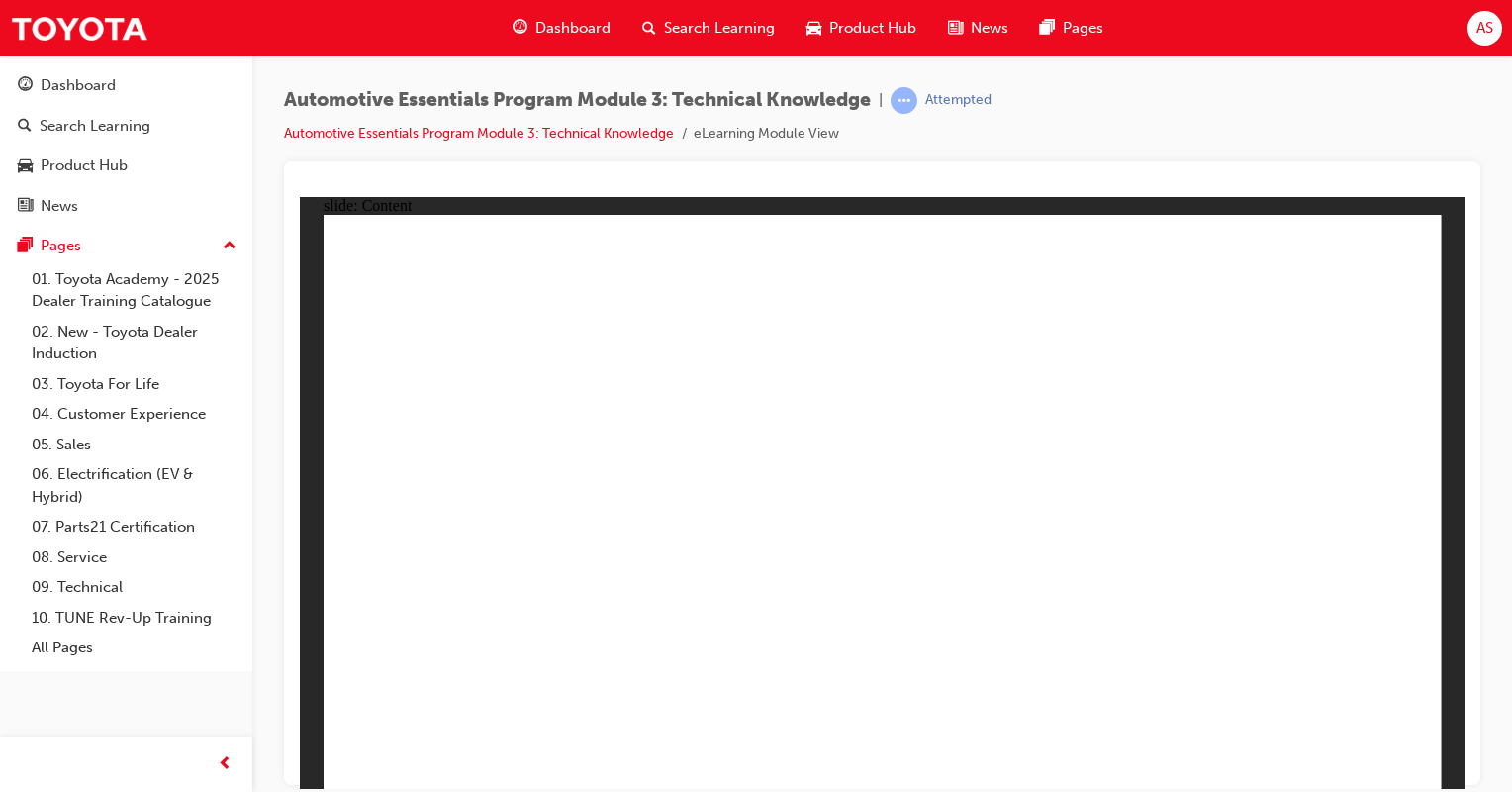 click 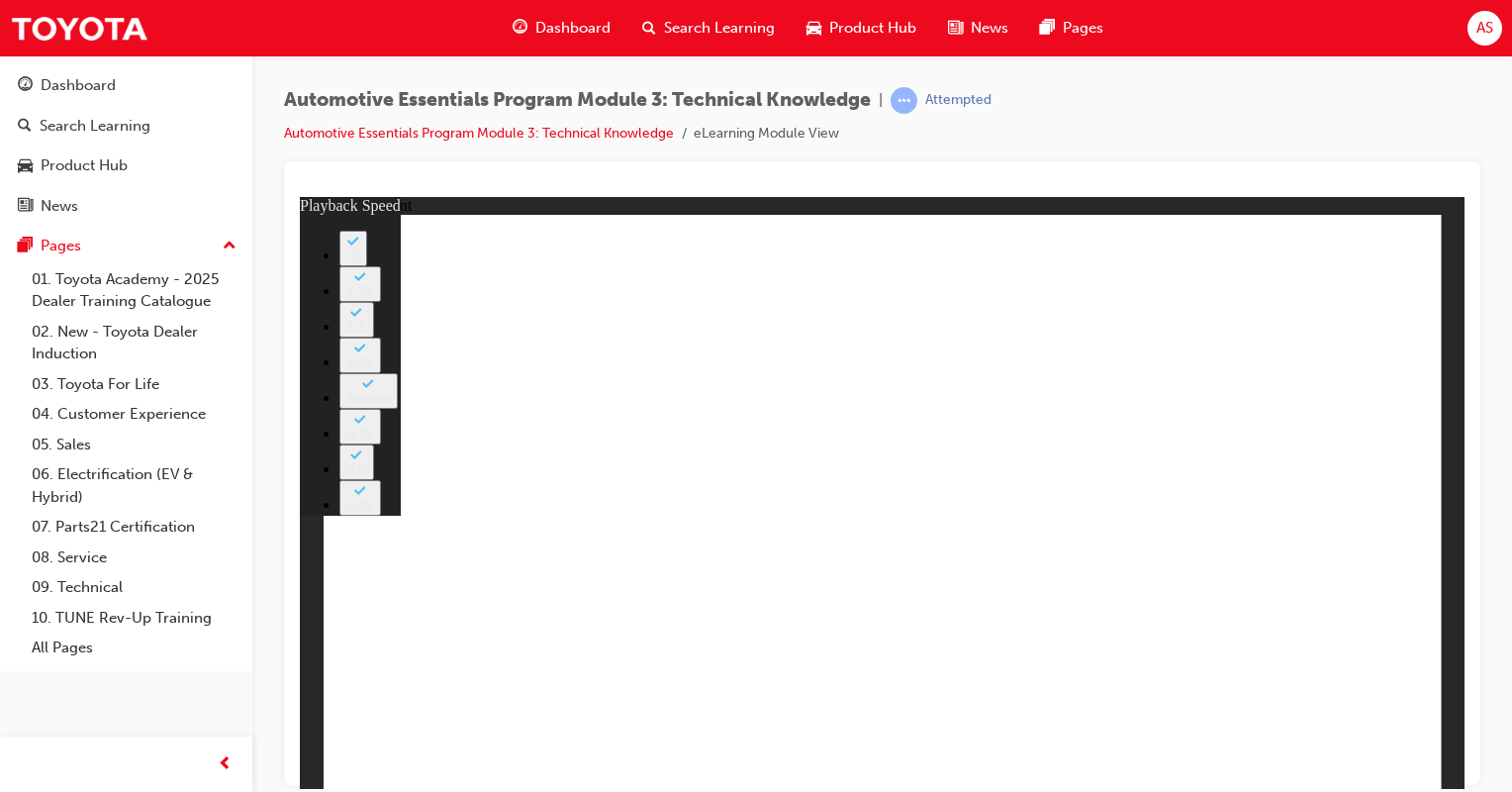 click 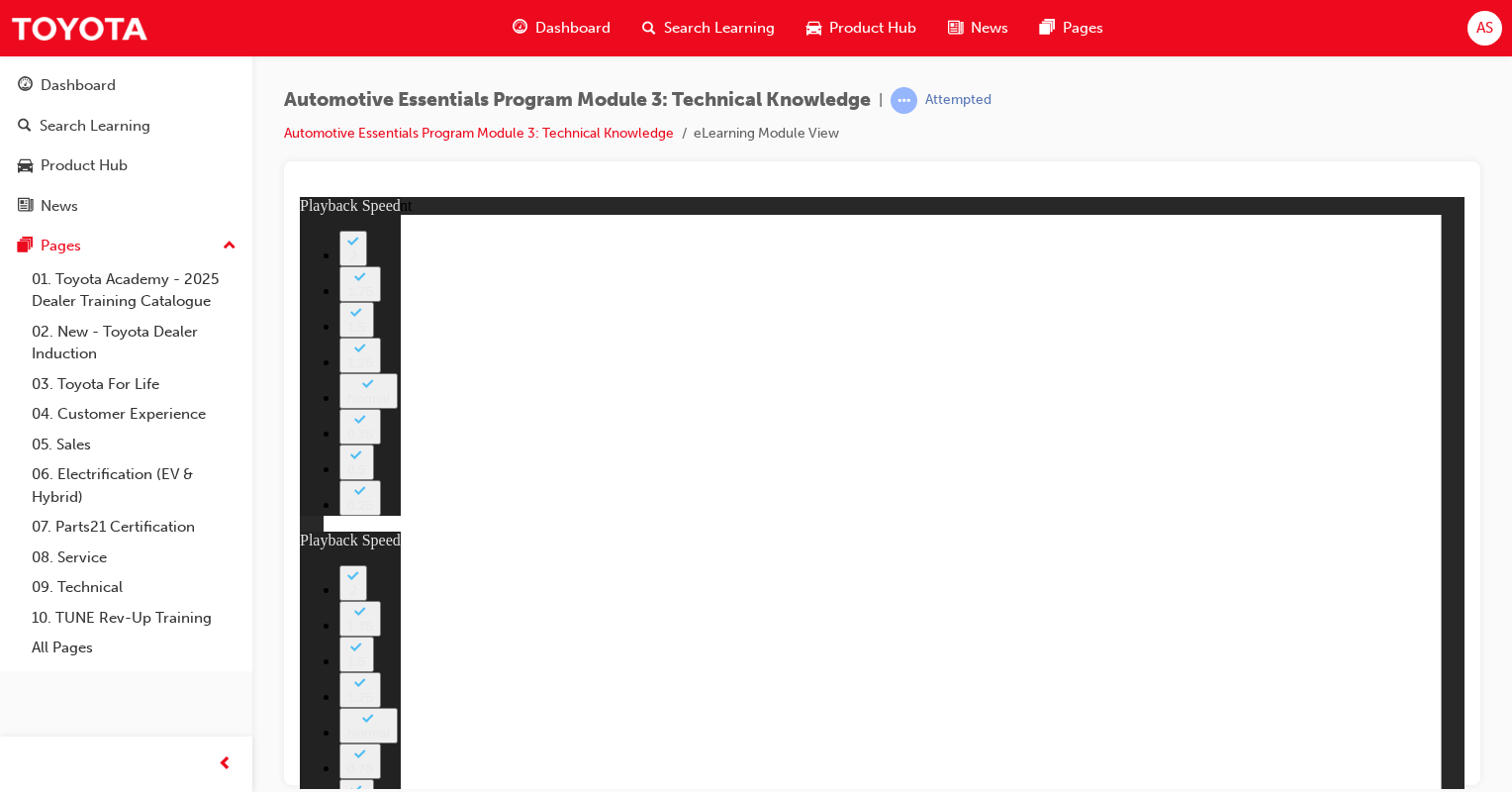 click 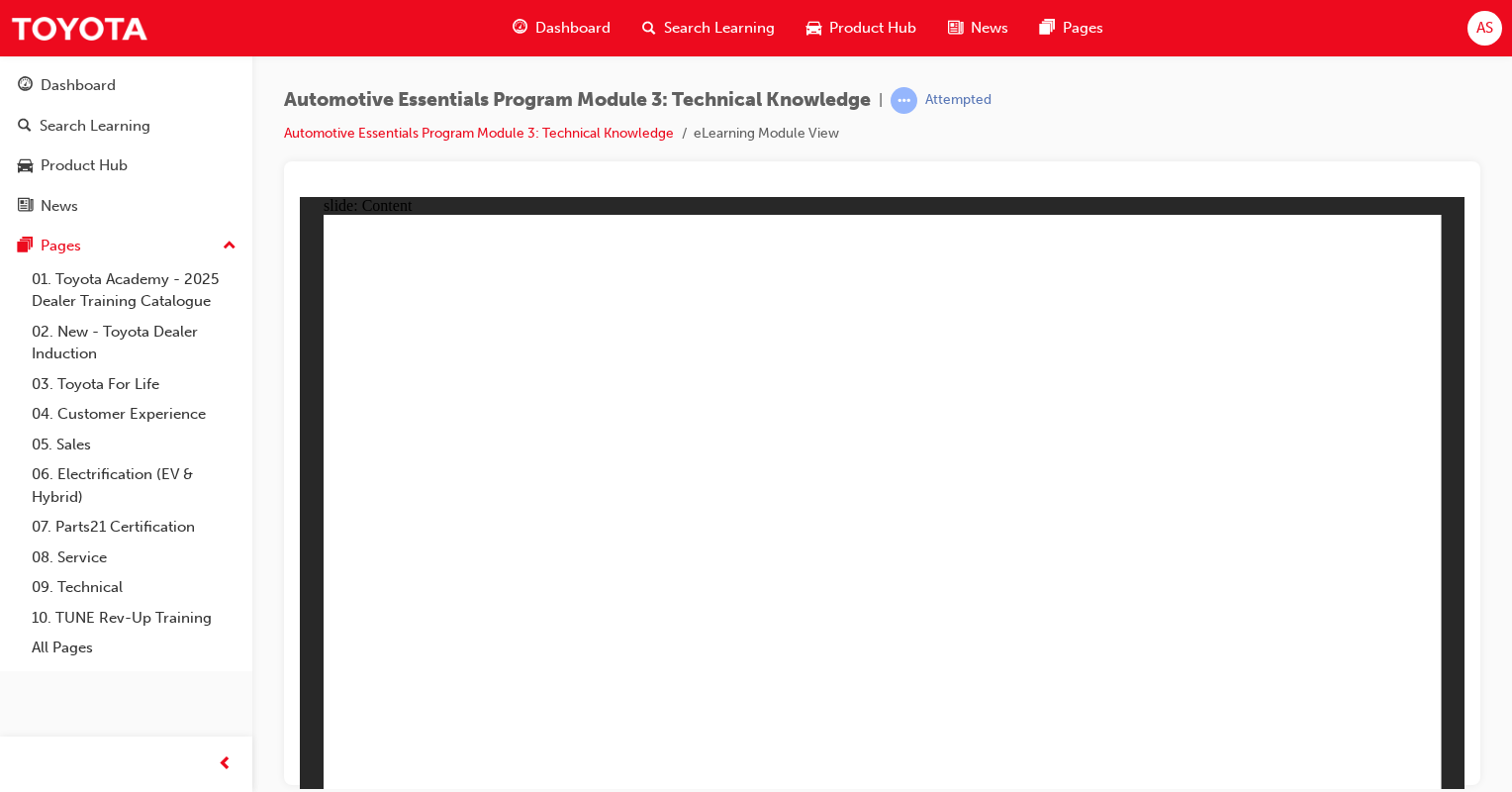 click 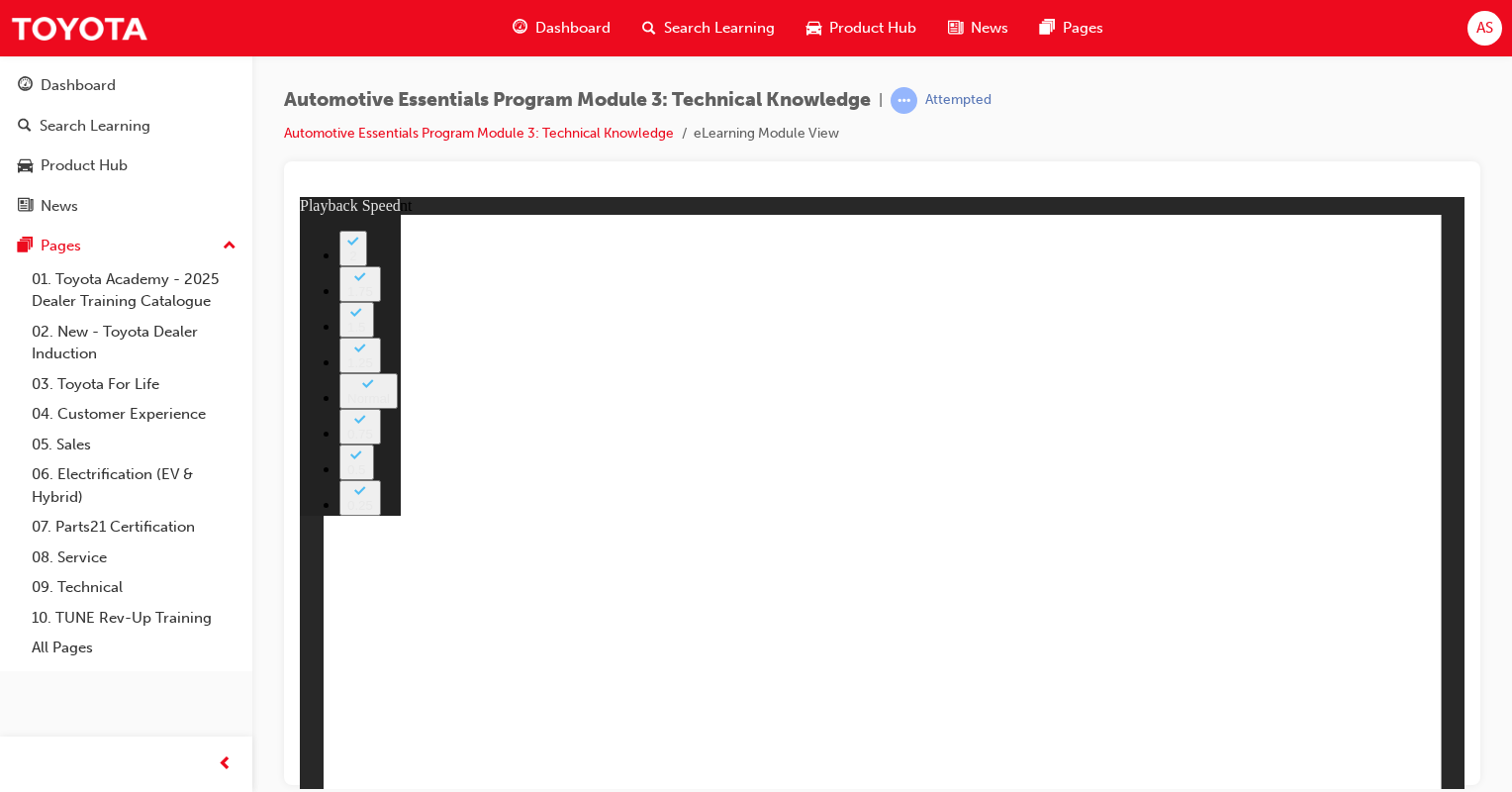 click 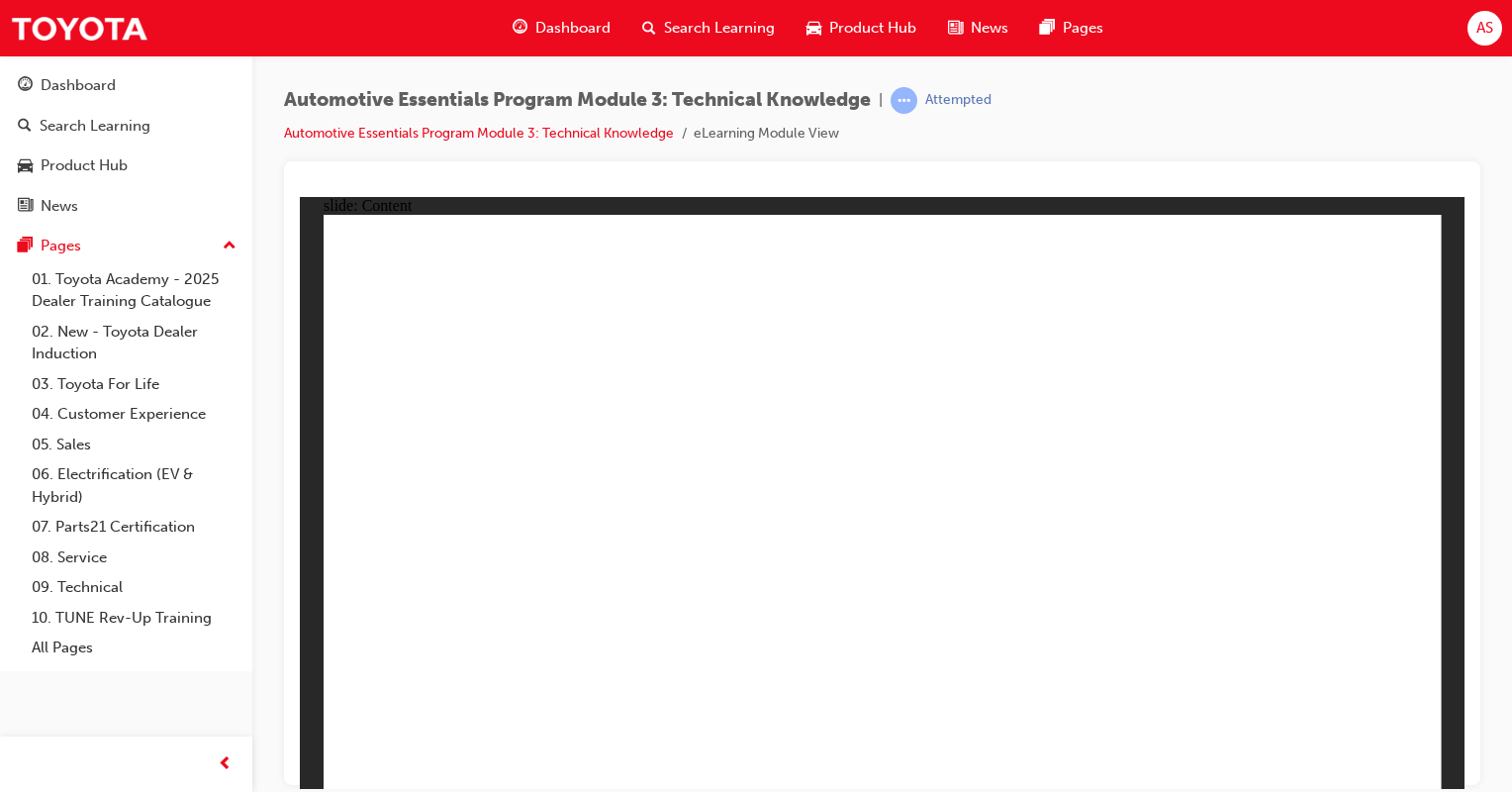 click 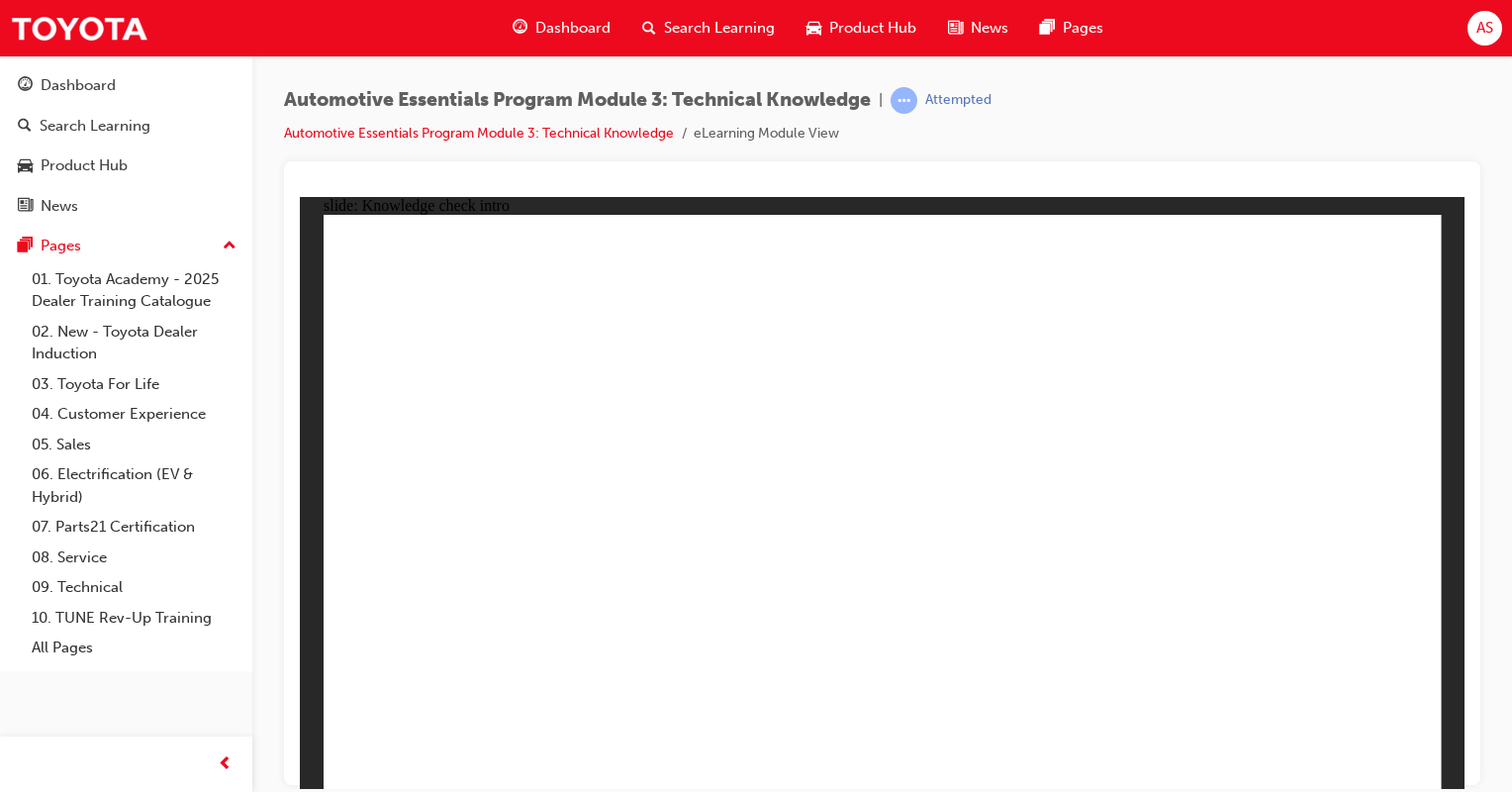 click 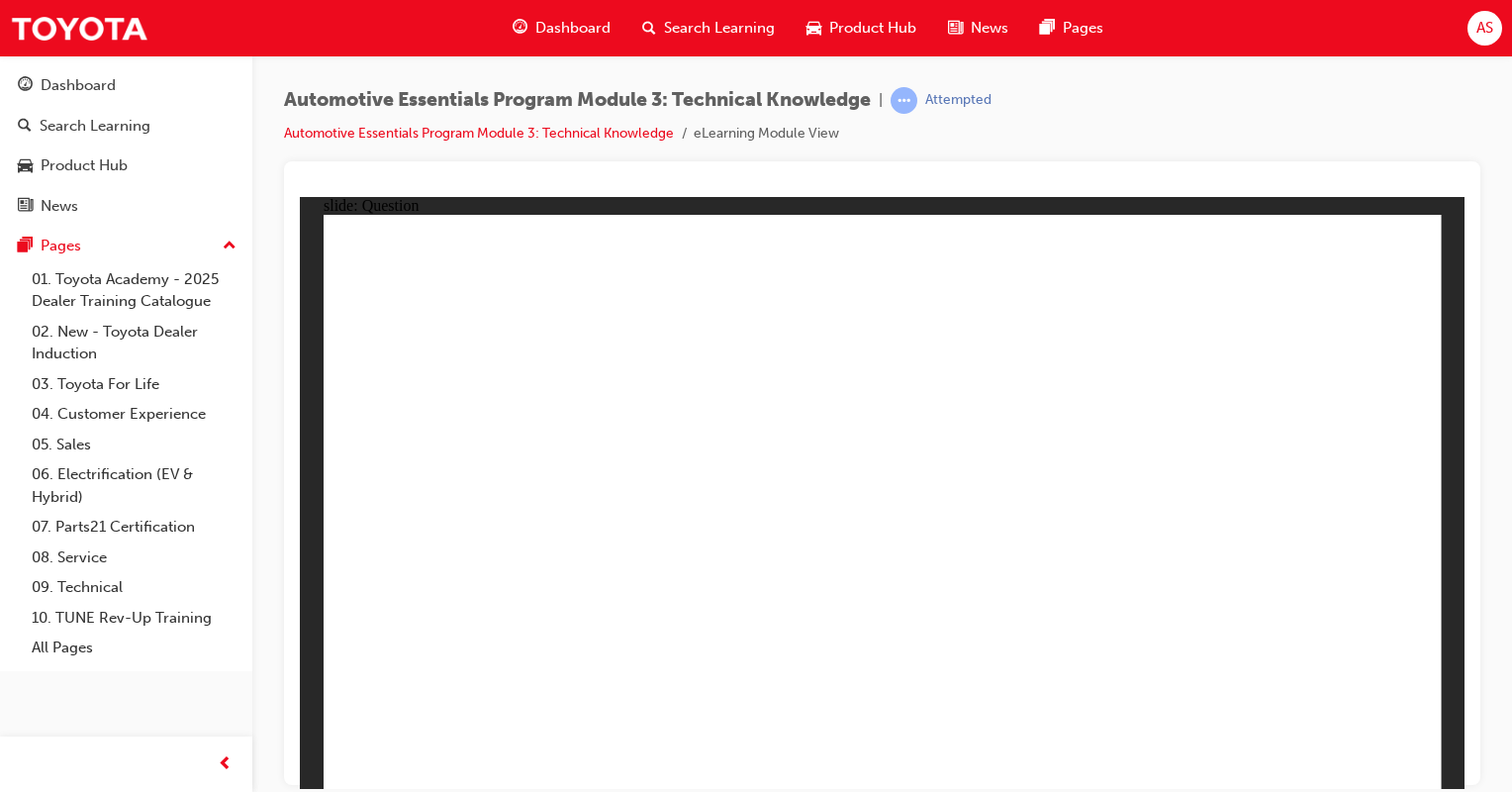 click 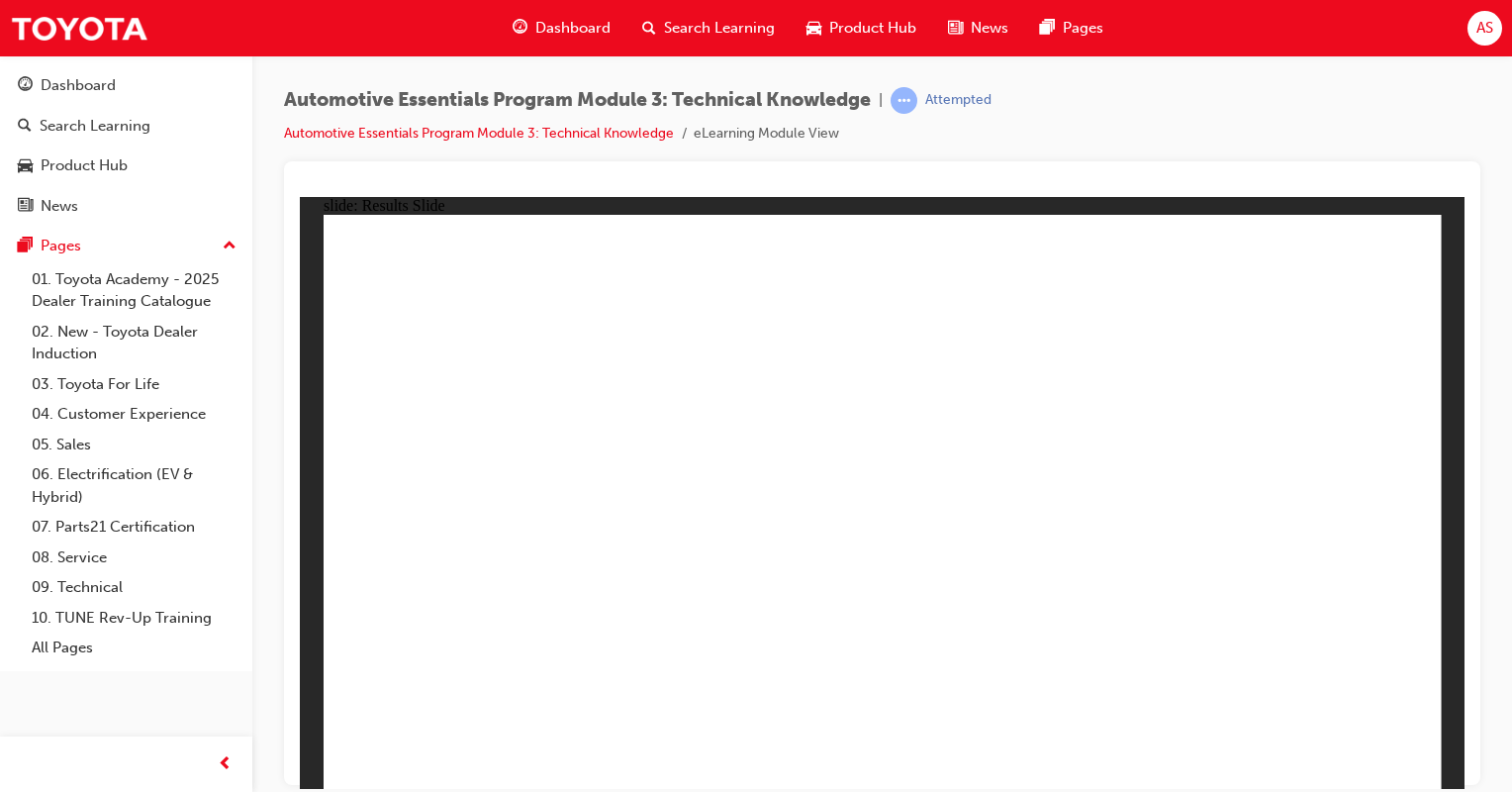 click 